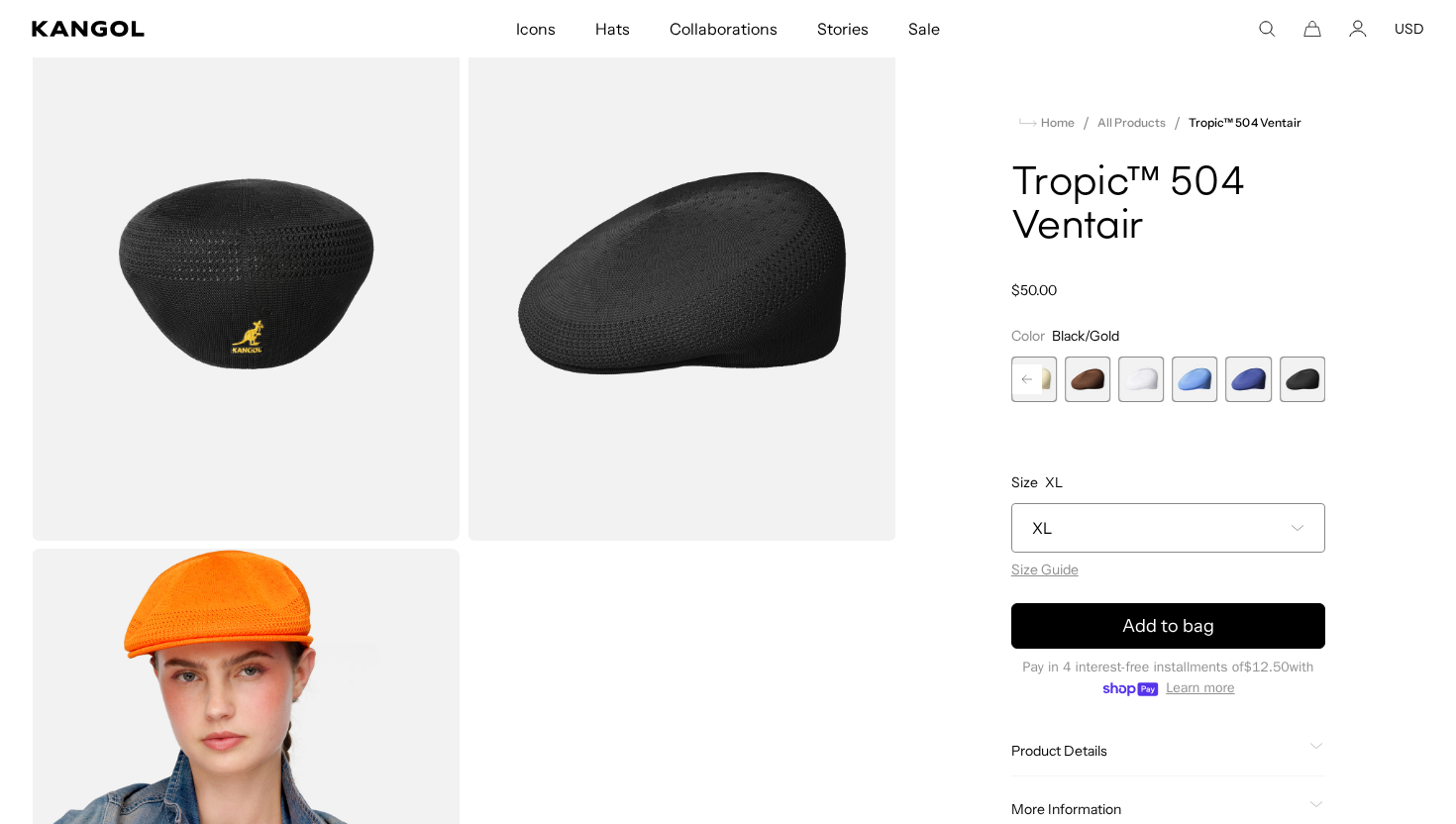scroll, scrollTop: 123, scrollLeft: 0, axis: vertical 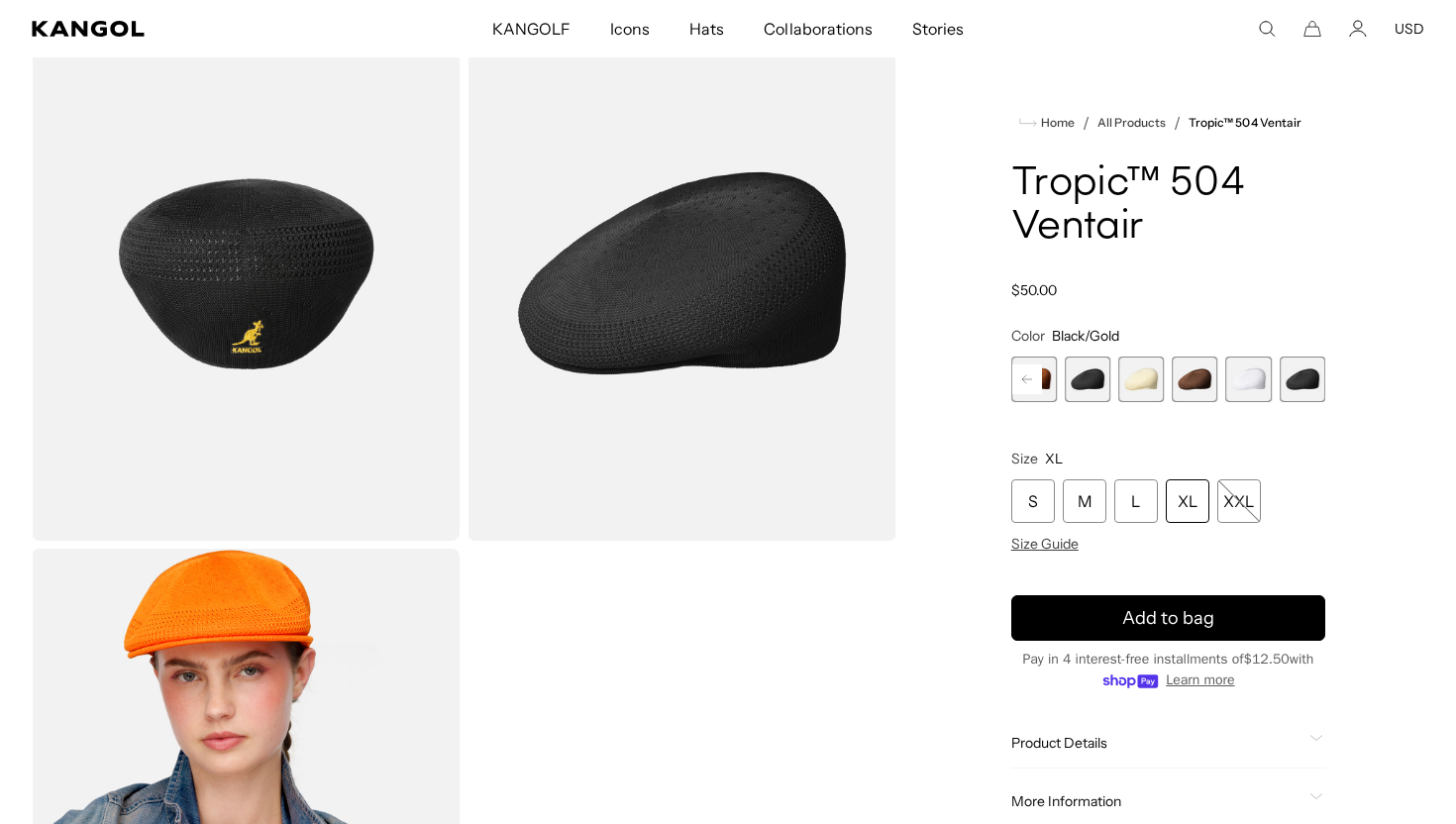 click on "Close dialog Enter your email to unlock
10% OFF
your first order *Excludes select styles, gift cards, tax, shipping and previous purchases.  Discount does not combine with other coupons.  See the site for details.  Continue ******" at bounding box center [728, 412] 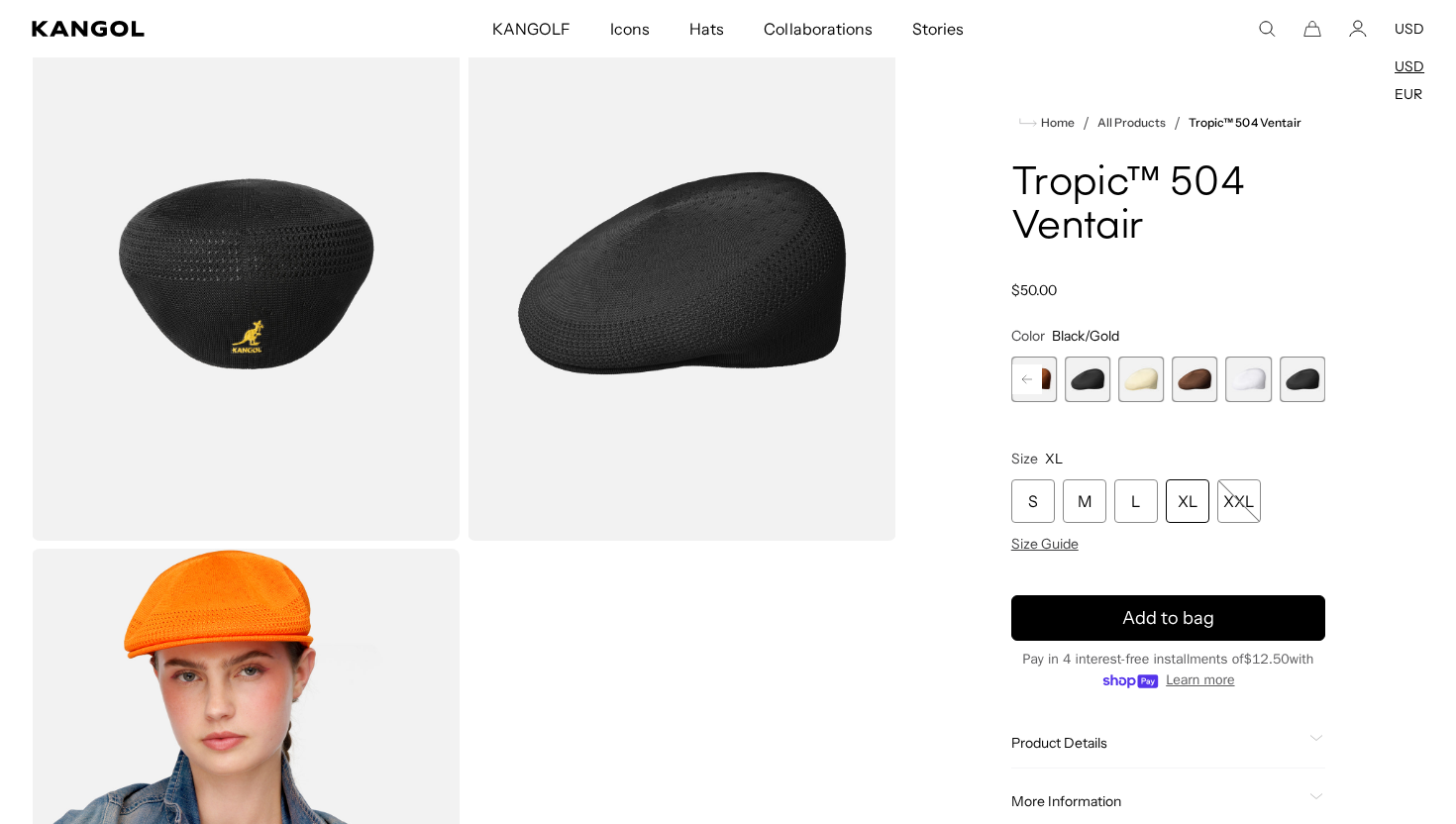 scroll, scrollTop: 0, scrollLeft: 0, axis: both 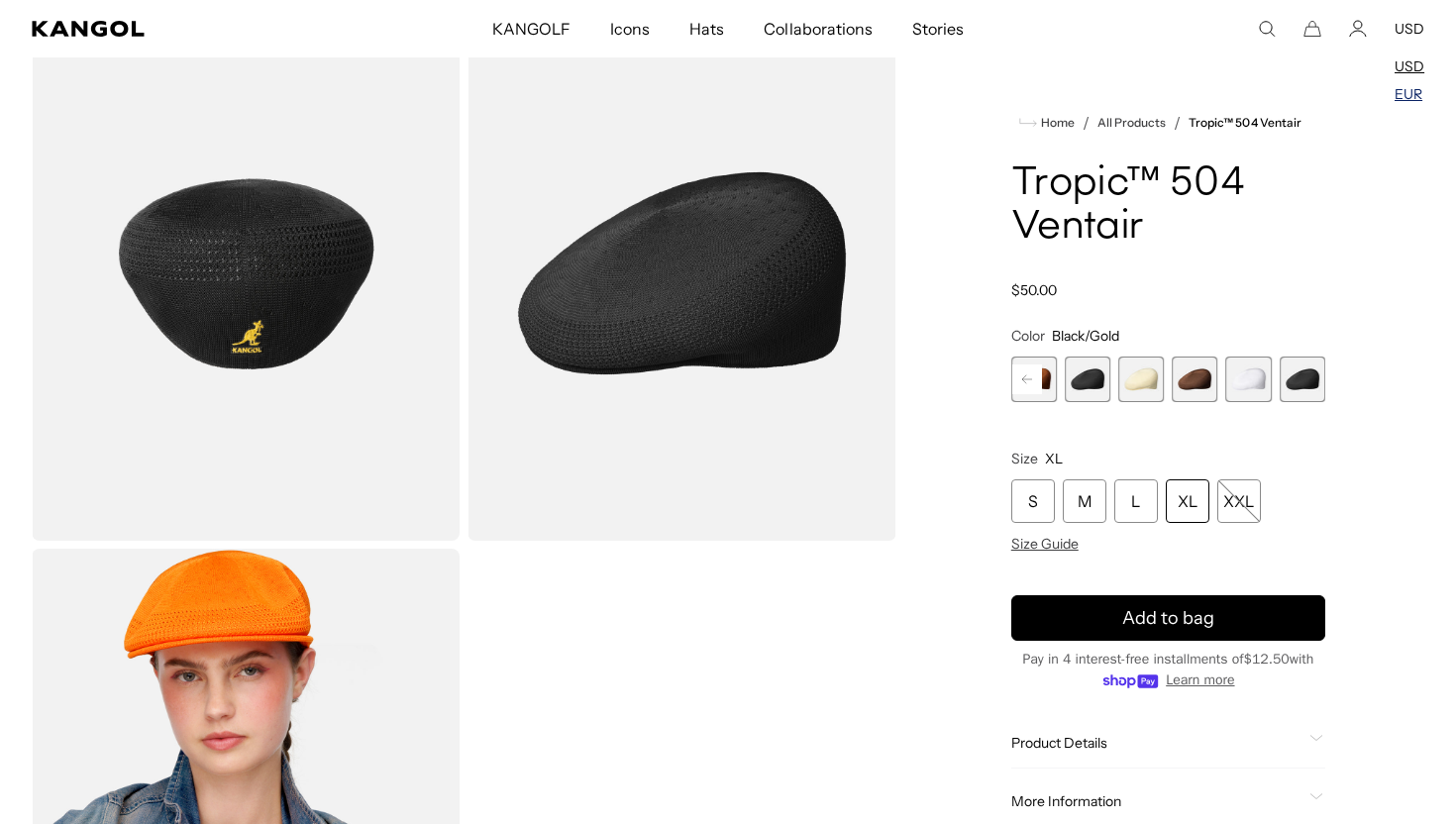 click on "EUR" at bounding box center (1408, 94) 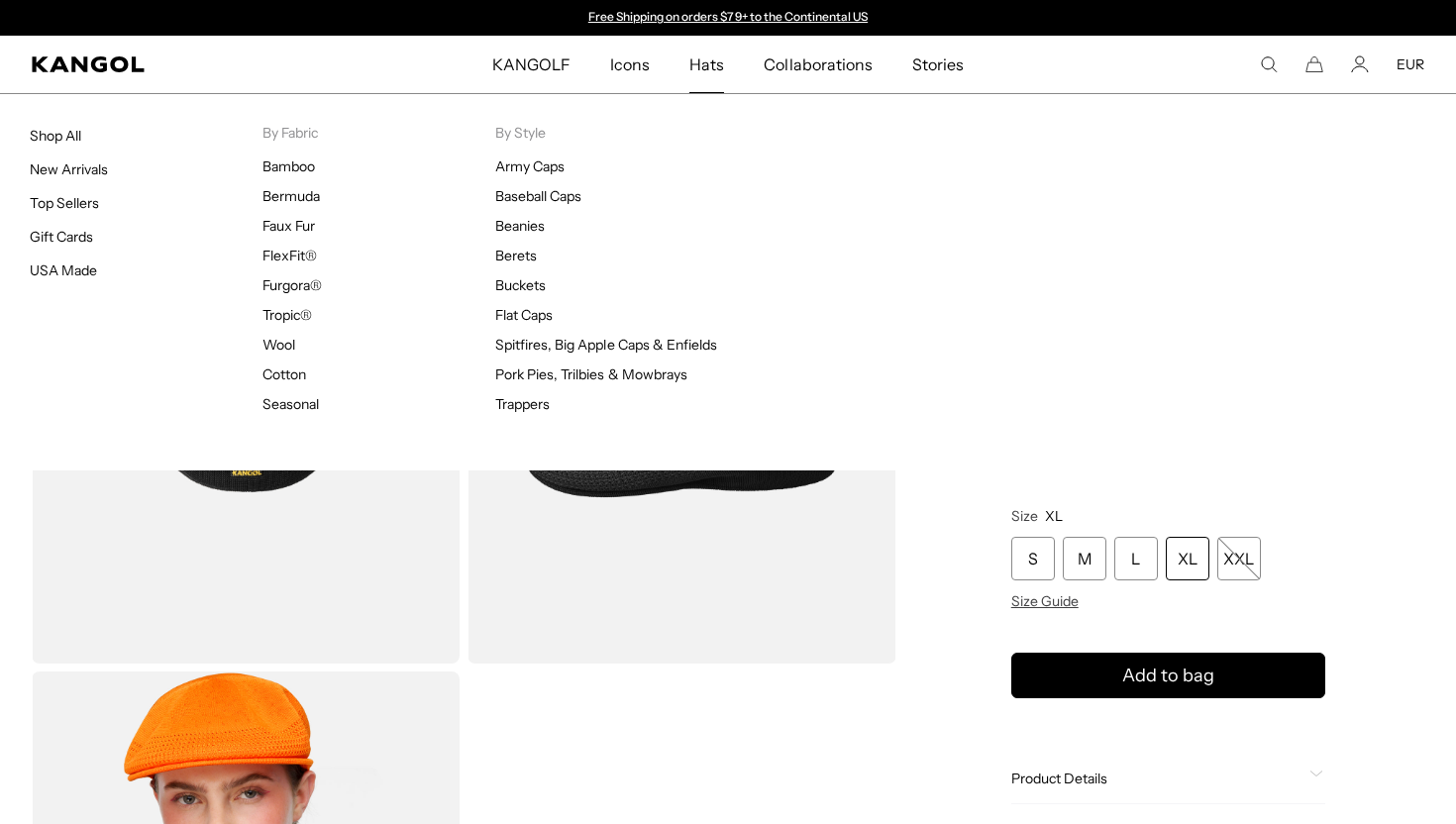 scroll, scrollTop: 0, scrollLeft: 0, axis: both 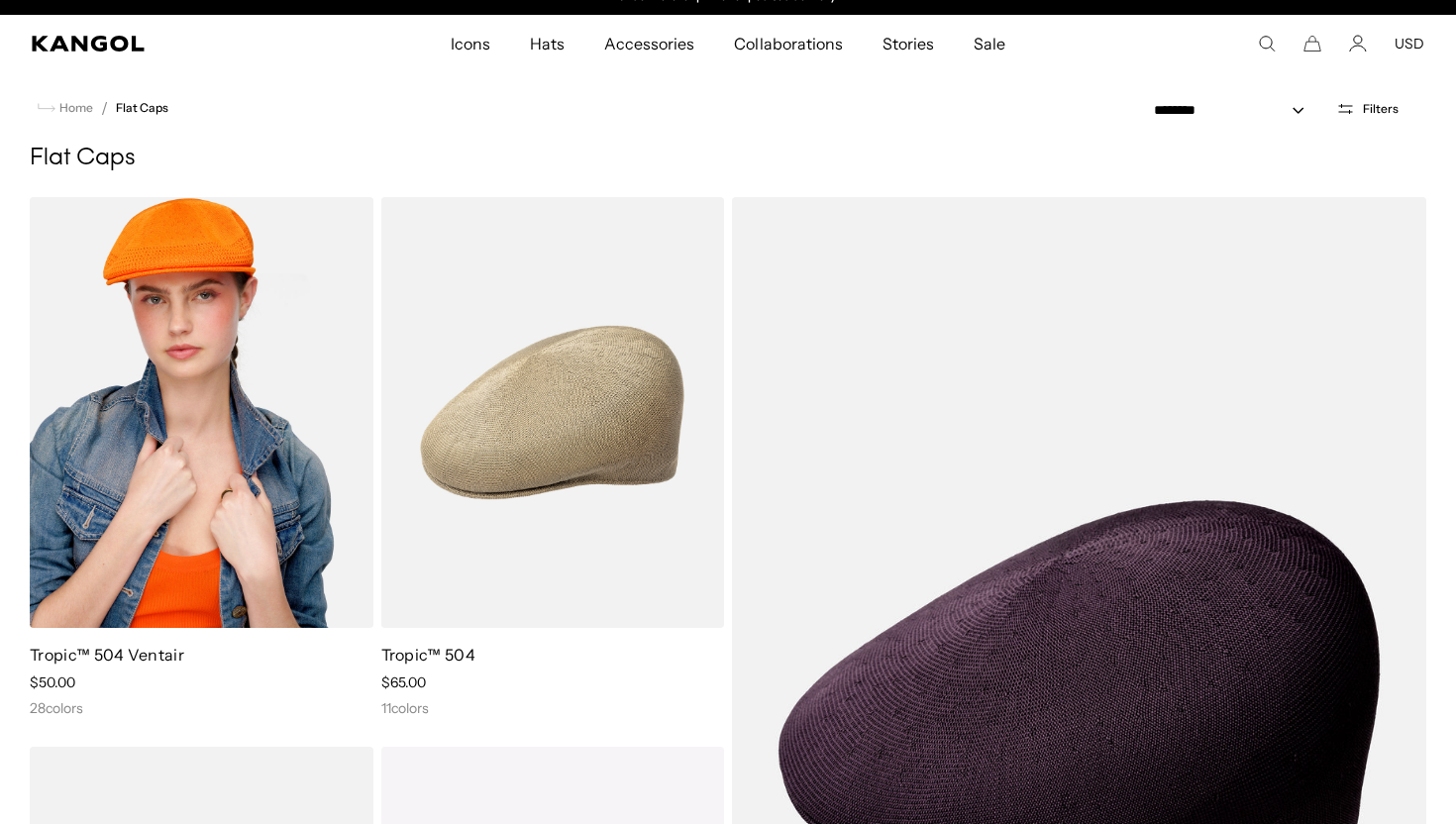 click at bounding box center (201, 412) 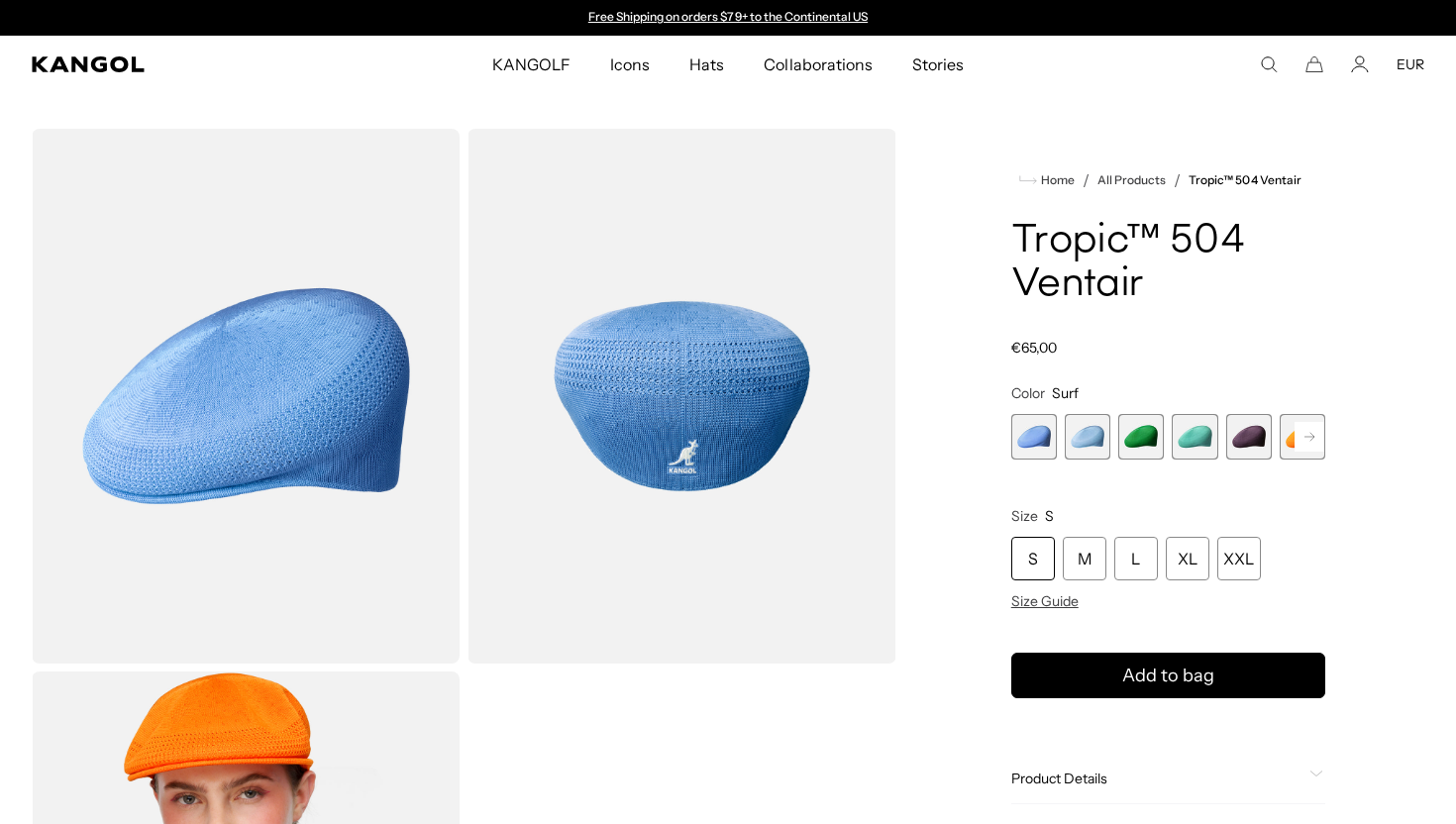 scroll, scrollTop: 0, scrollLeft: 0, axis: both 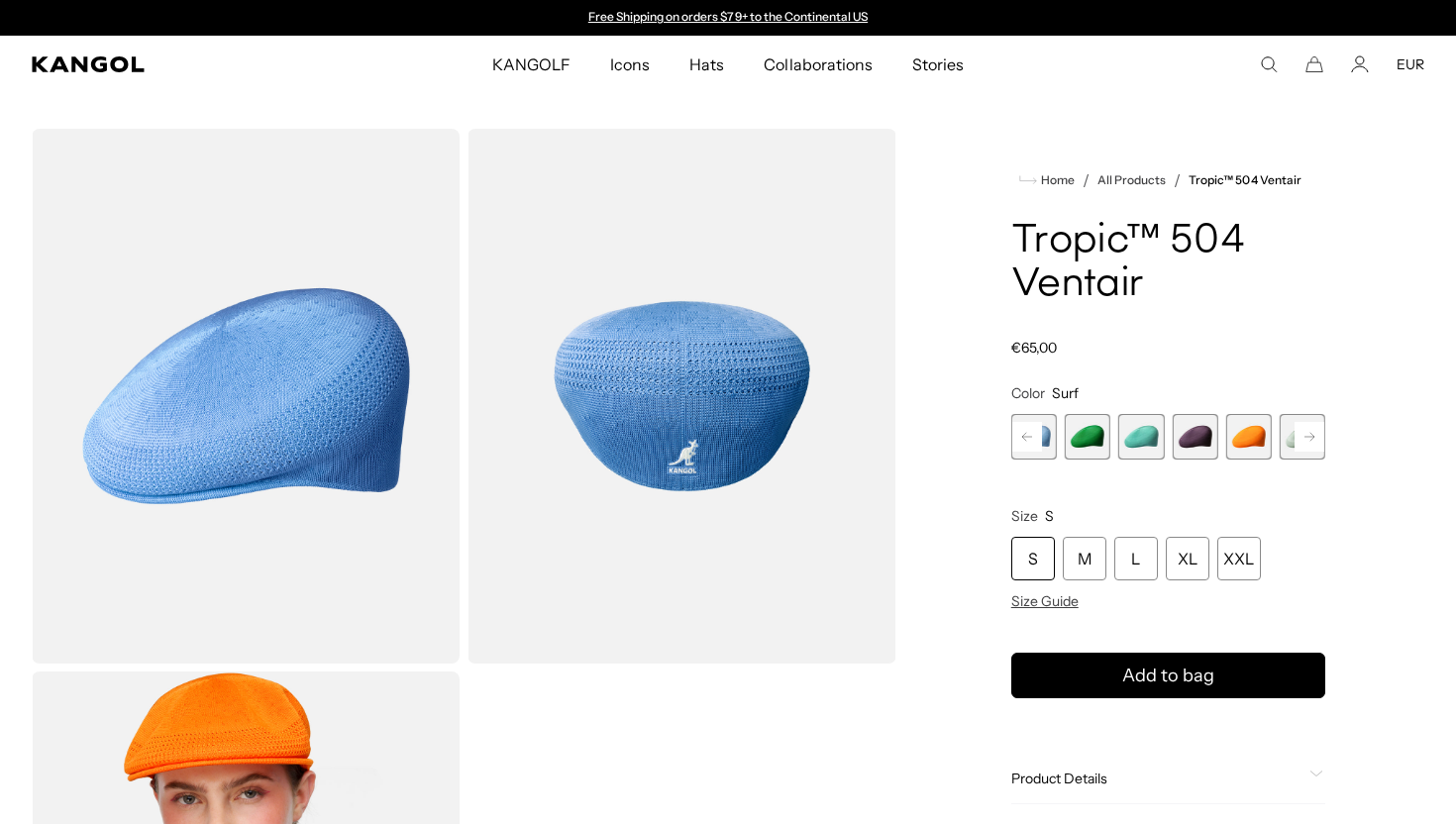 click 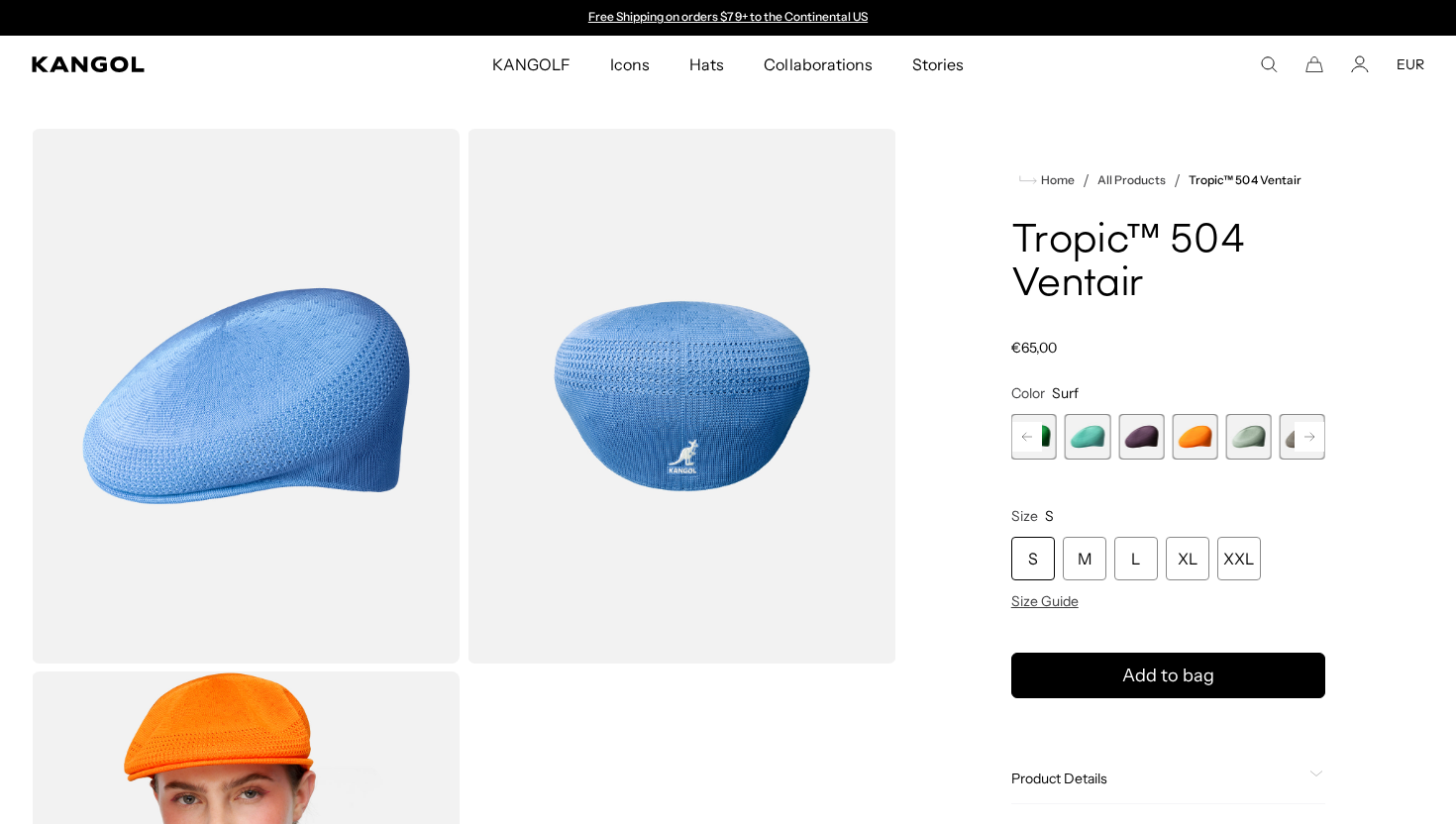 click 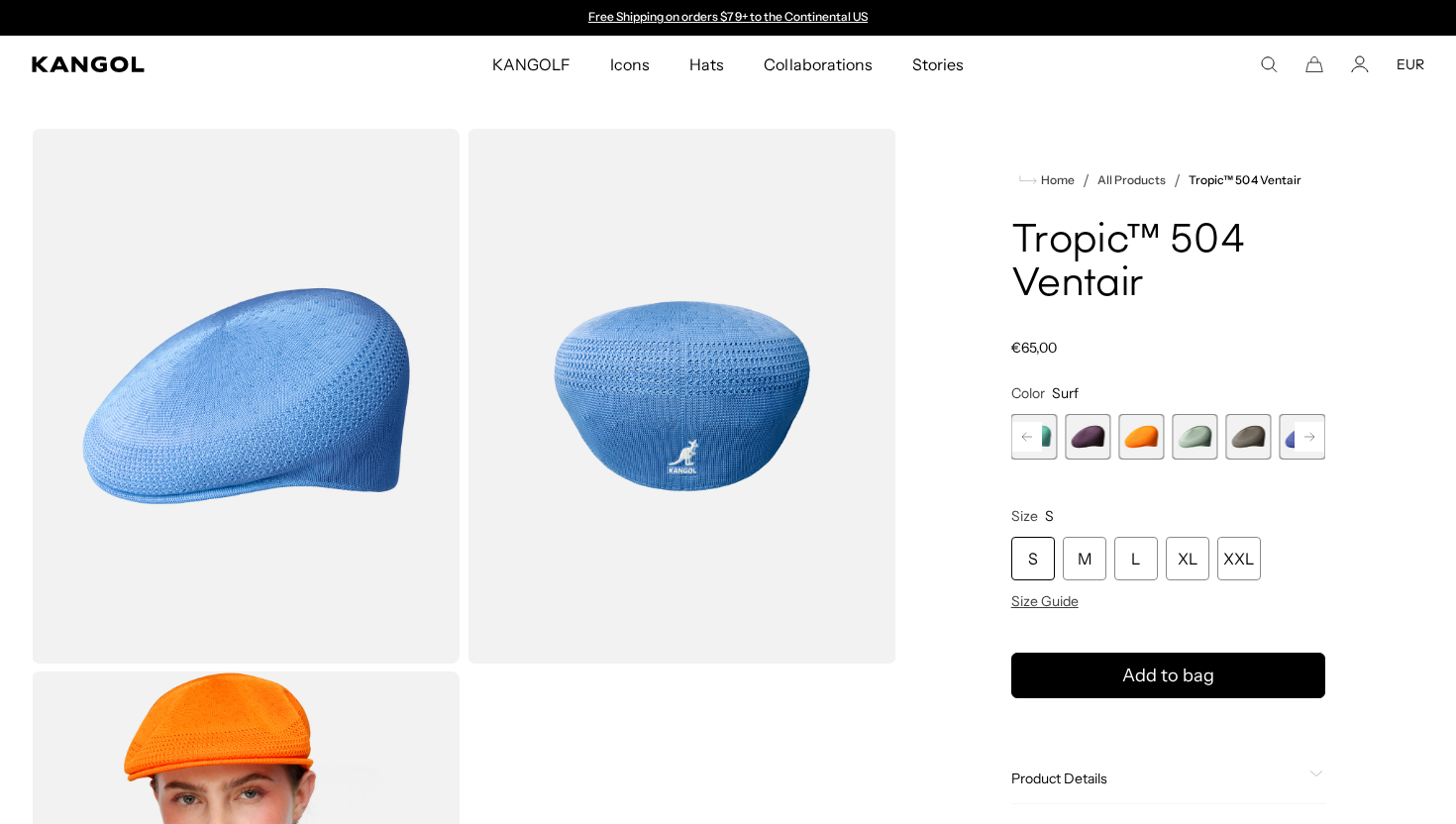 click 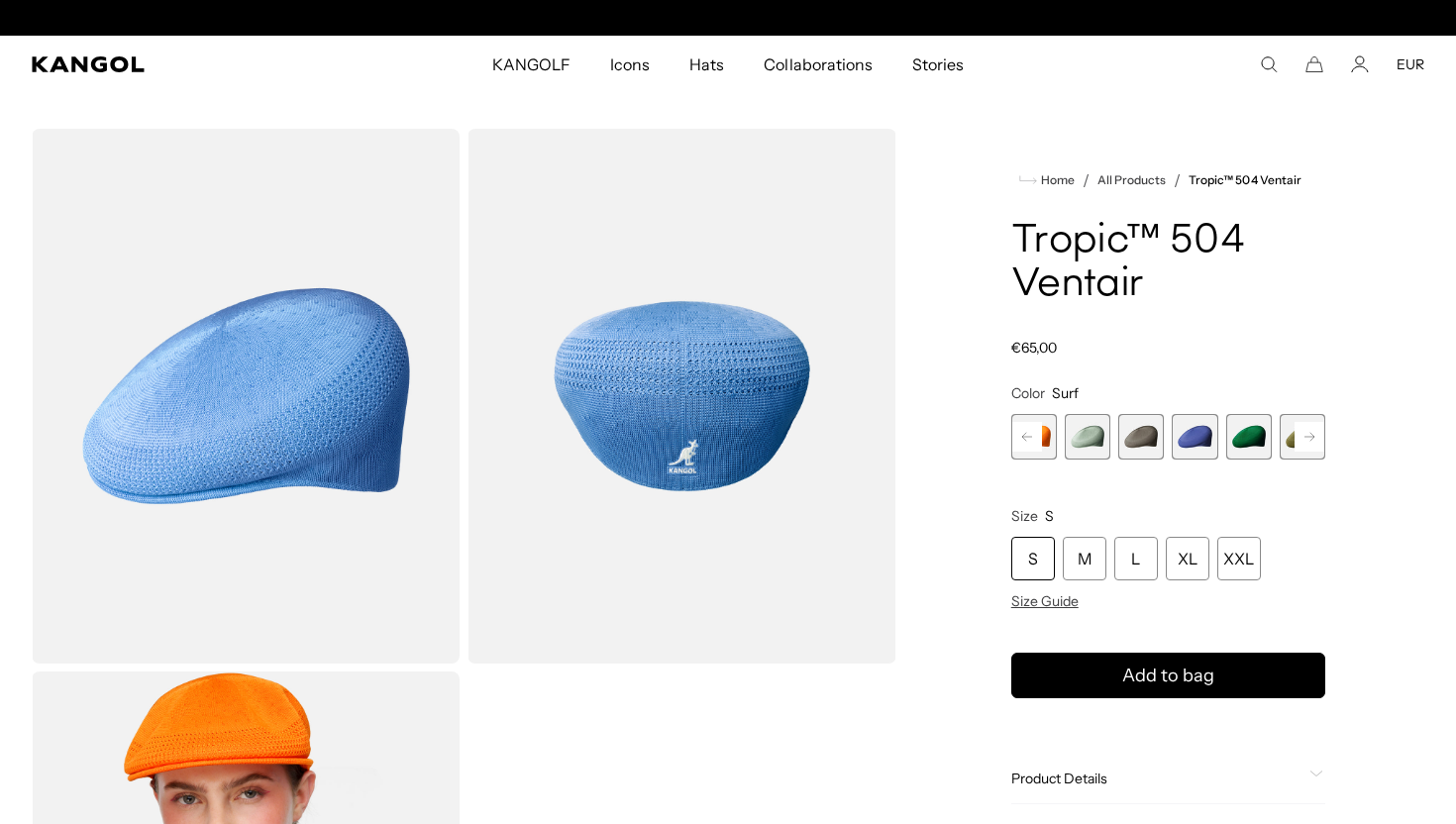 click 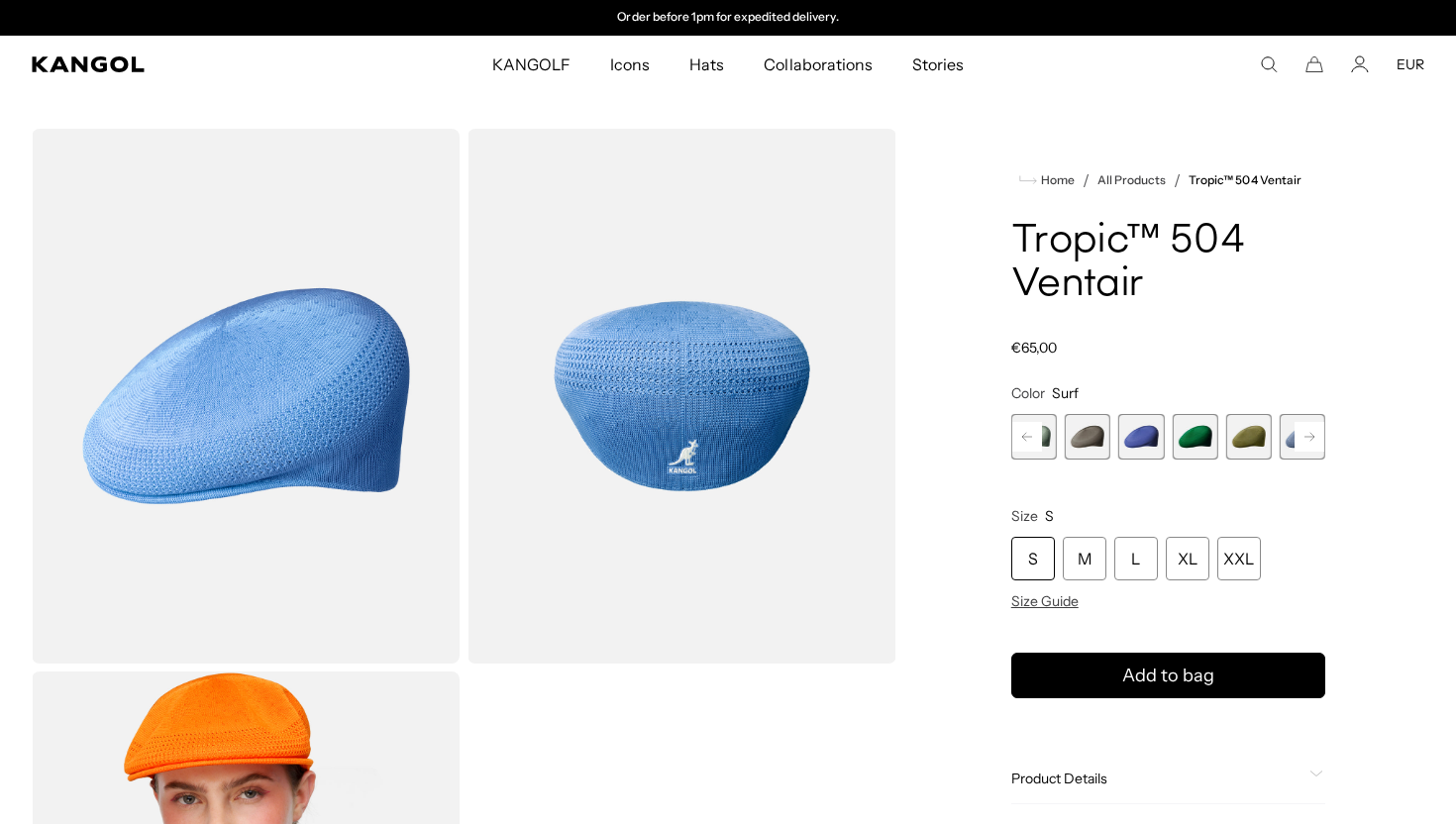 click 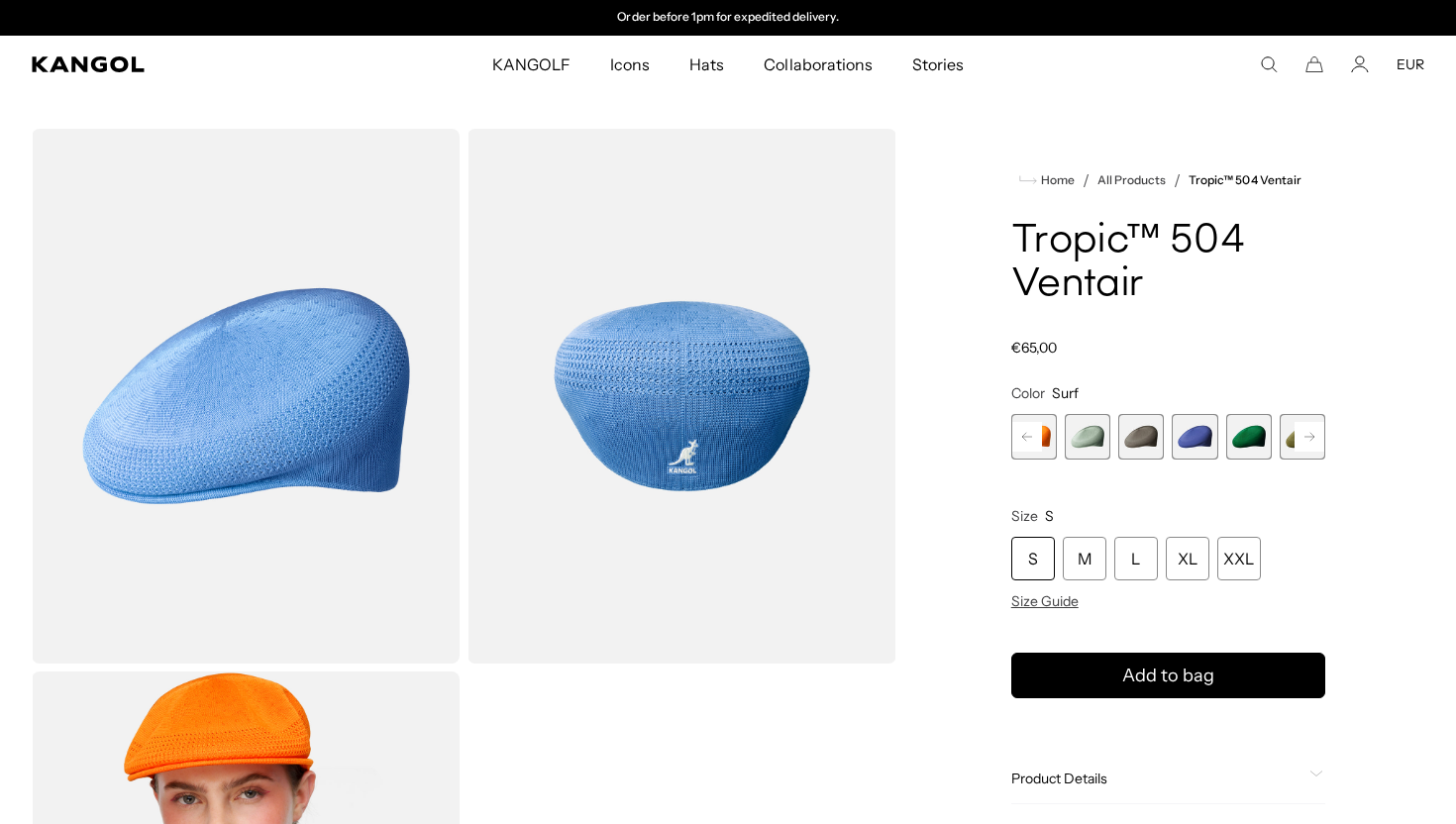 click at bounding box center (1088, 437) 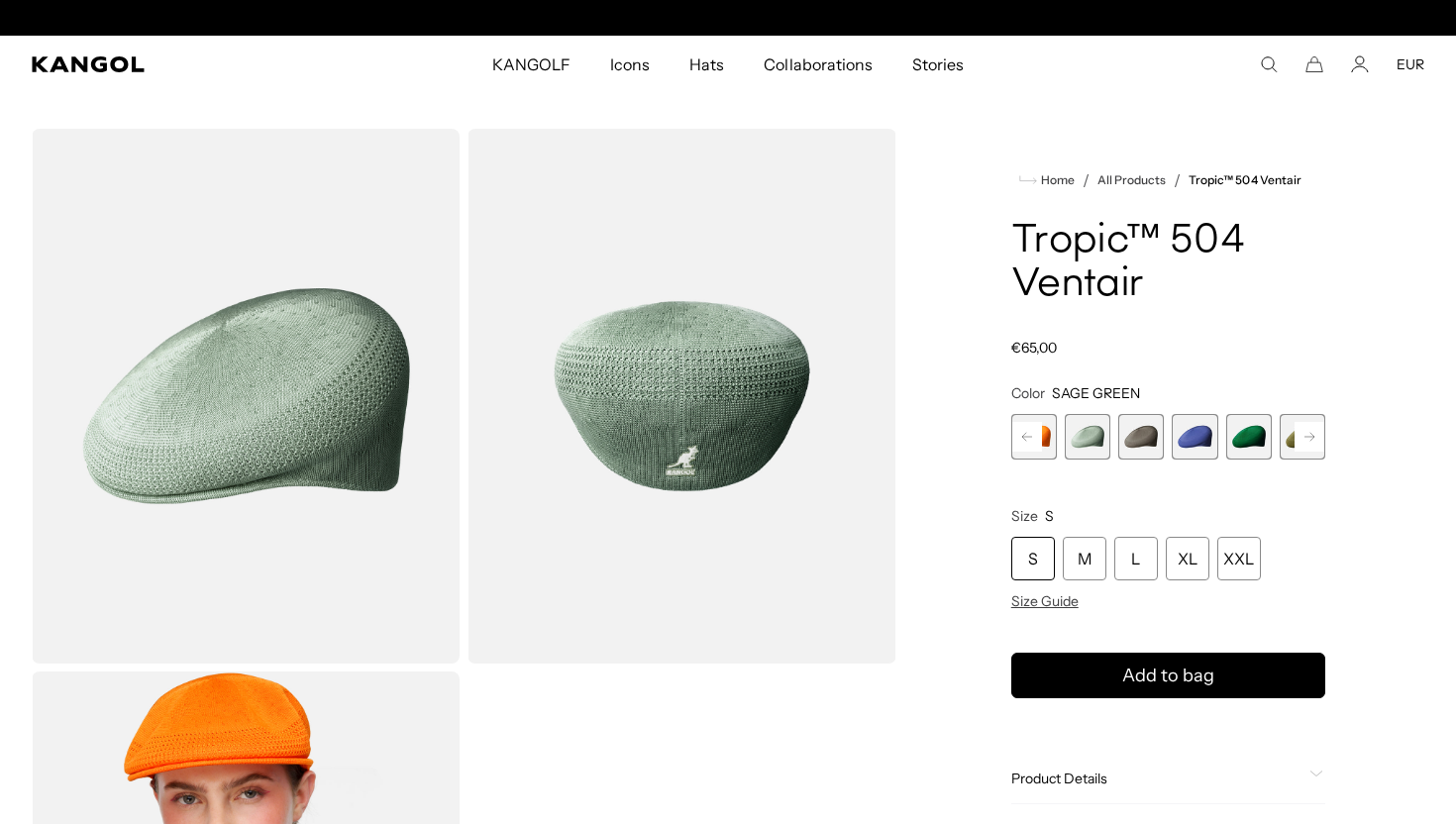 scroll, scrollTop: 0, scrollLeft: 0, axis: both 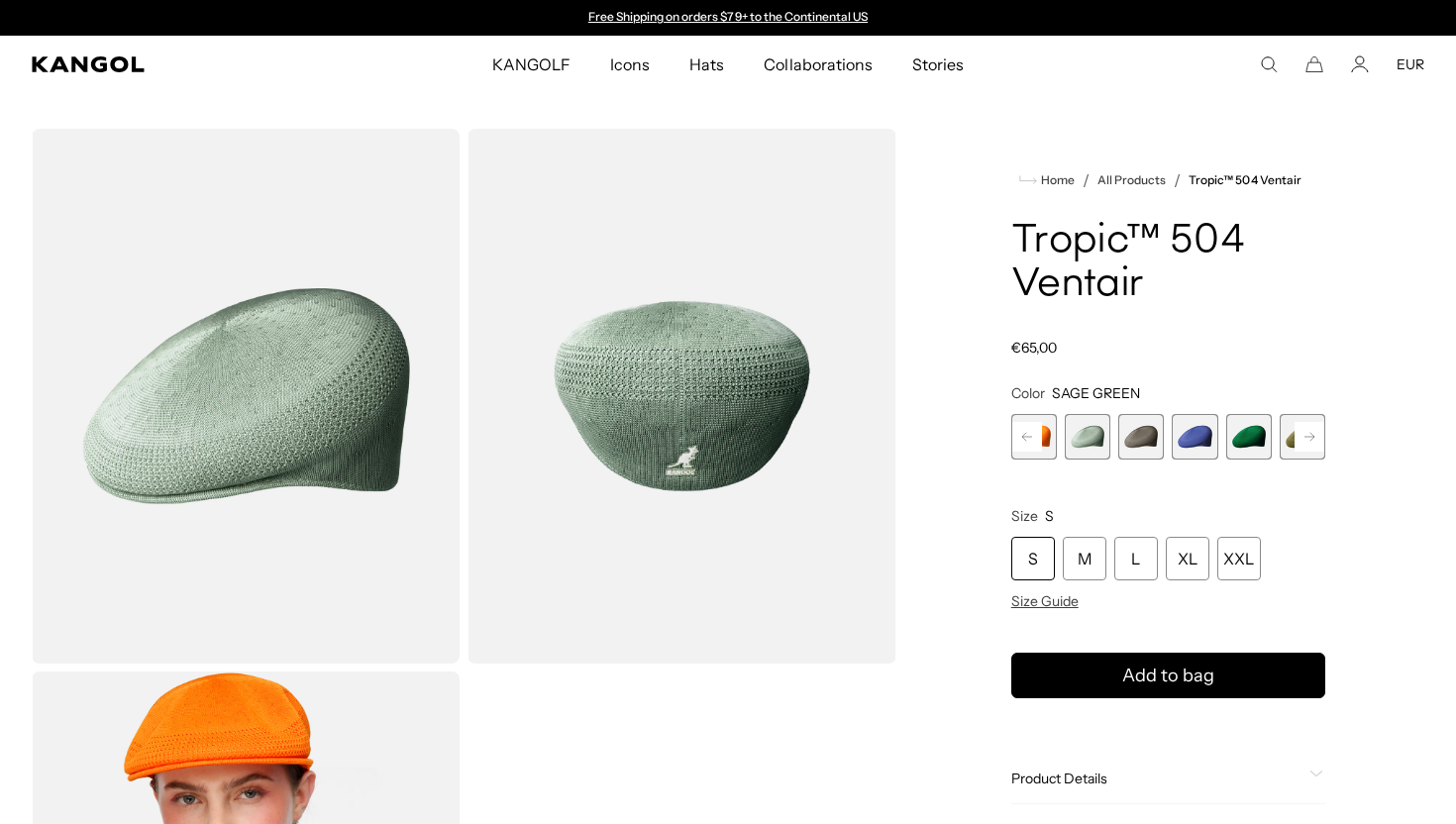 click 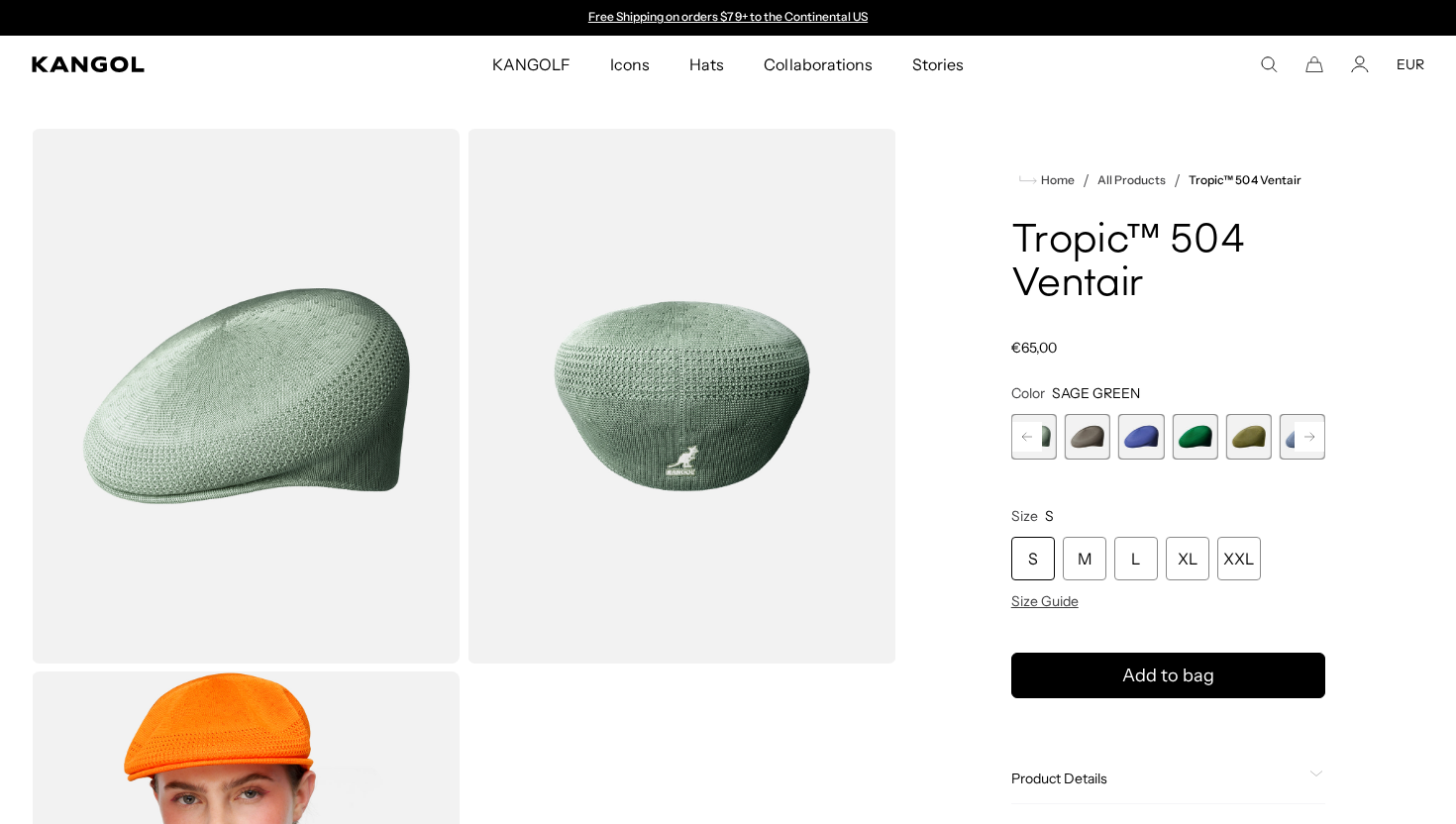 click 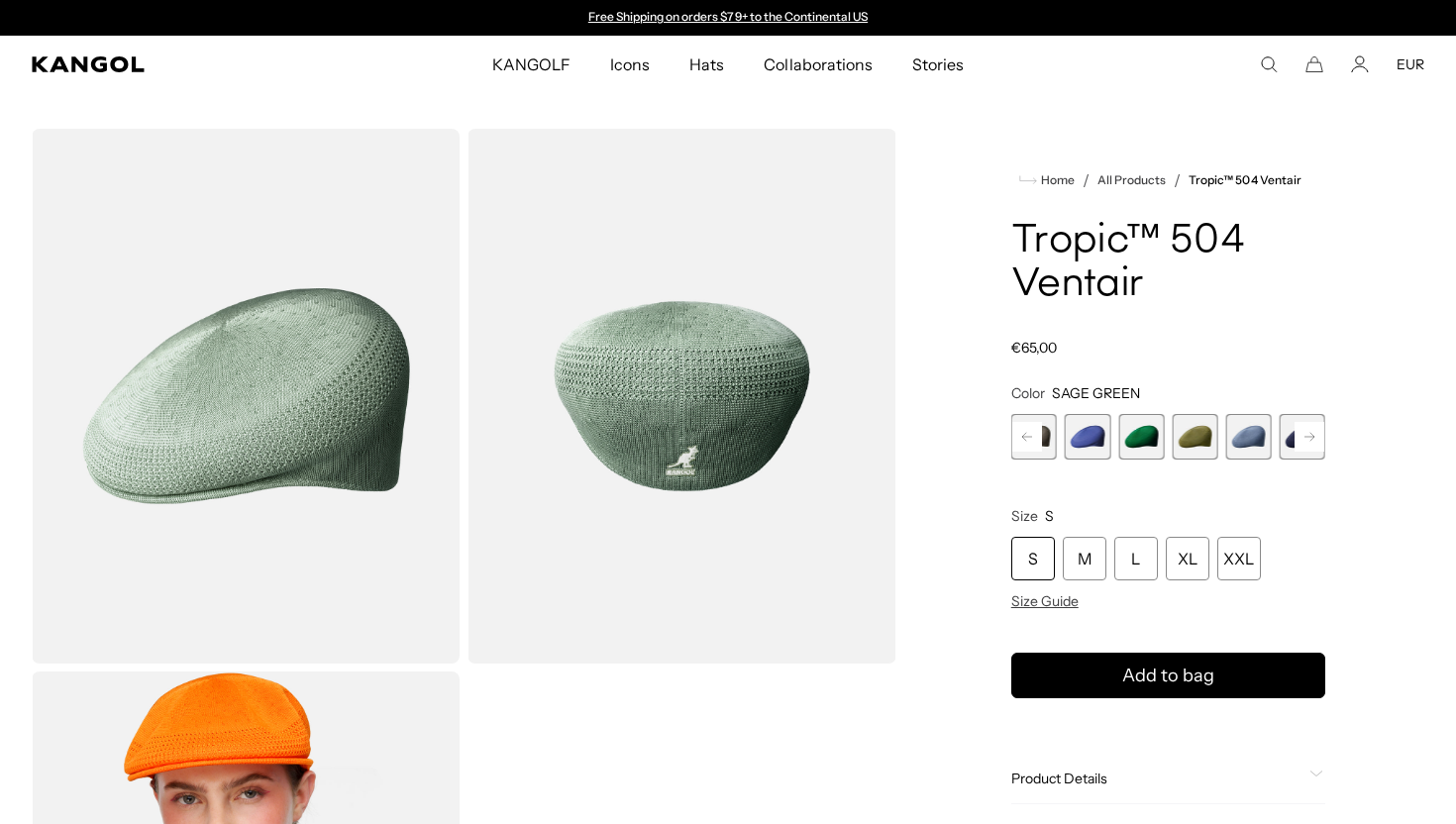 click 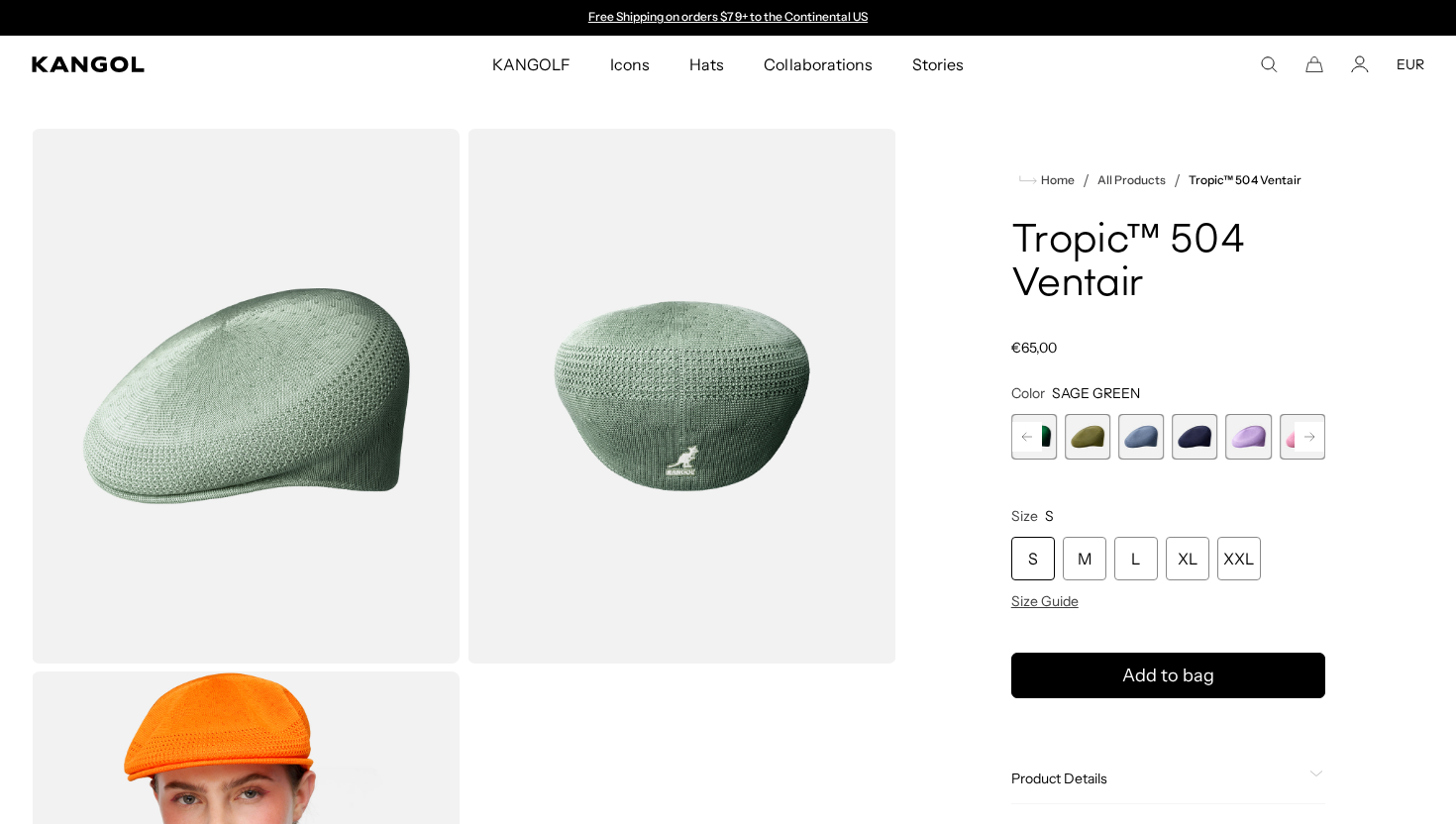 click at bounding box center [1195, 437] 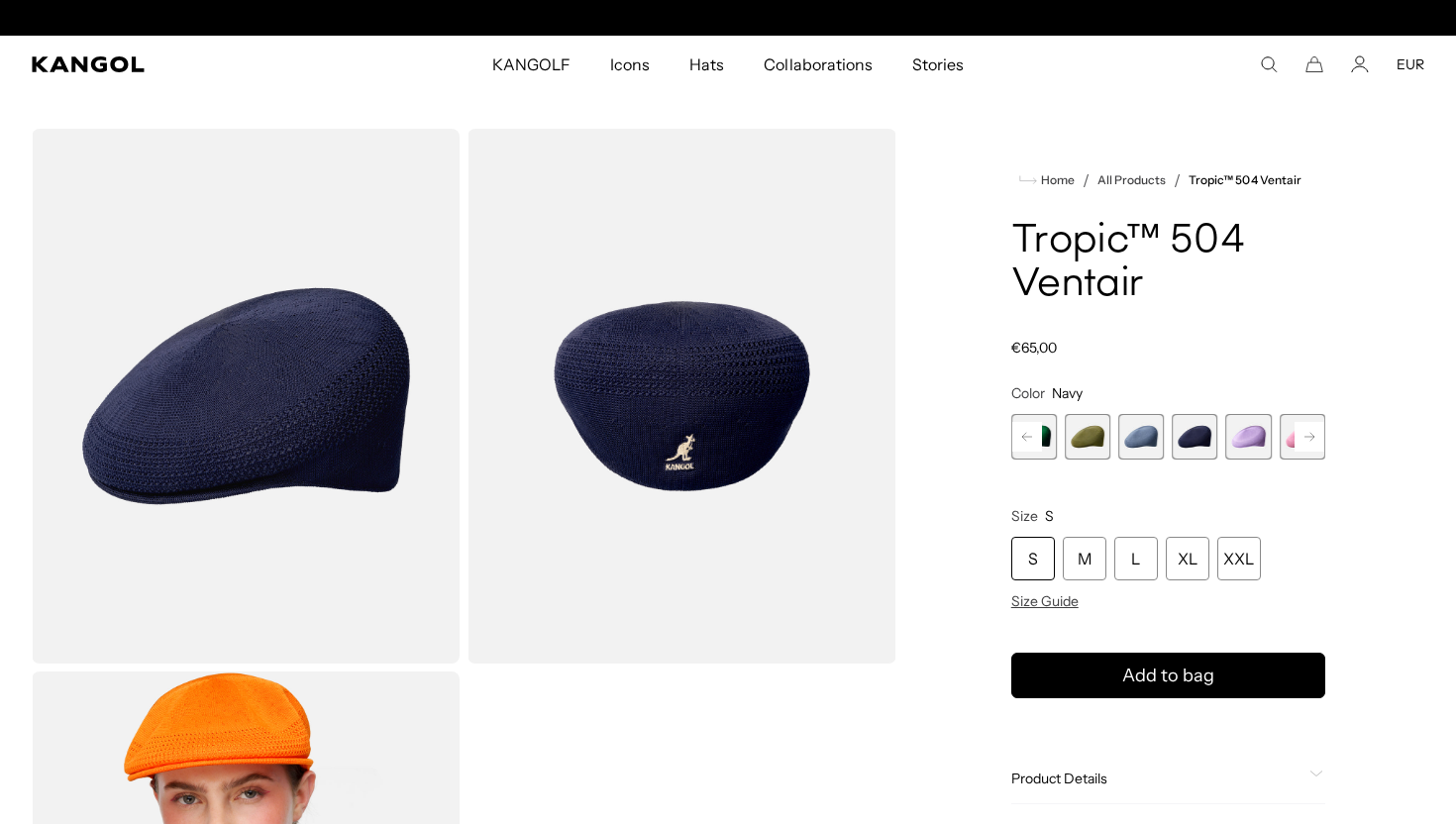 click at bounding box center [1088, 437] 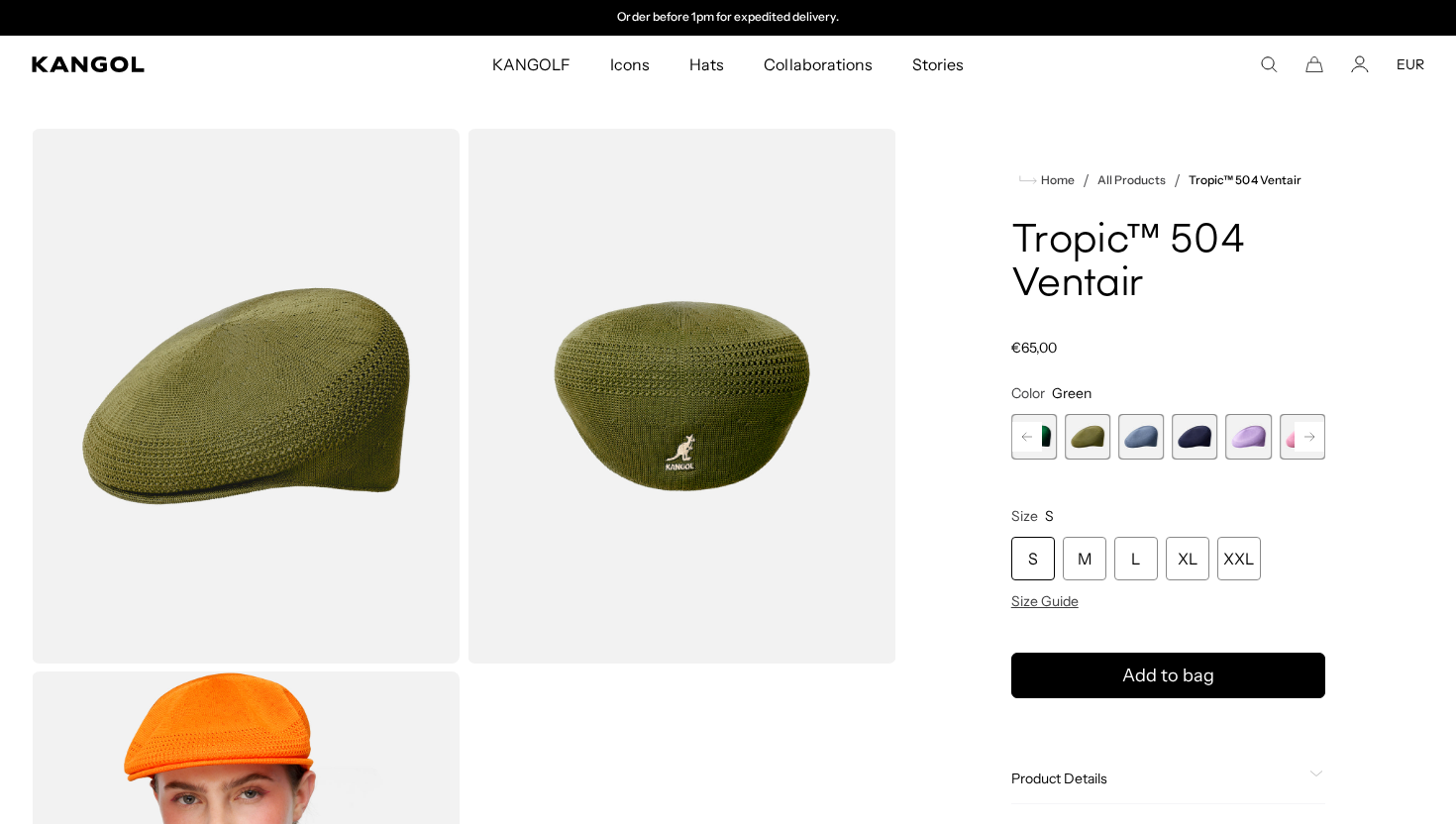 click at bounding box center (1141, 437) 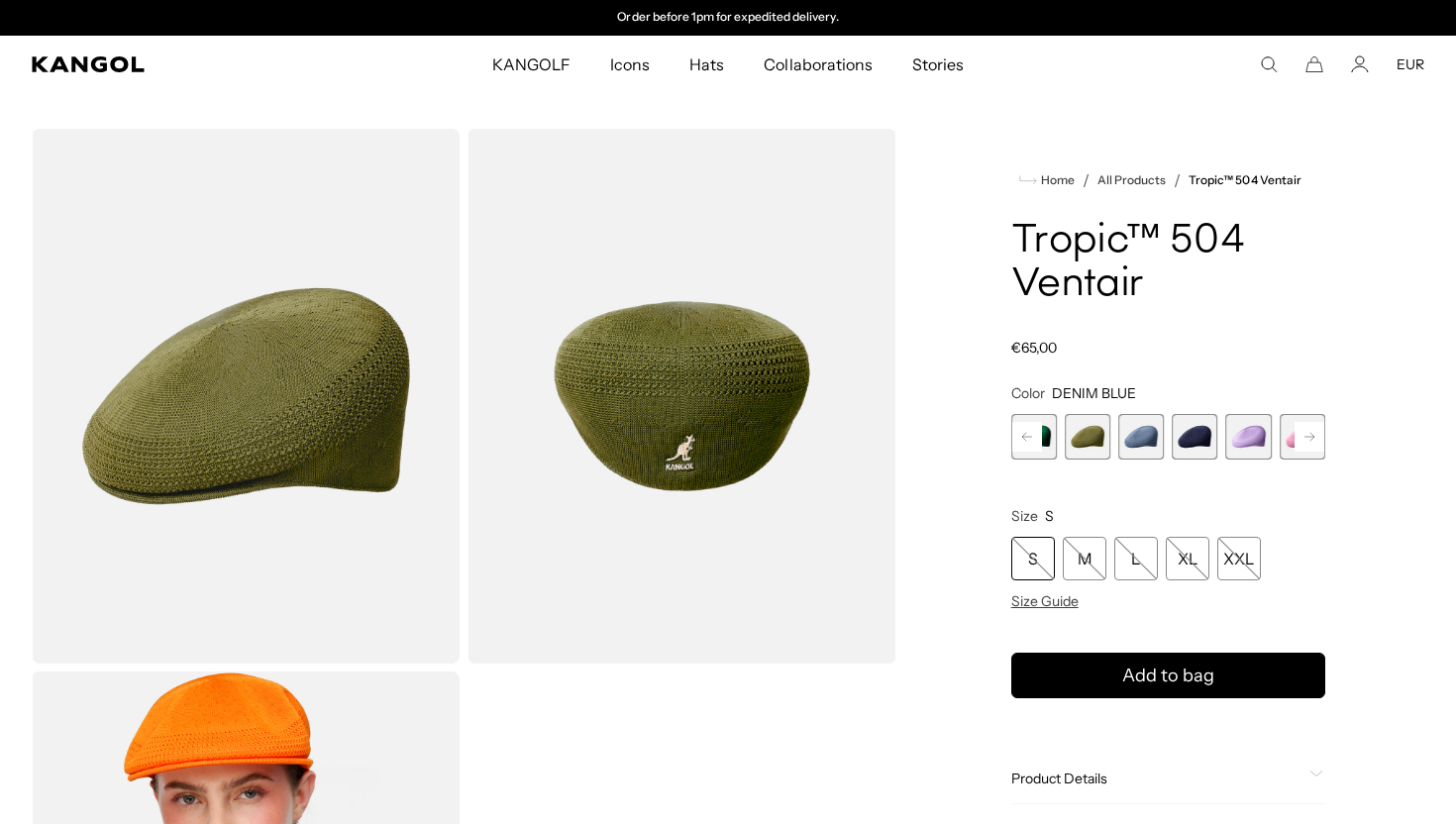 click at bounding box center (1141, 437) 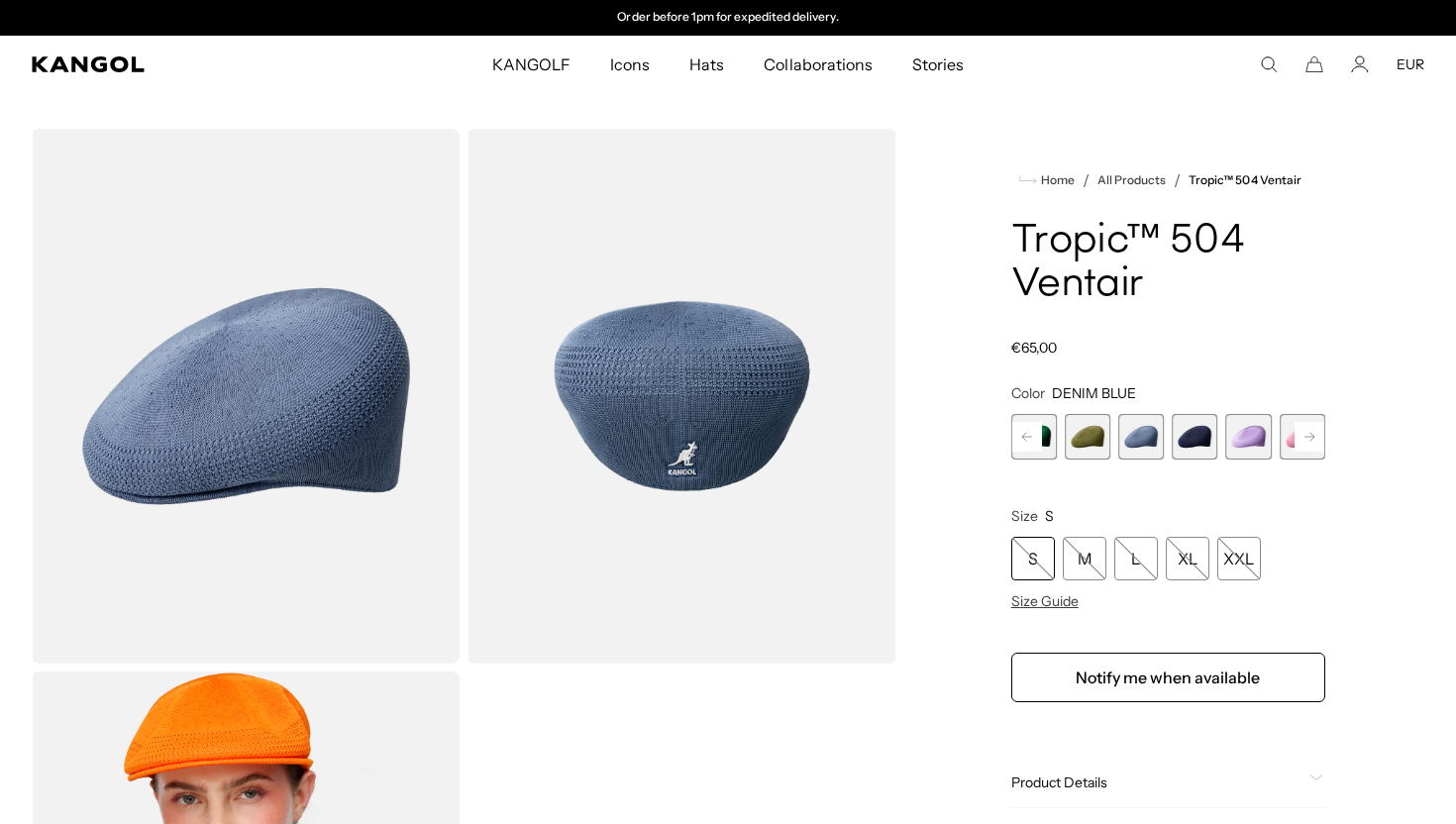 click at bounding box center (1195, 437) 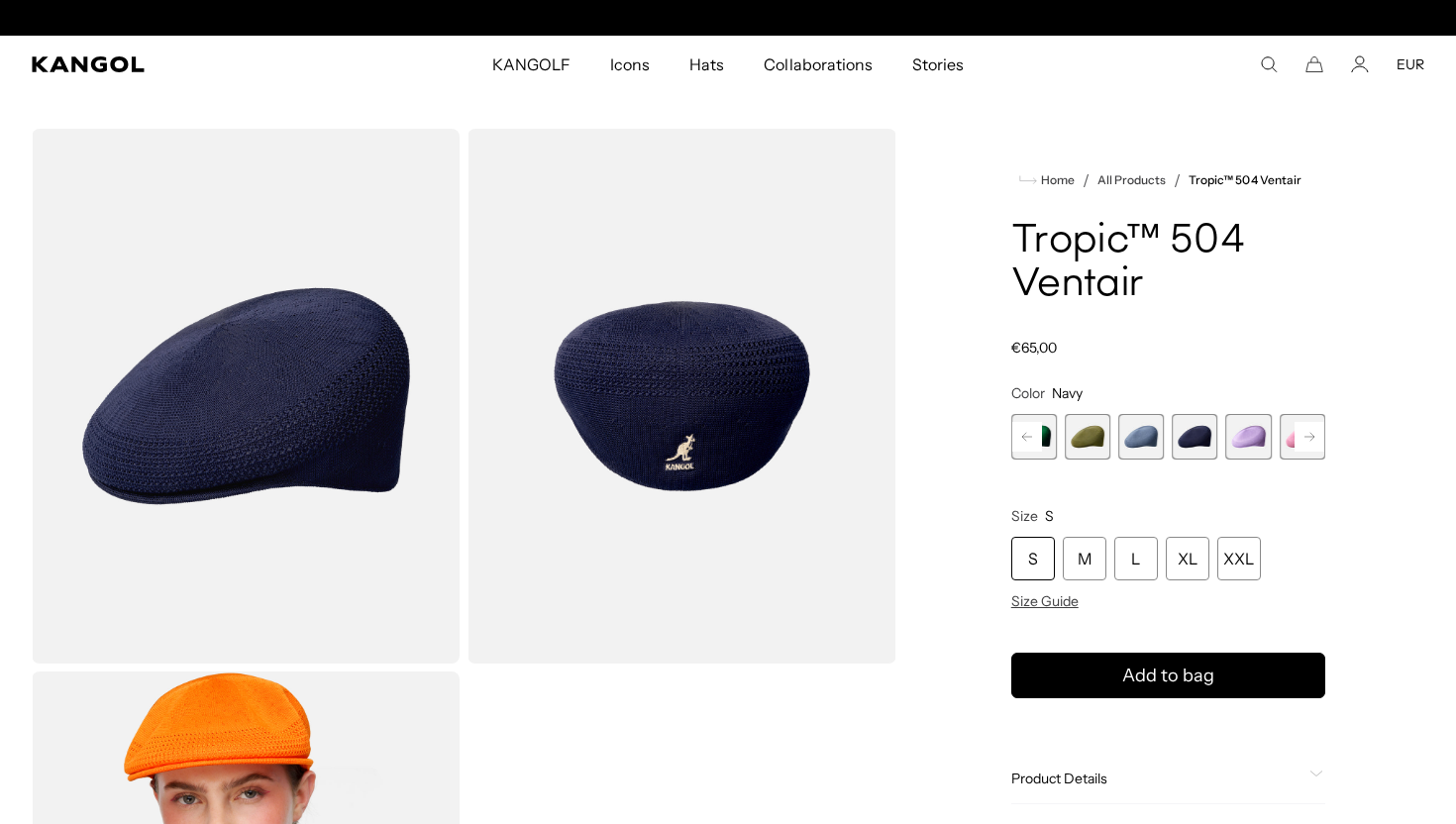 scroll, scrollTop: 0, scrollLeft: 0, axis: both 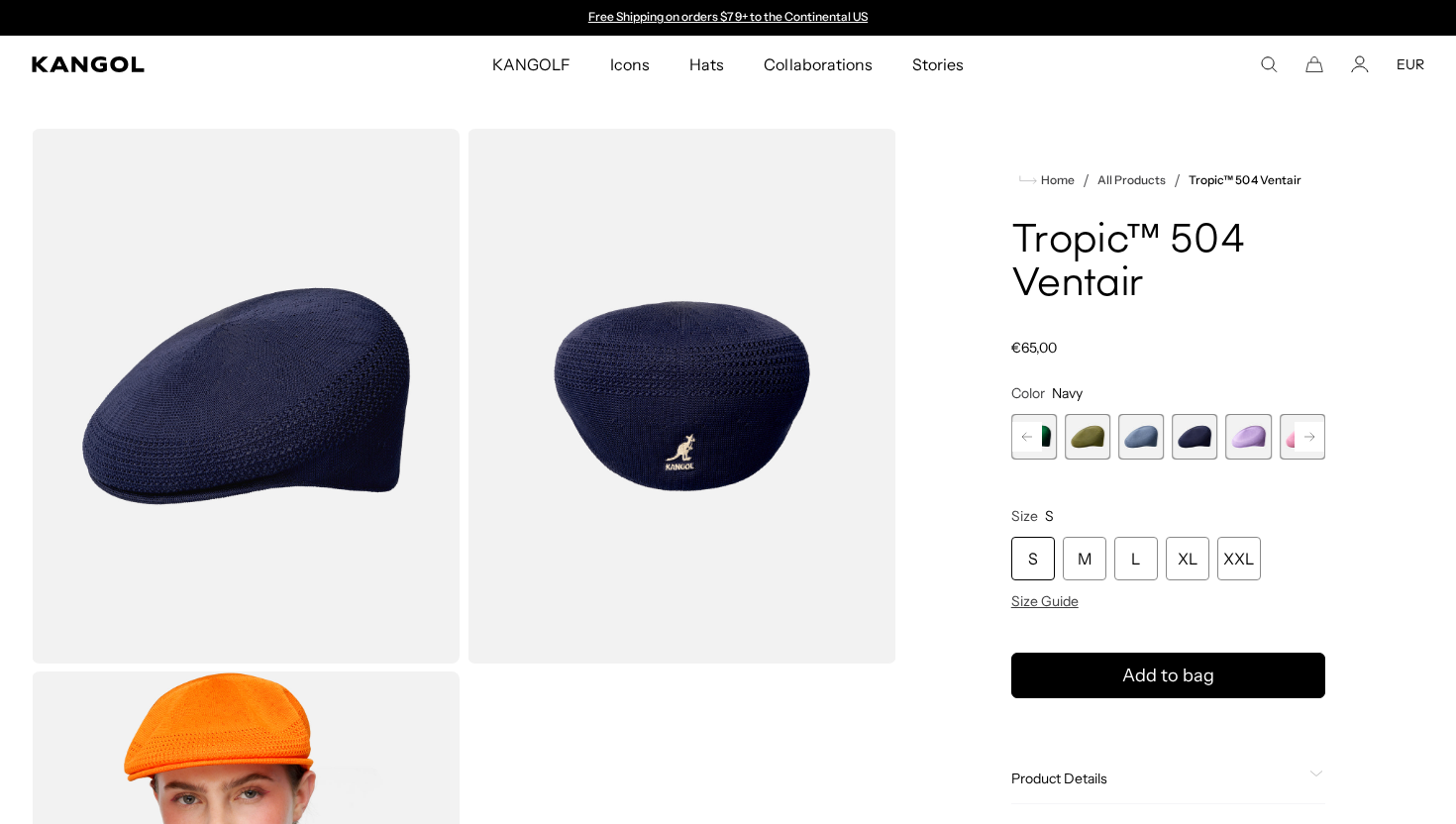 click at bounding box center [1141, 437] 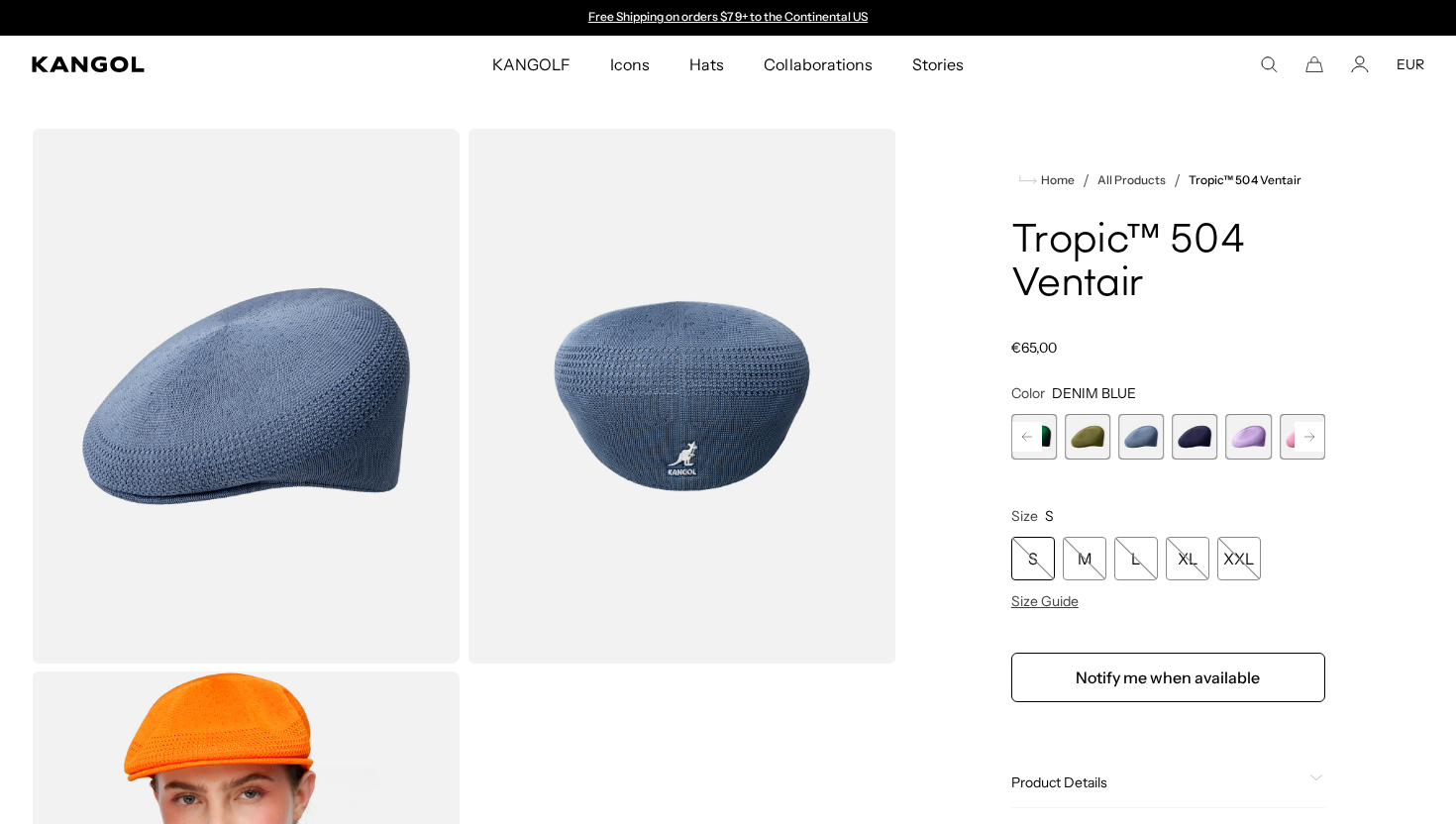 click 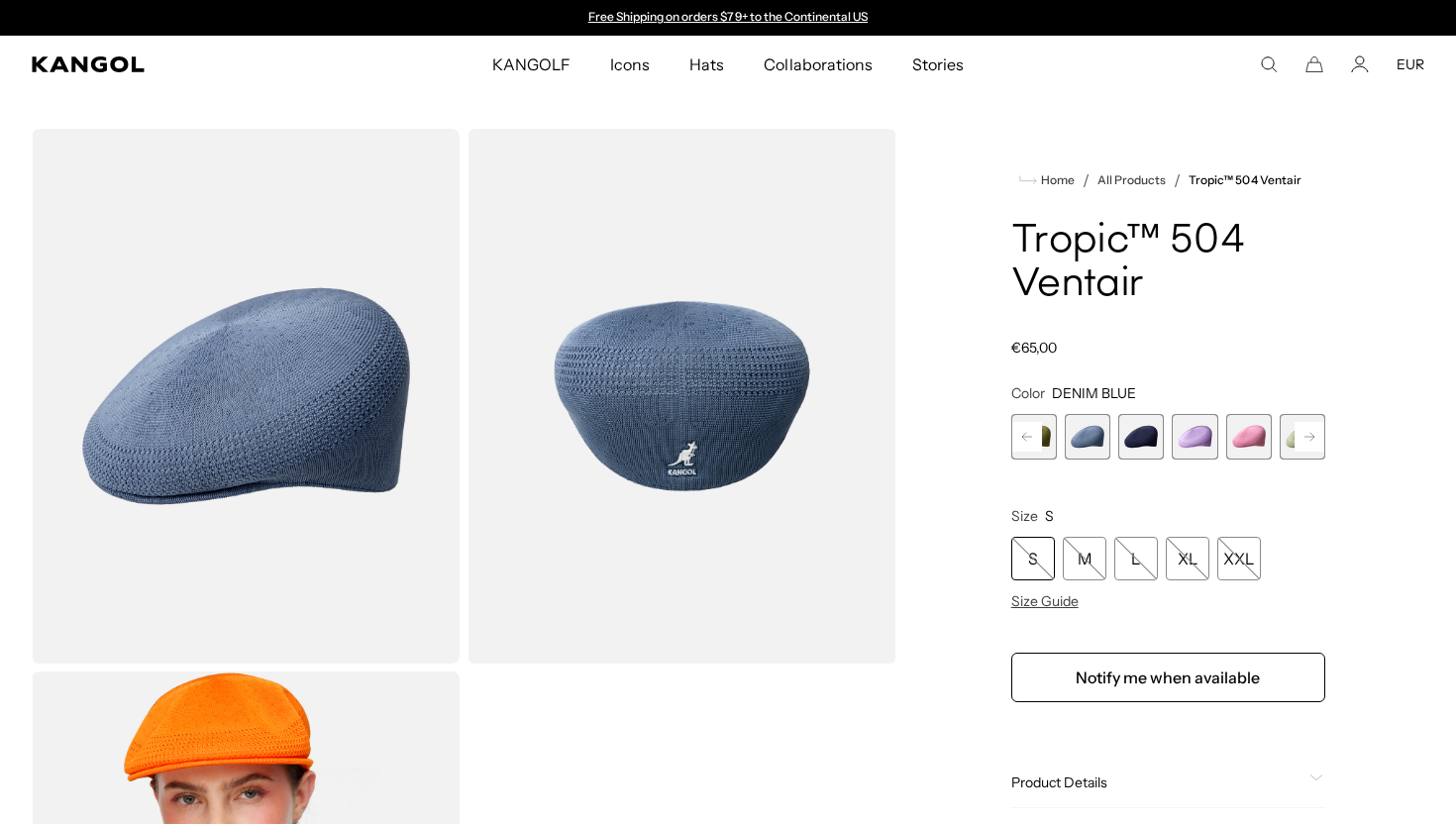 click 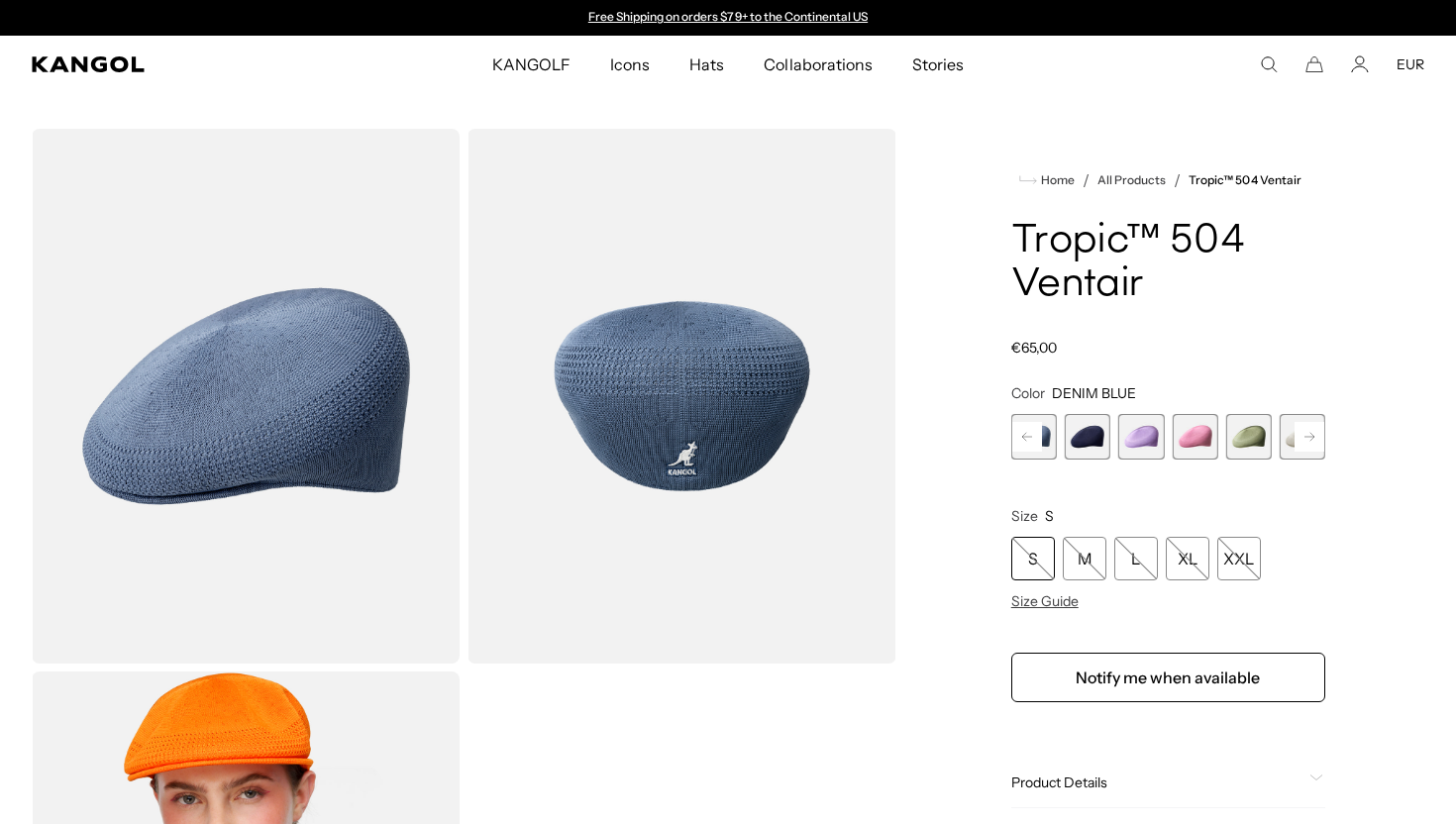 click 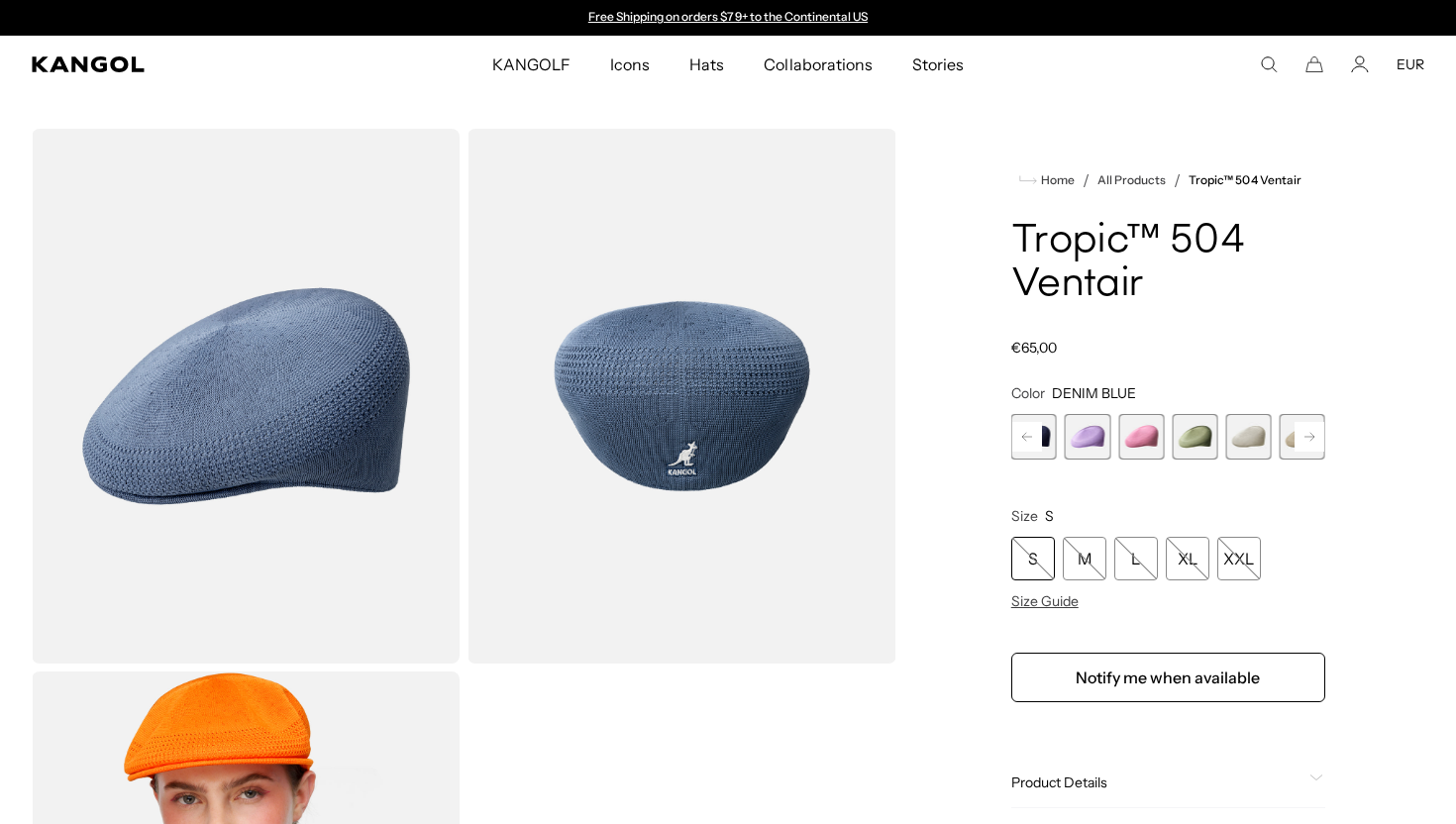 click 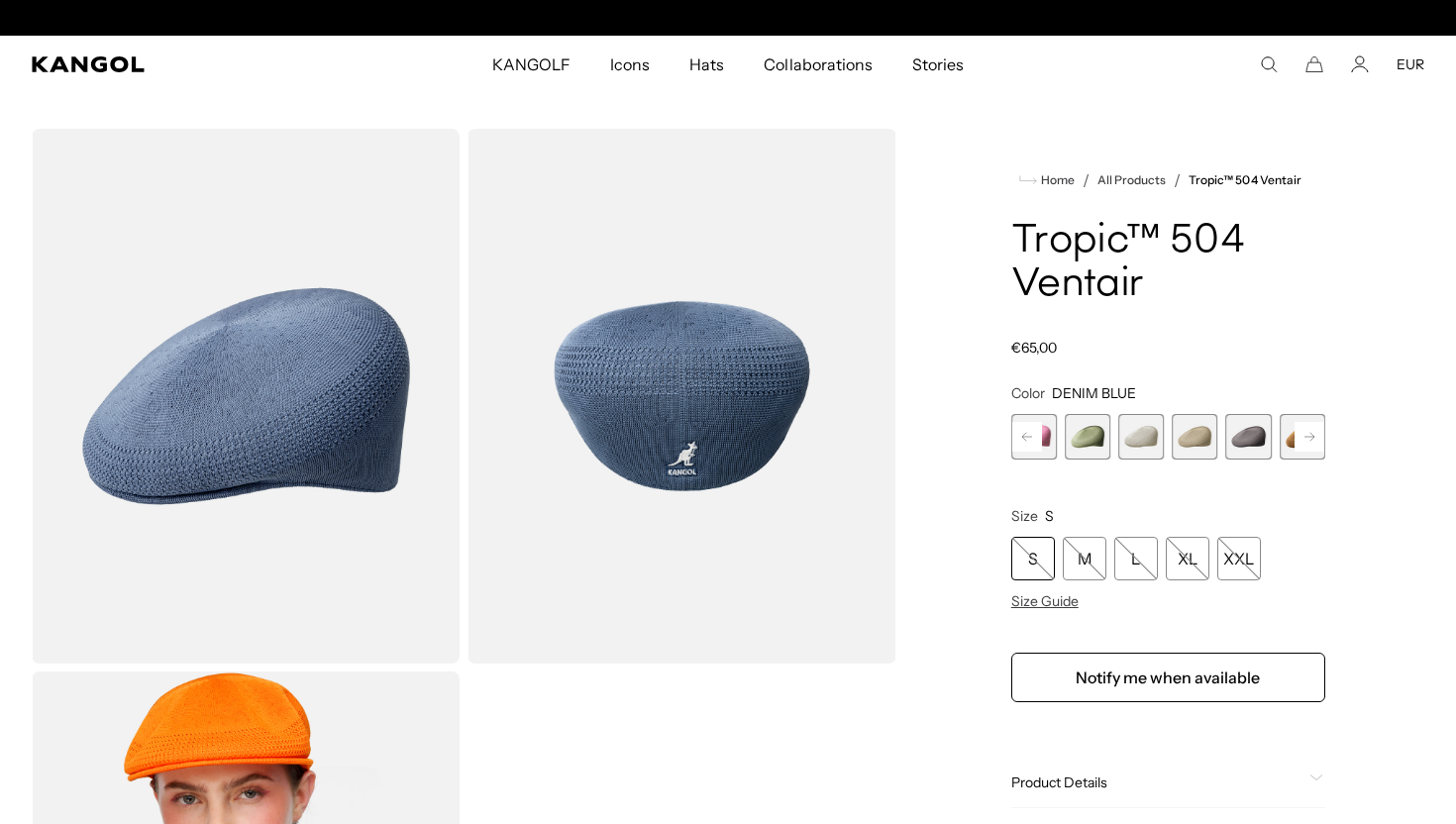 click 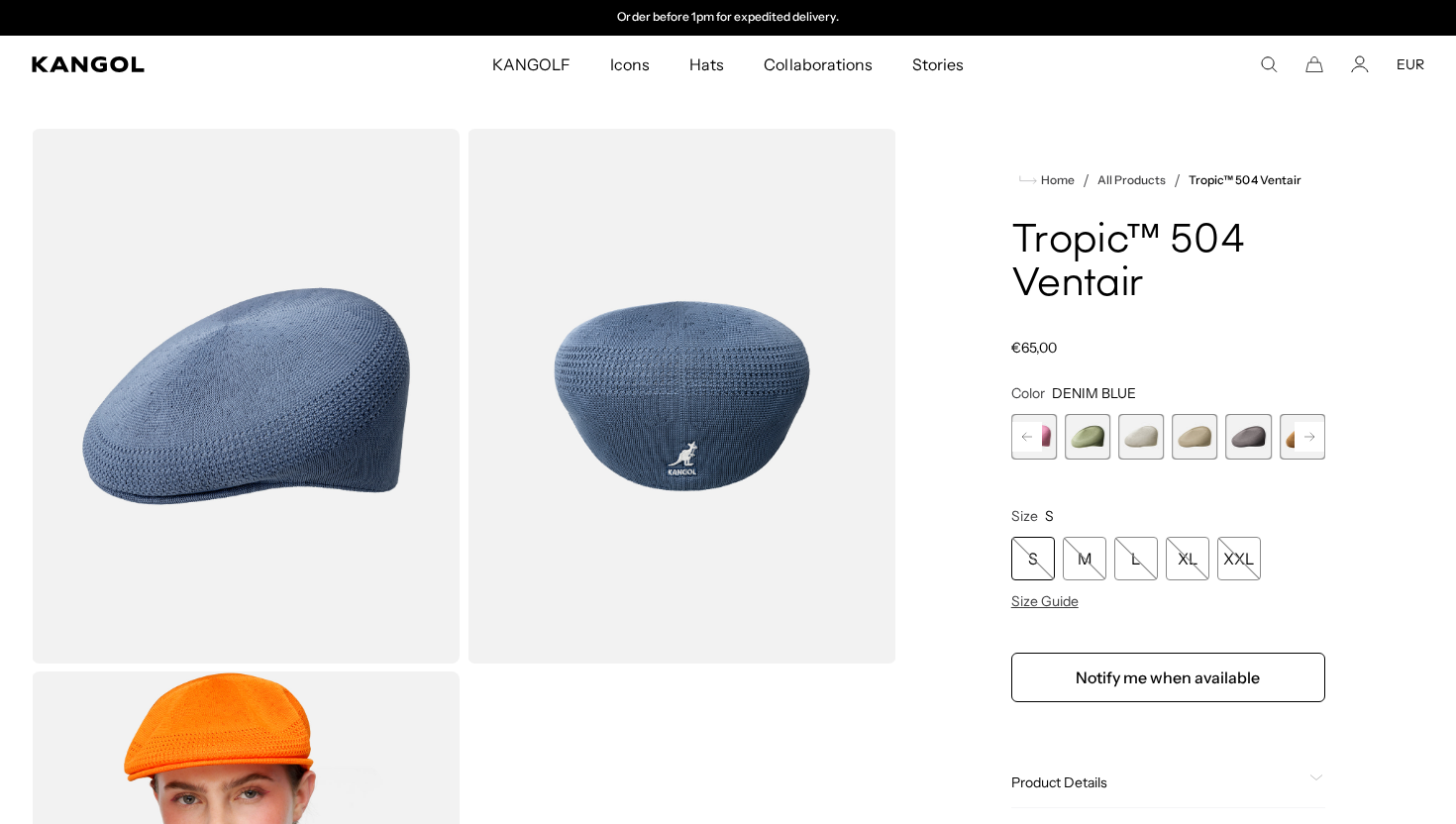 click 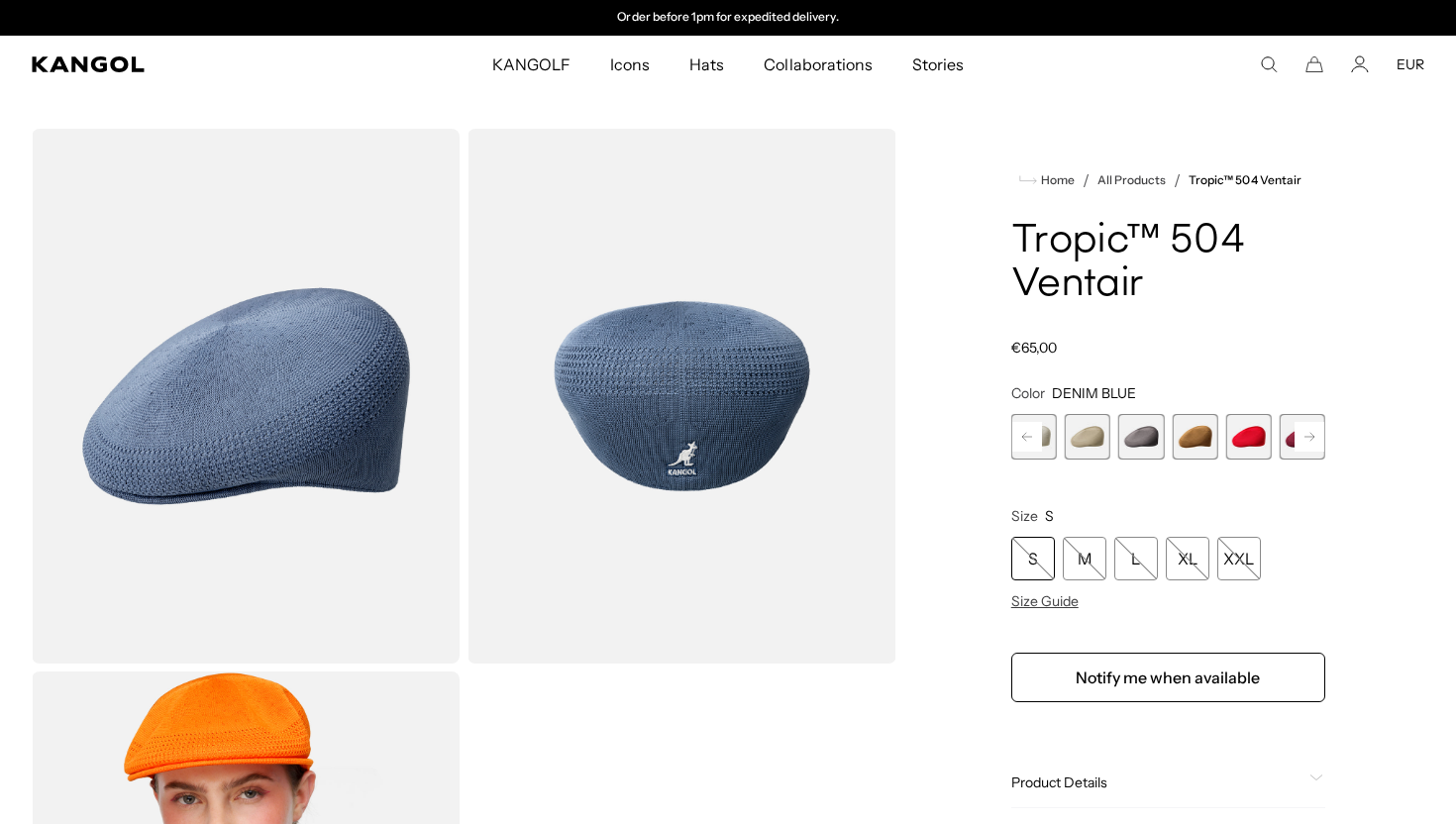 click 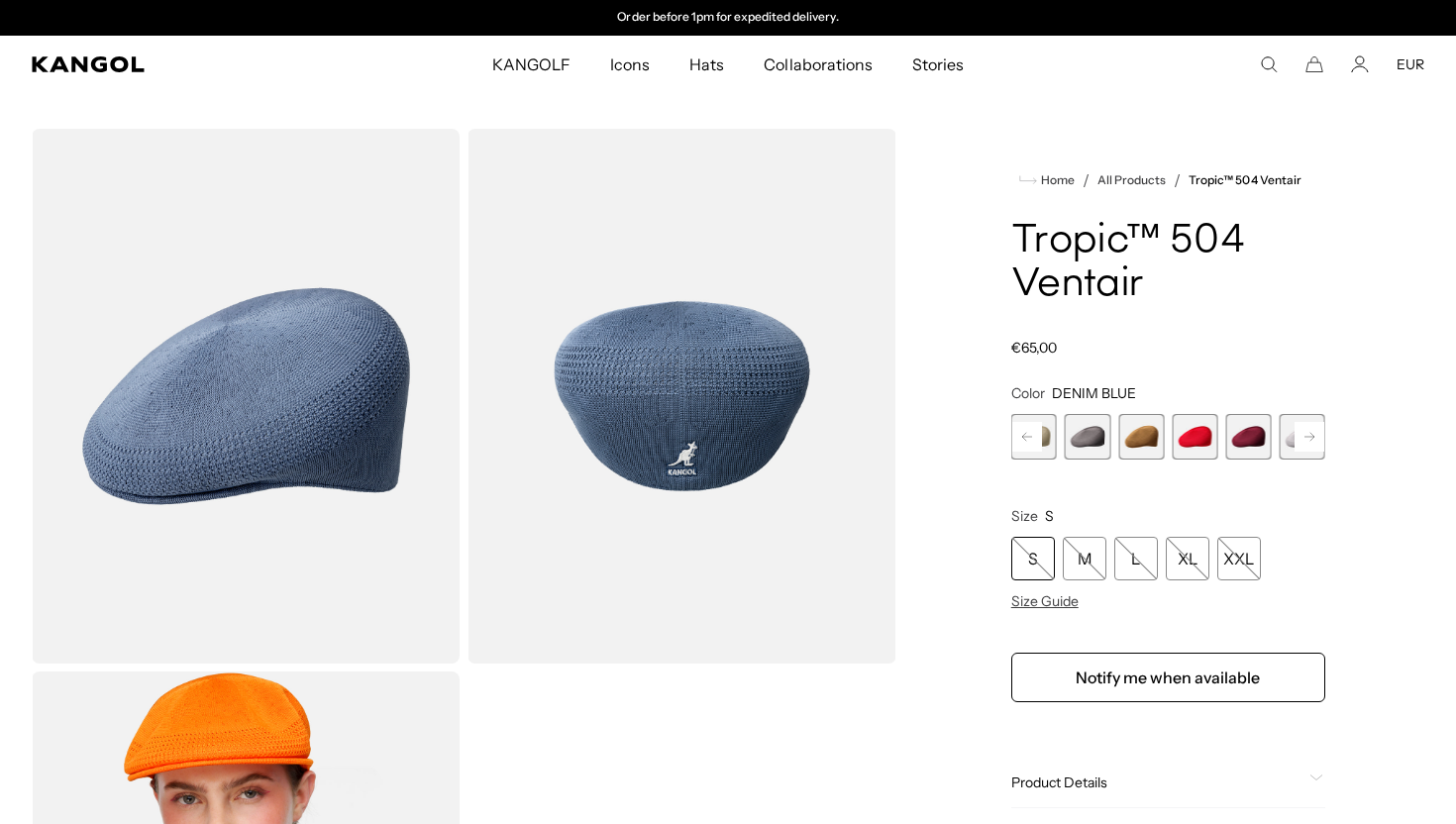 click 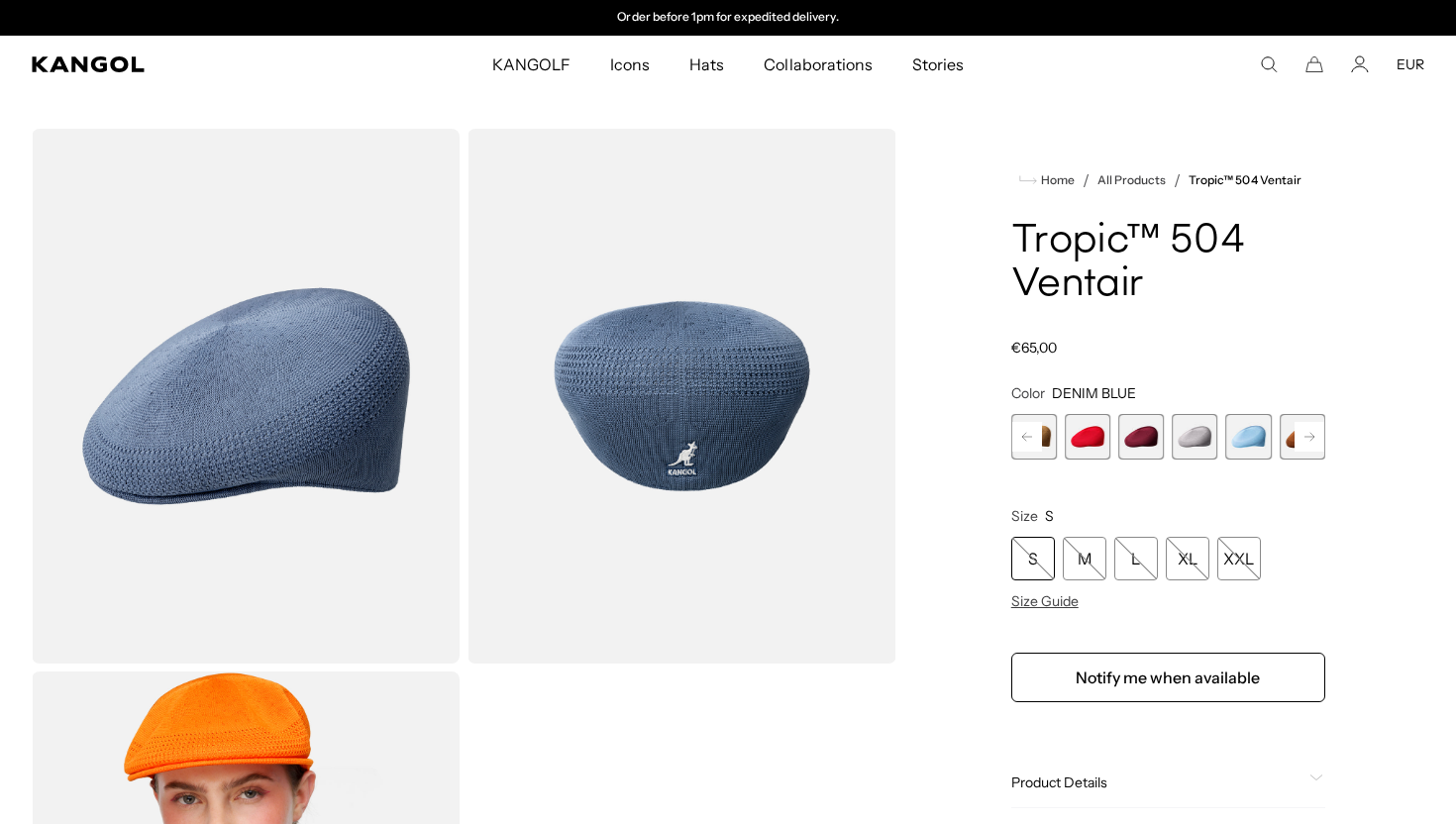 click 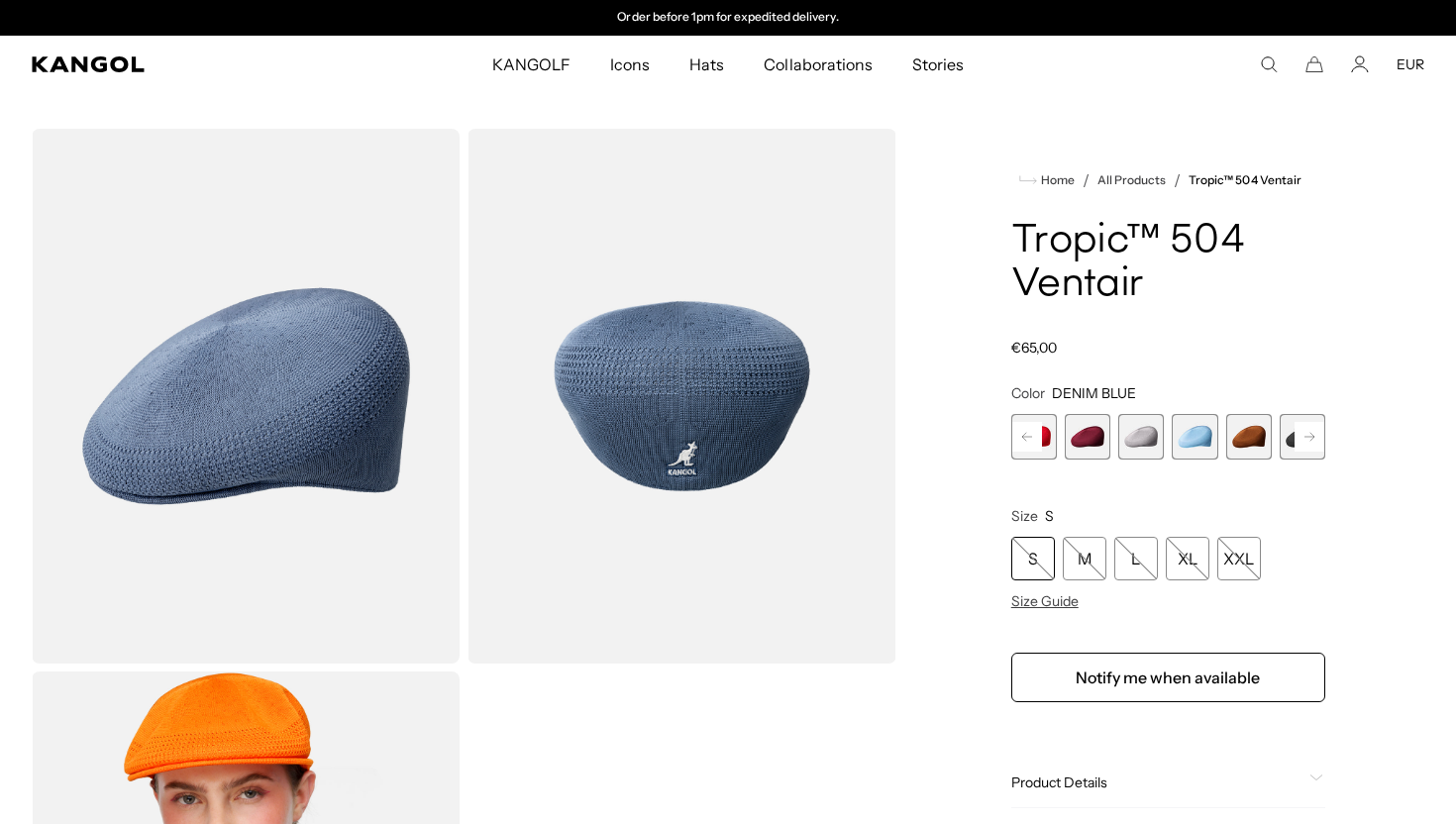click 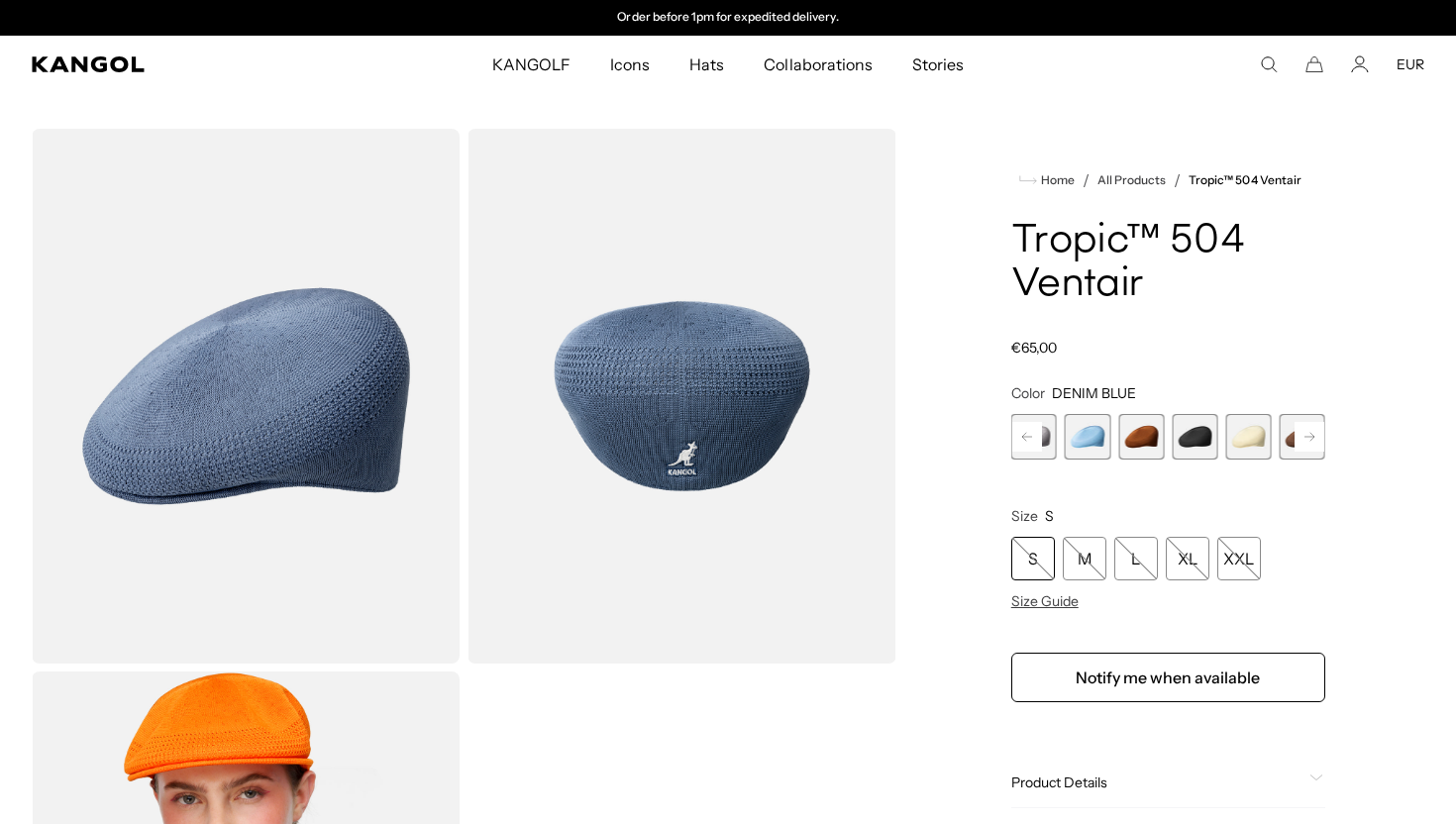 click 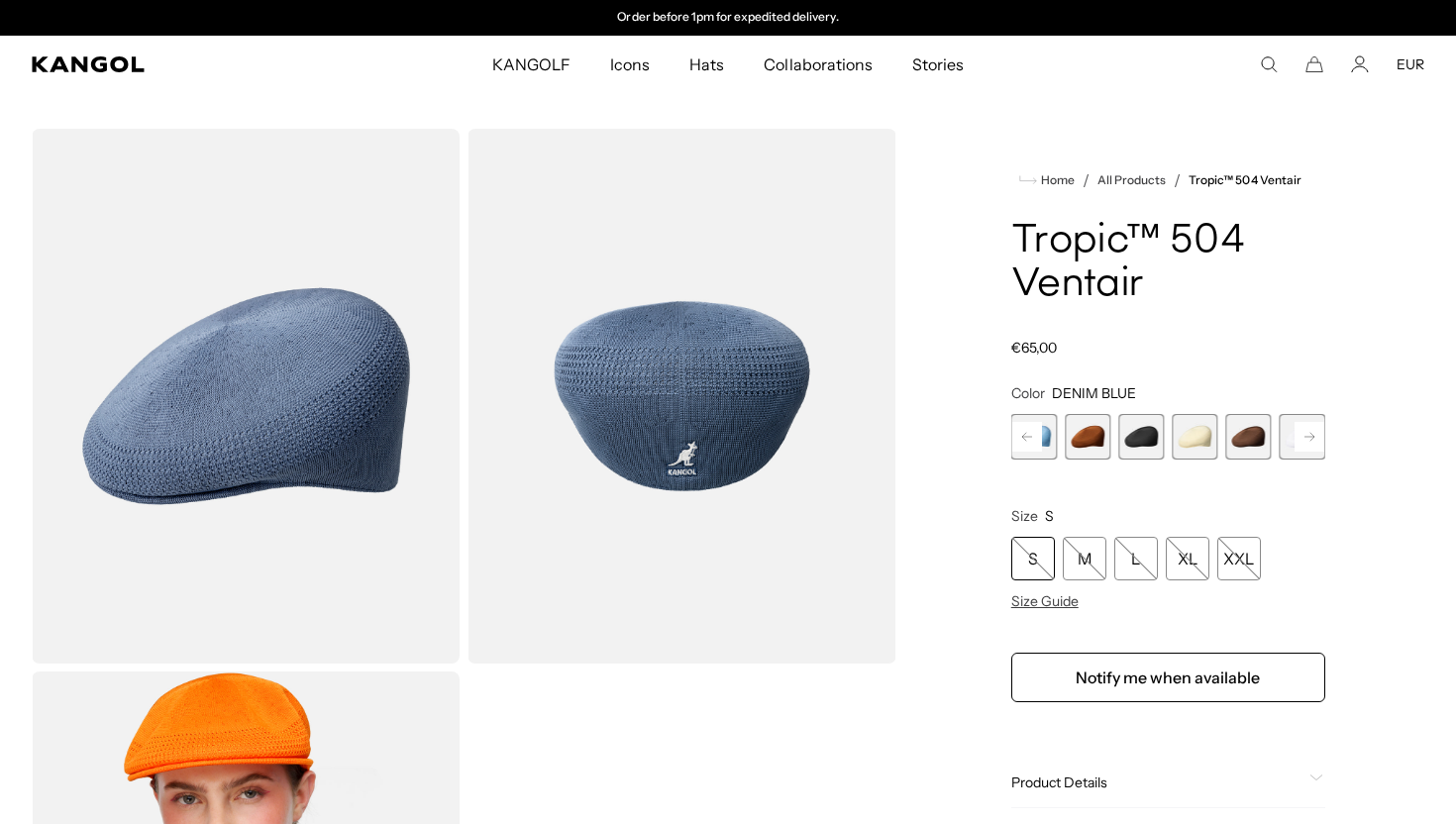 click 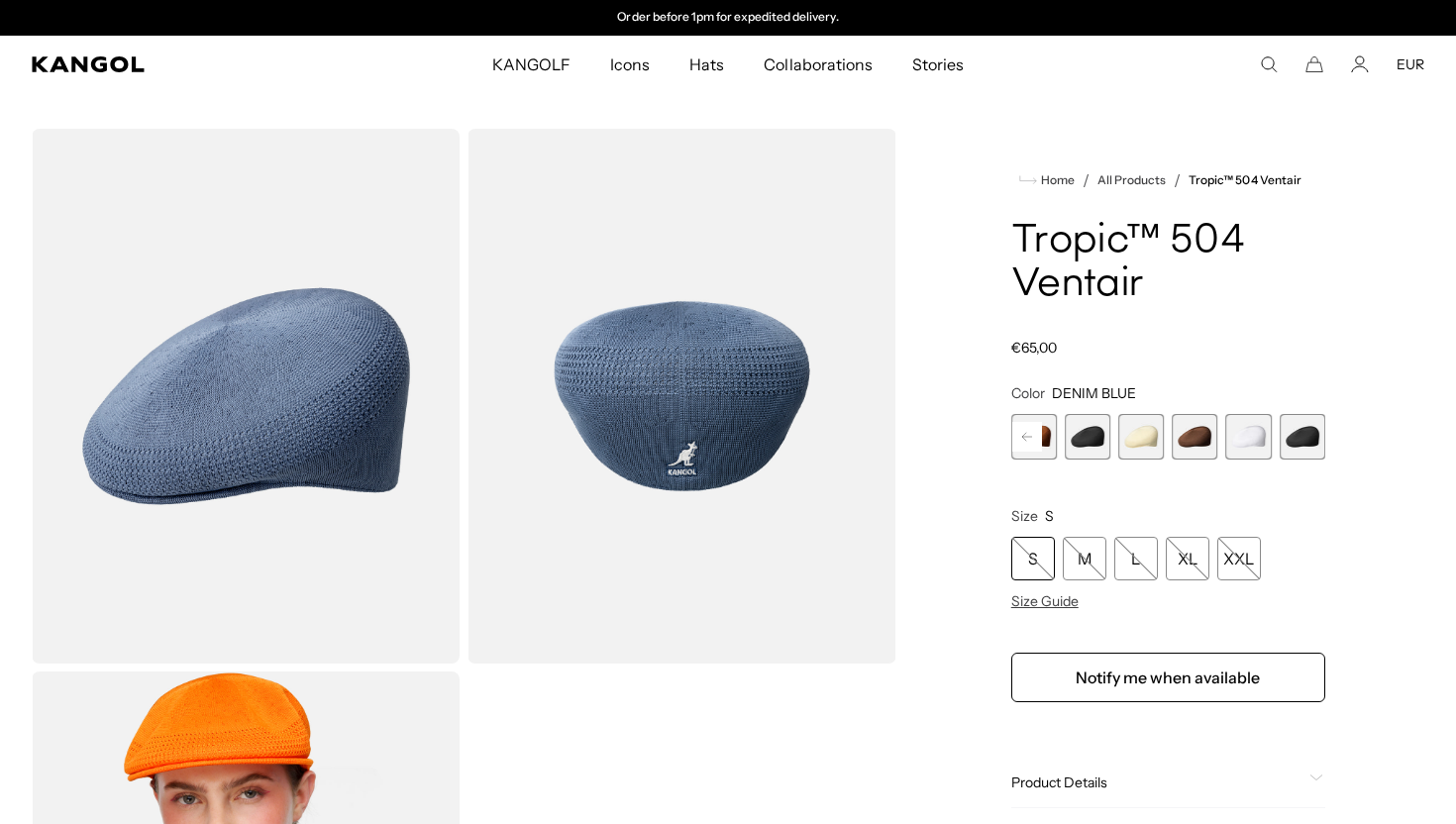click at bounding box center [1302, 437] 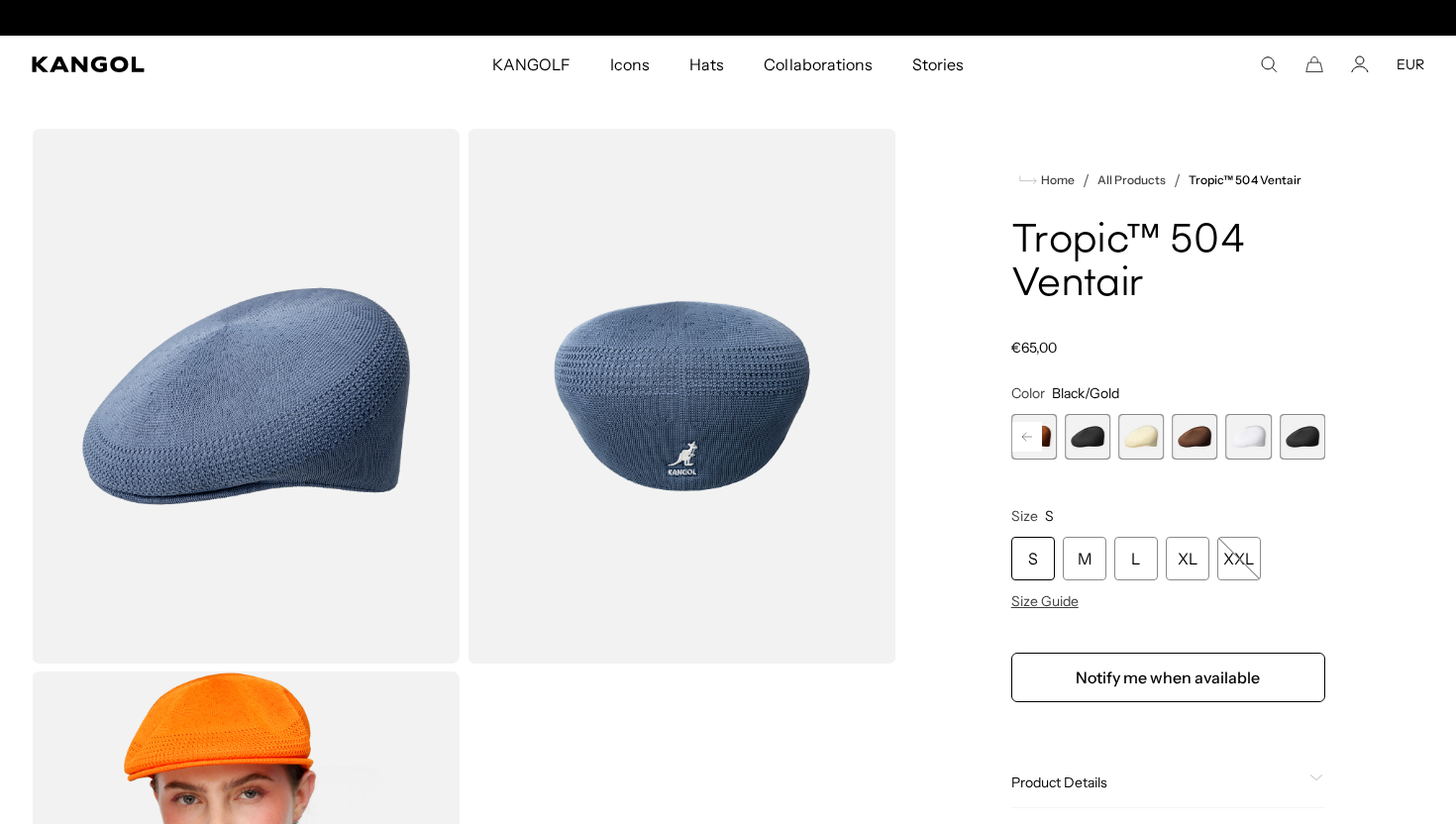 scroll, scrollTop: 0, scrollLeft: 0, axis: both 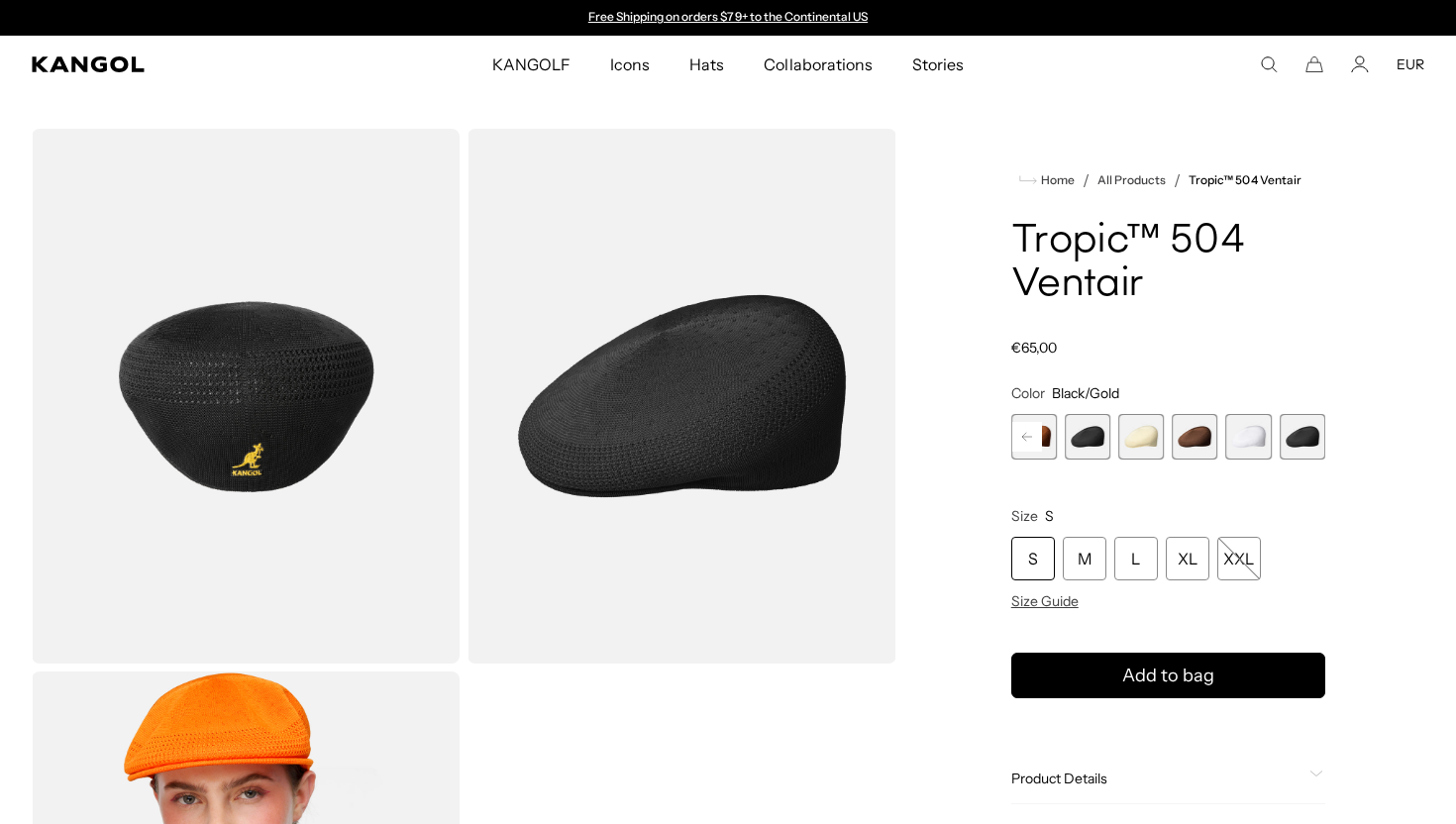 click at bounding box center [1249, 437] 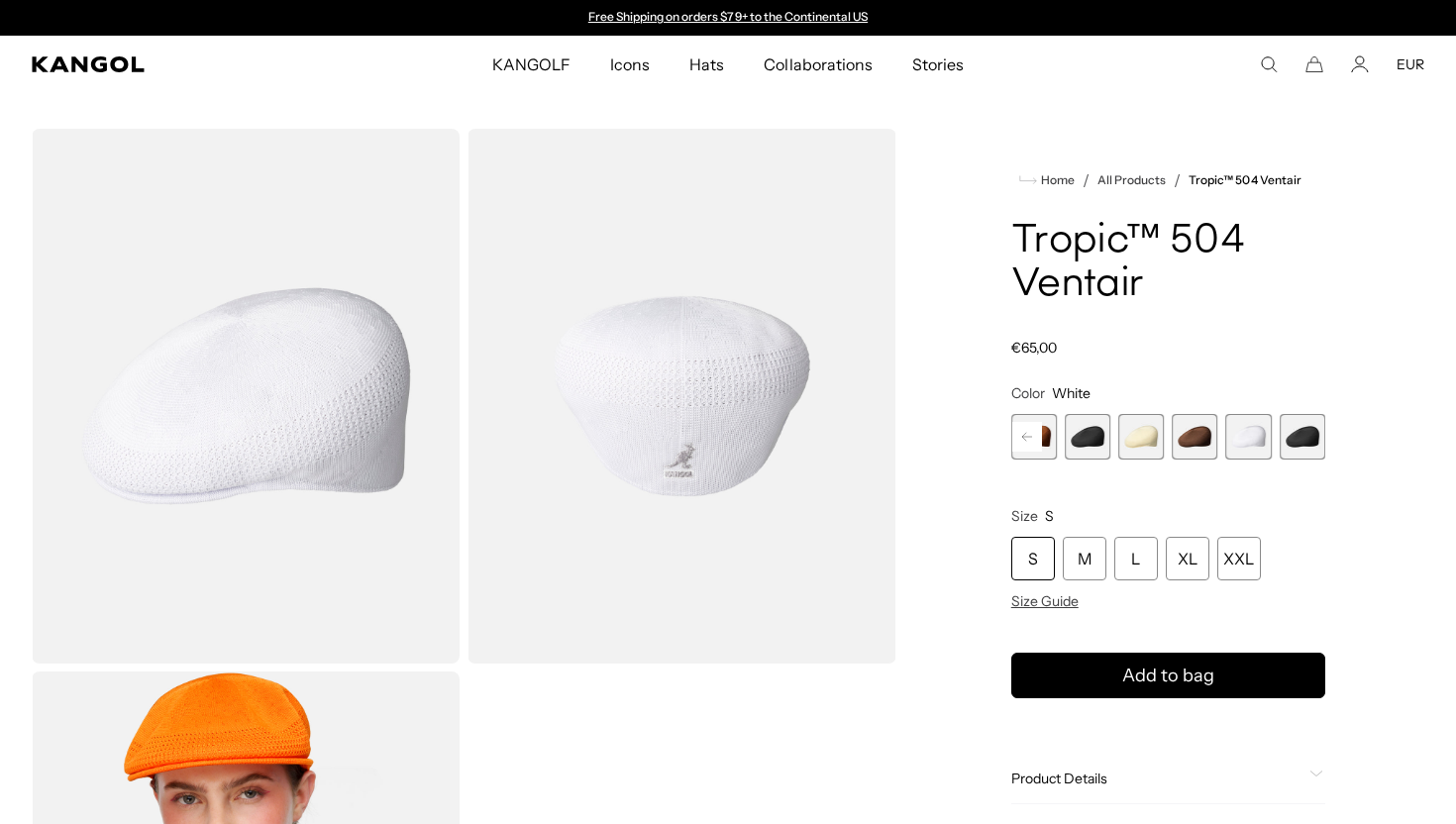 click at bounding box center [1249, 437] 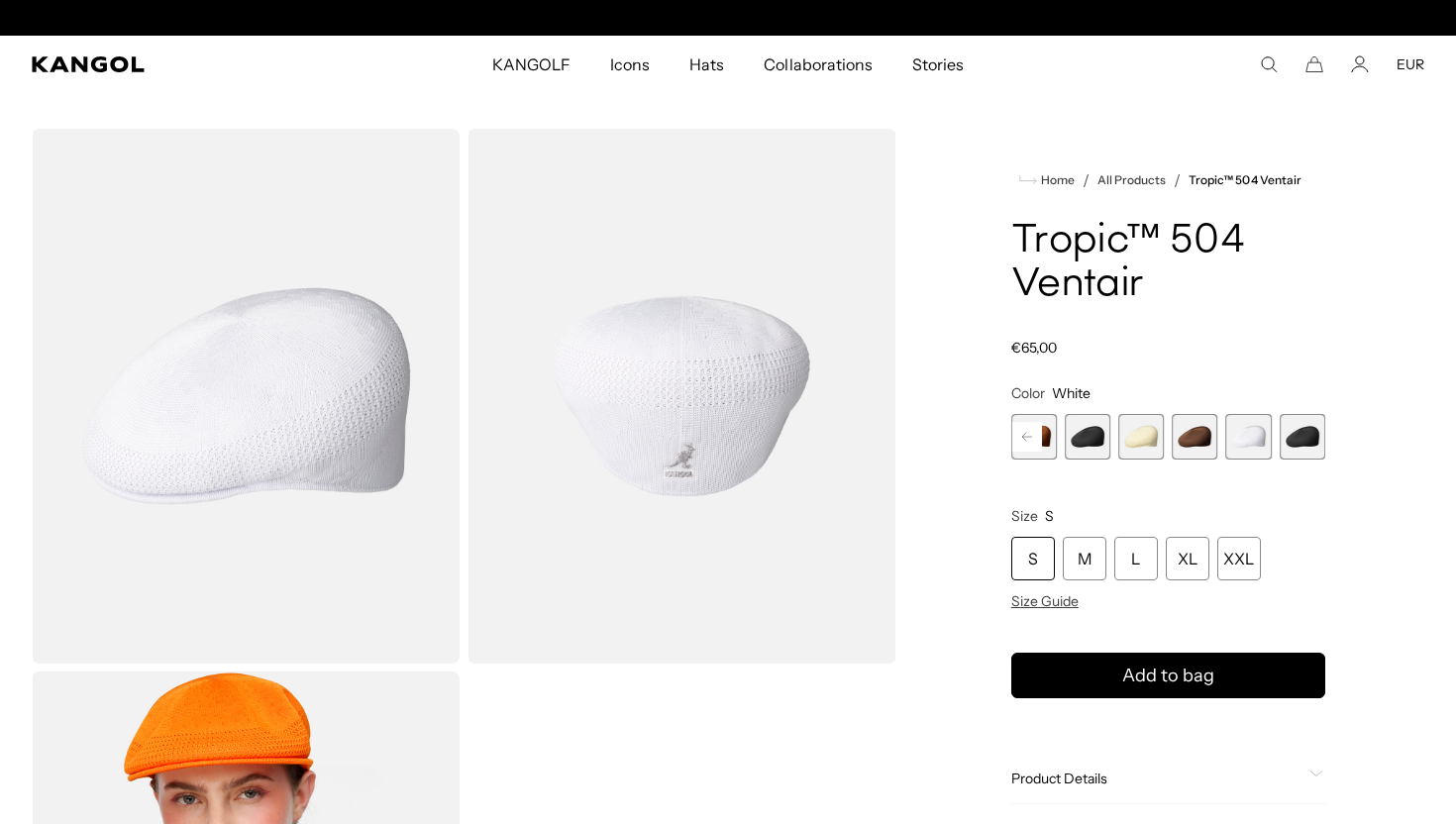 scroll, scrollTop: 0, scrollLeft: 408, axis: horizontal 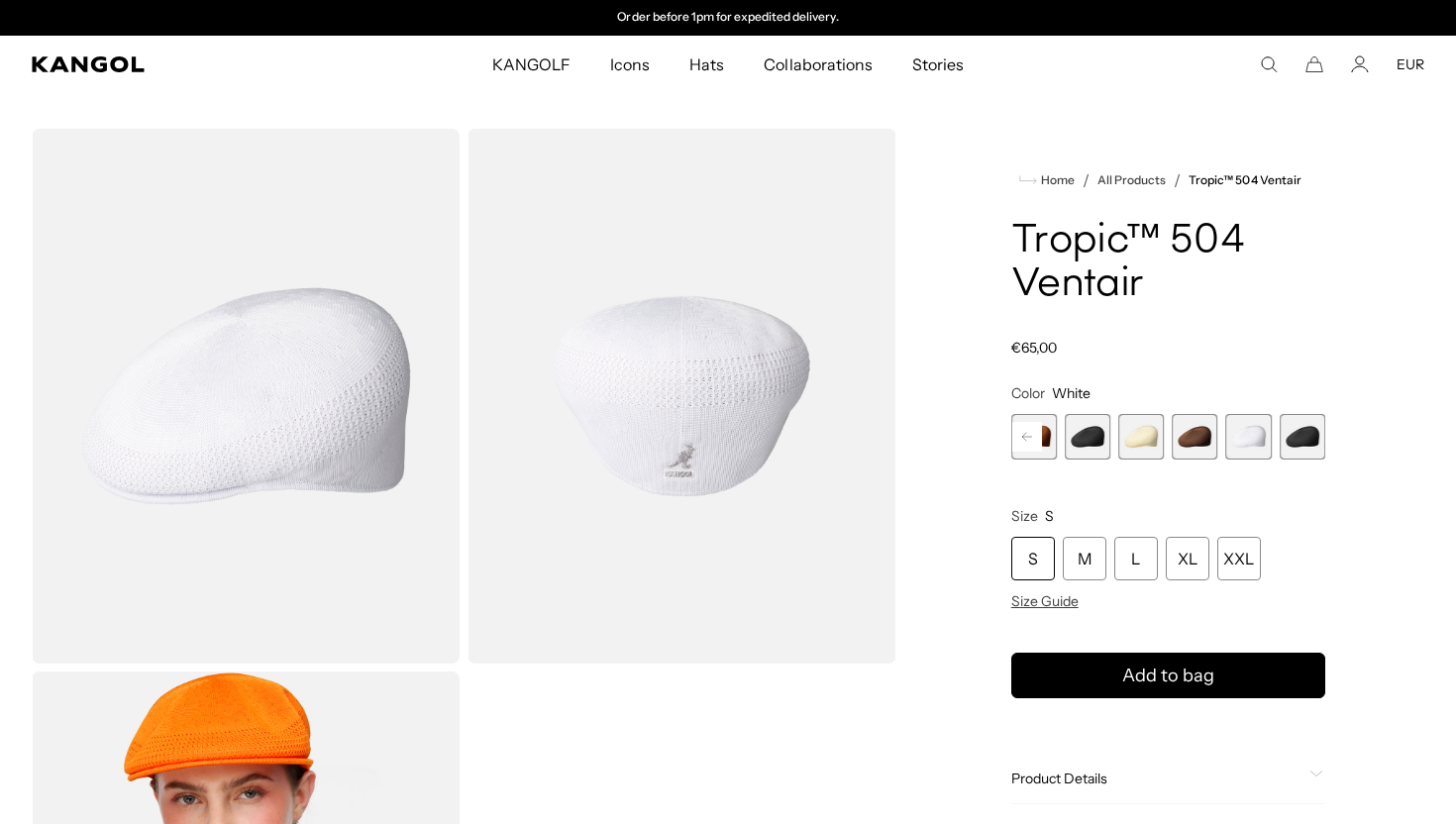click at bounding box center [1302, 437] 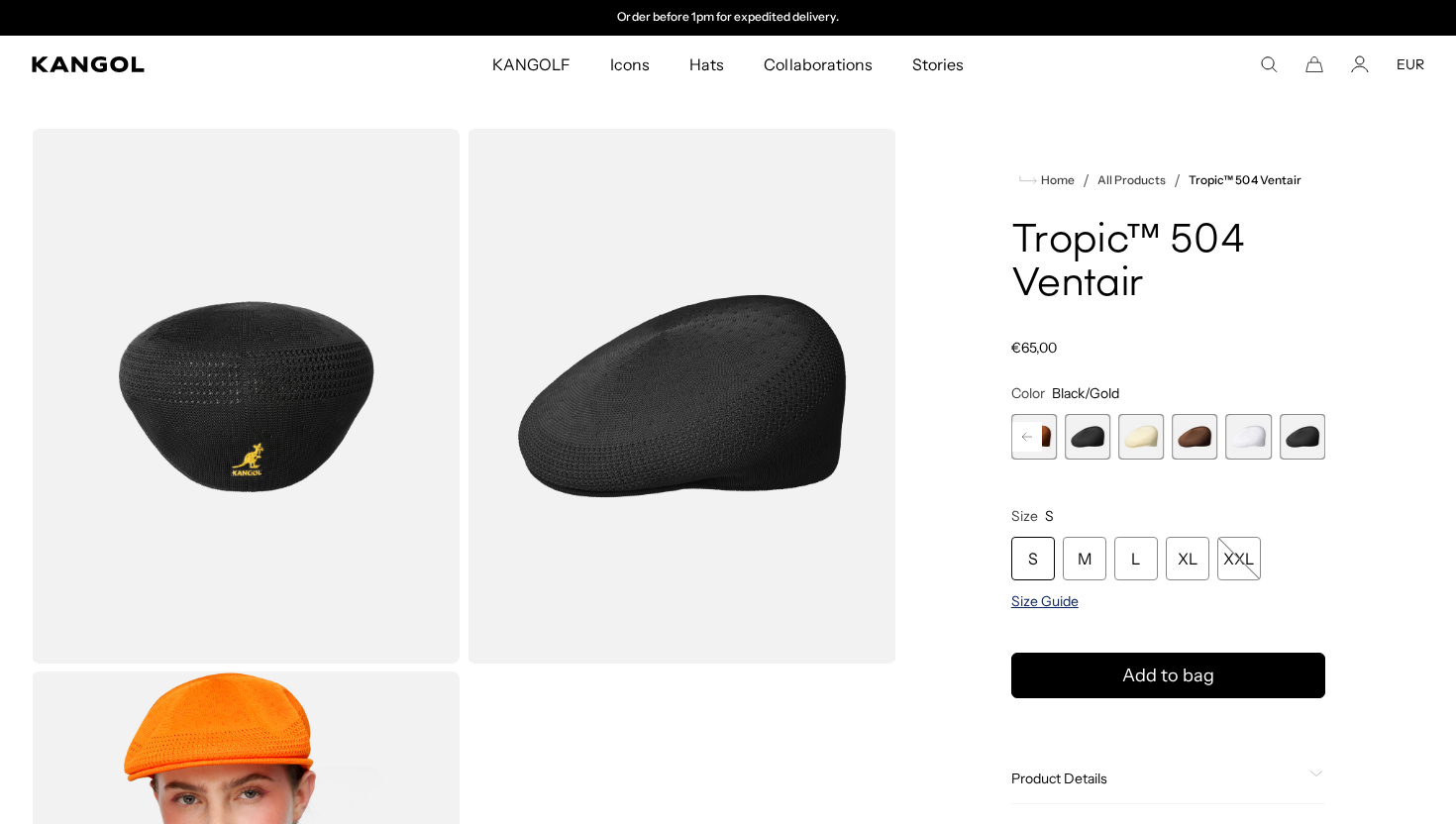 click on "Size Guide" at bounding box center (1045, 601) 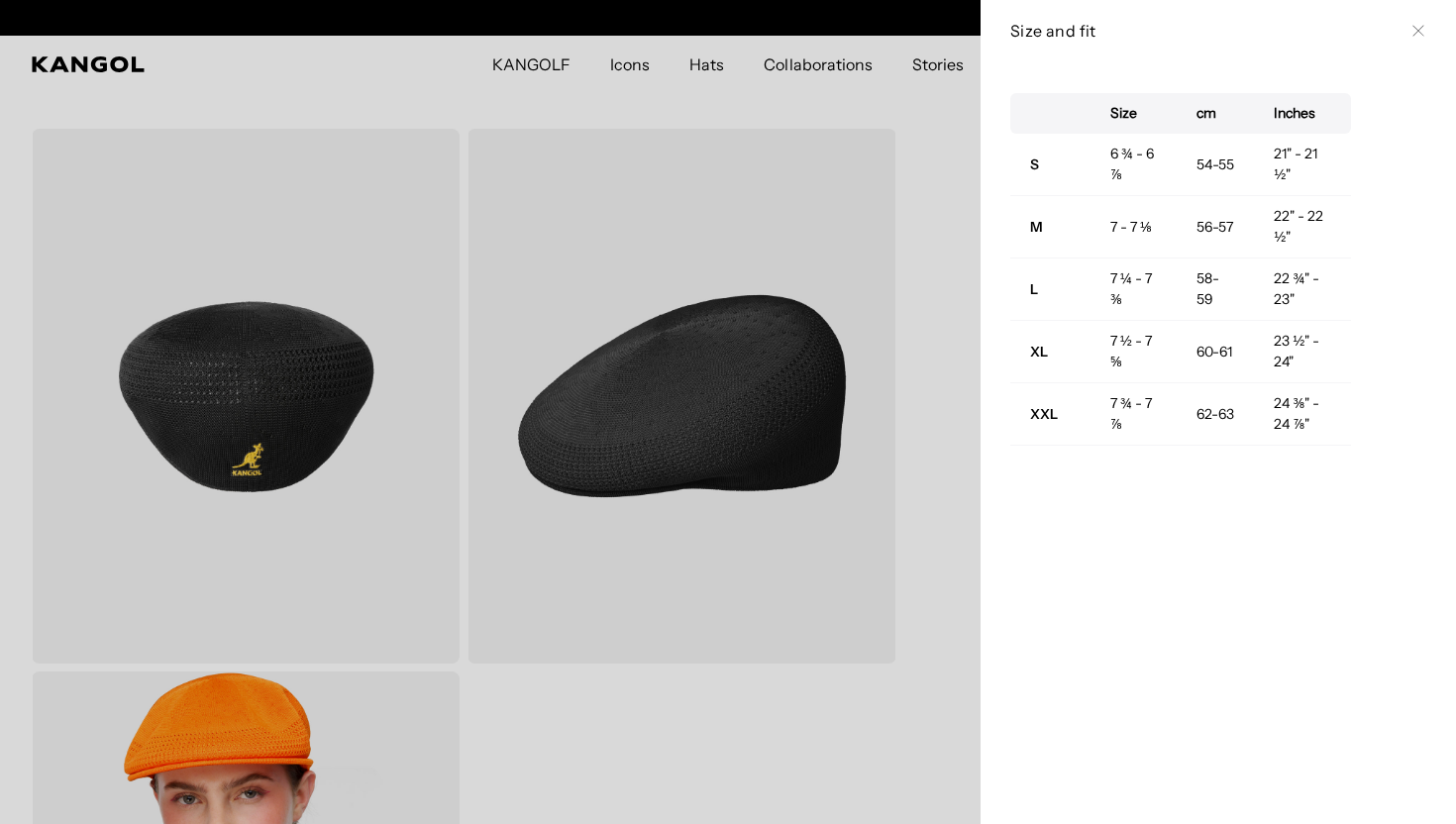 scroll, scrollTop: 0, scrollLeft: 0, axis: both 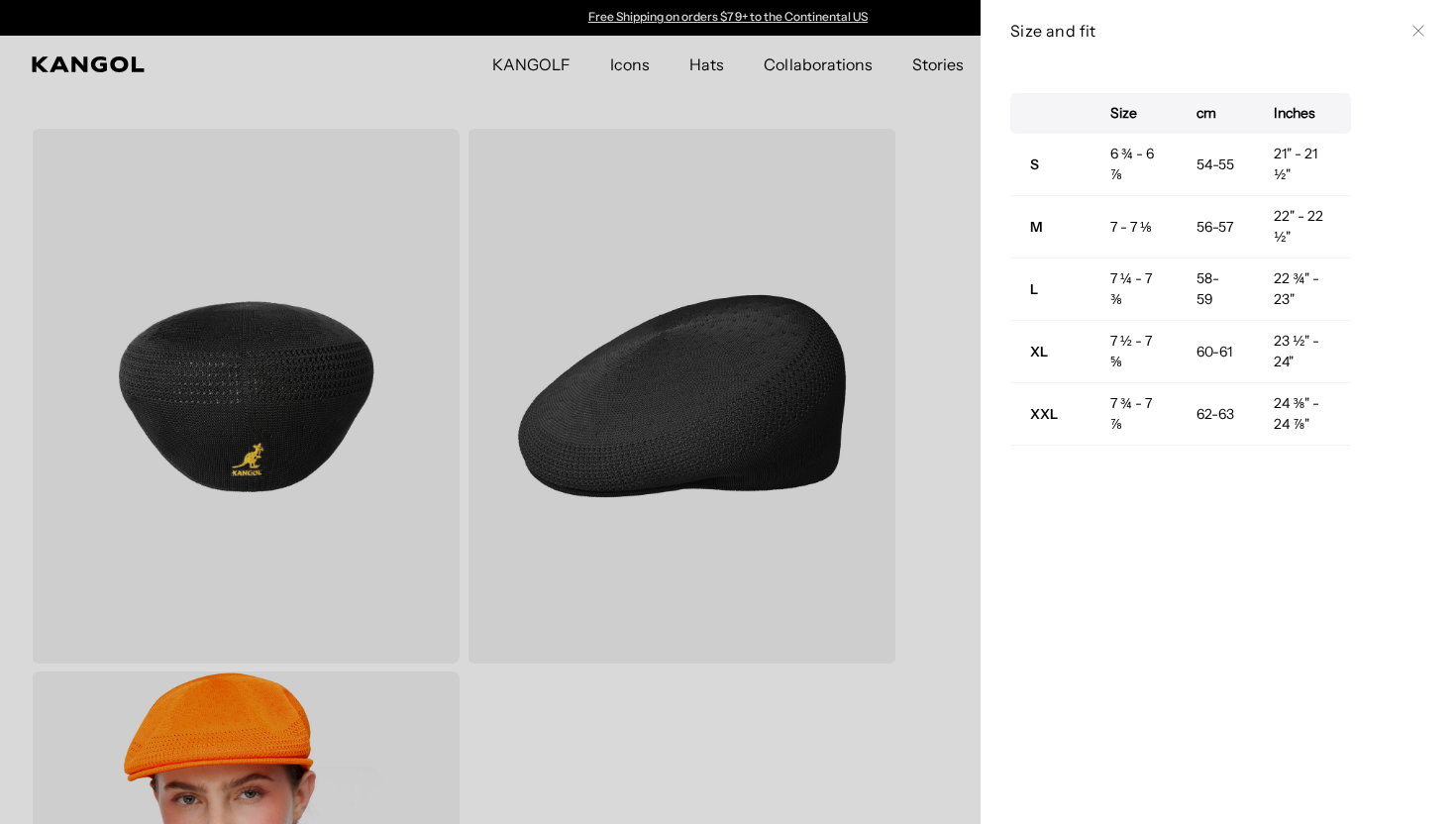click 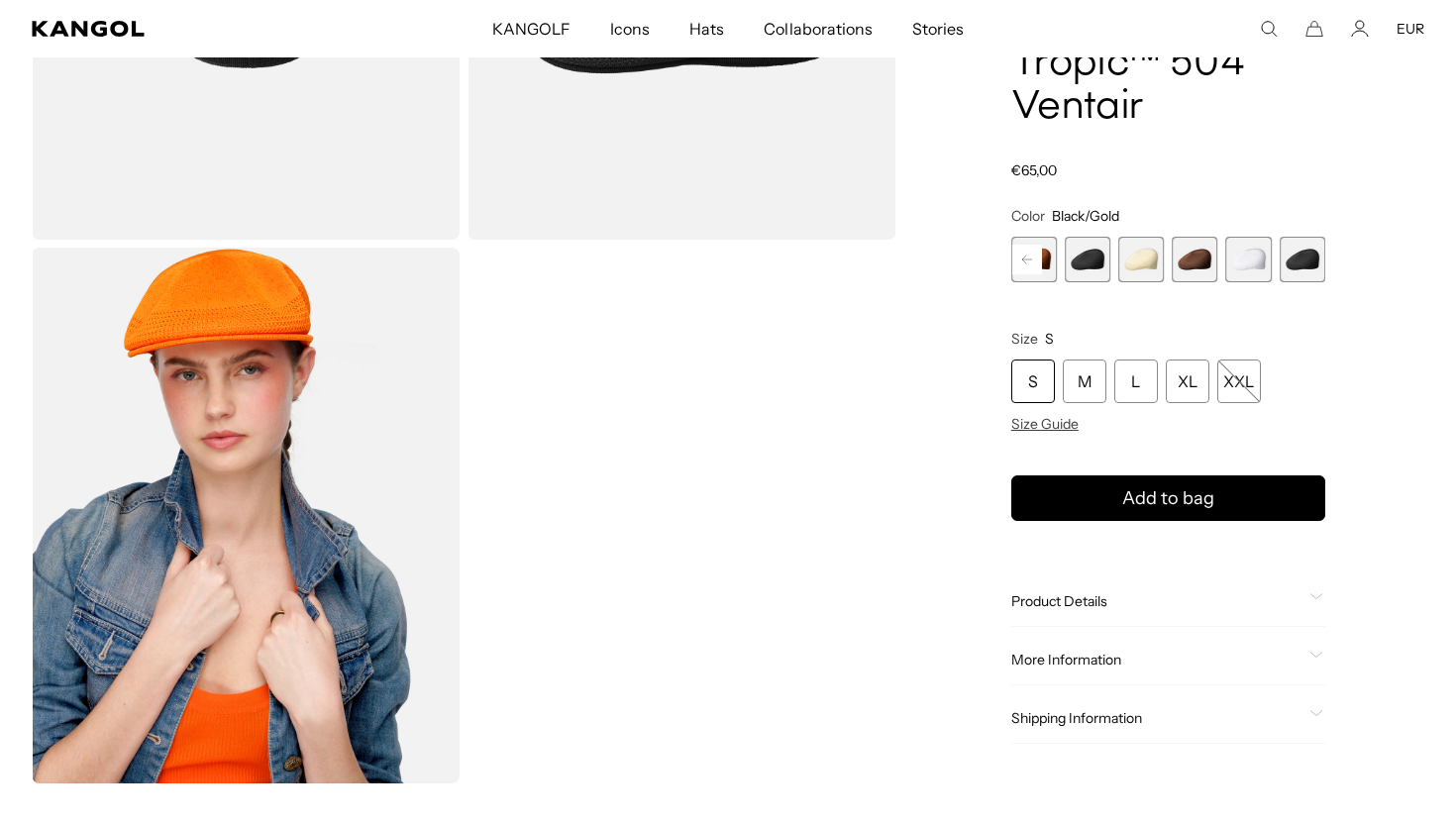 scroll, scrollTop: 833, scrollLeft: 0, axis: vertical 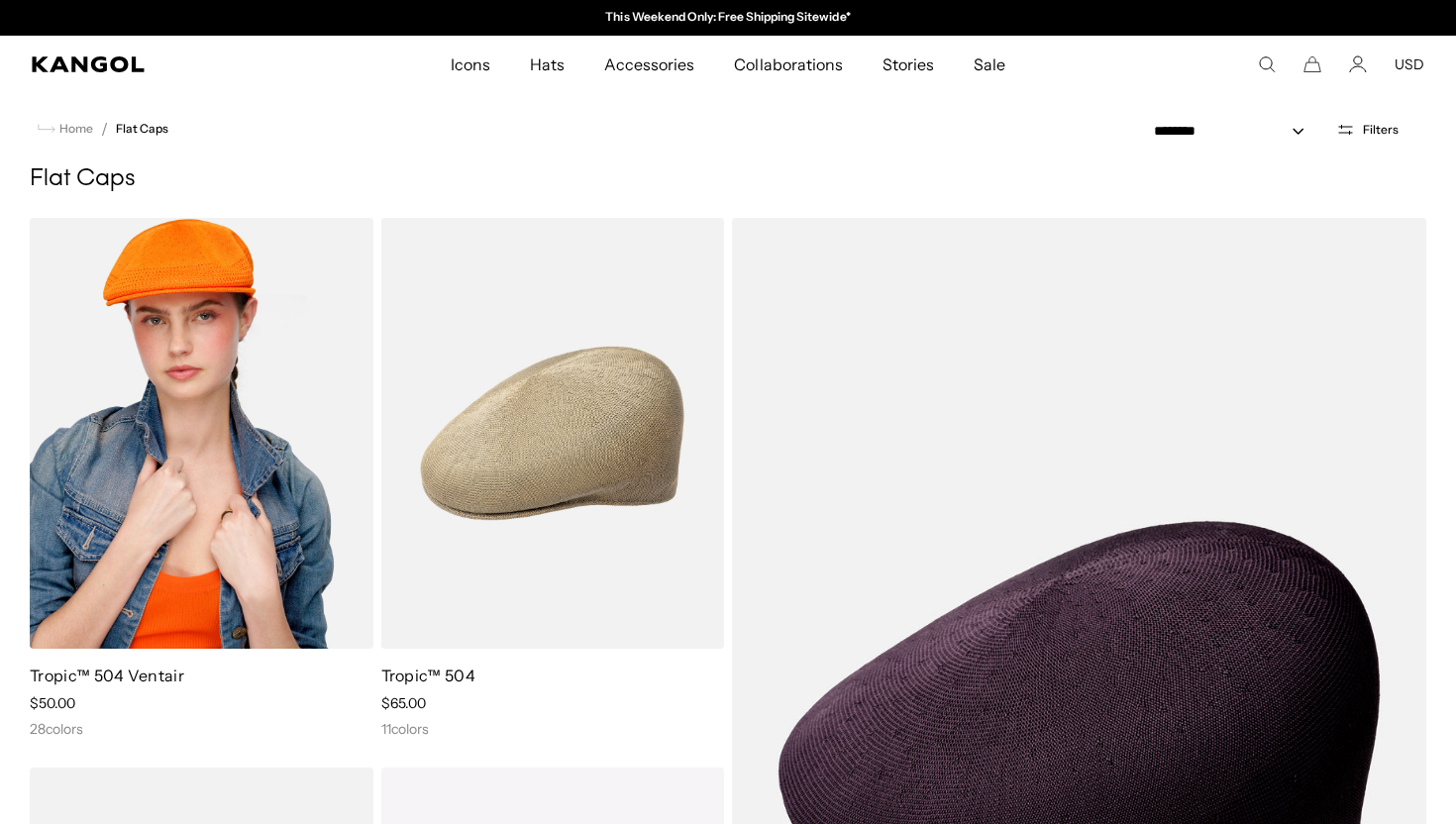 click at bounding box center (201, 433) 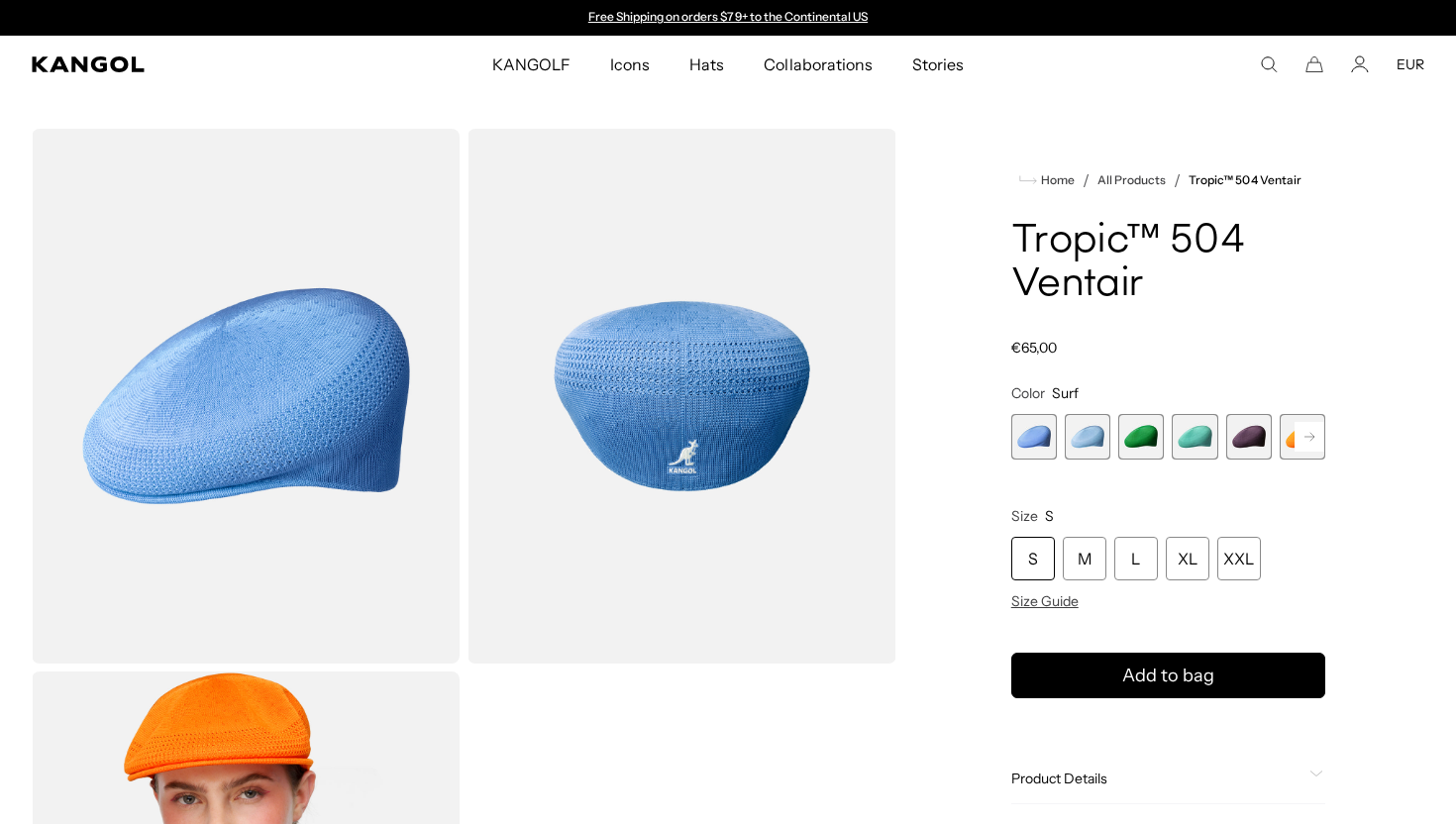 scroll, scrollTop: 0, scrollLeft: 0, axis: both 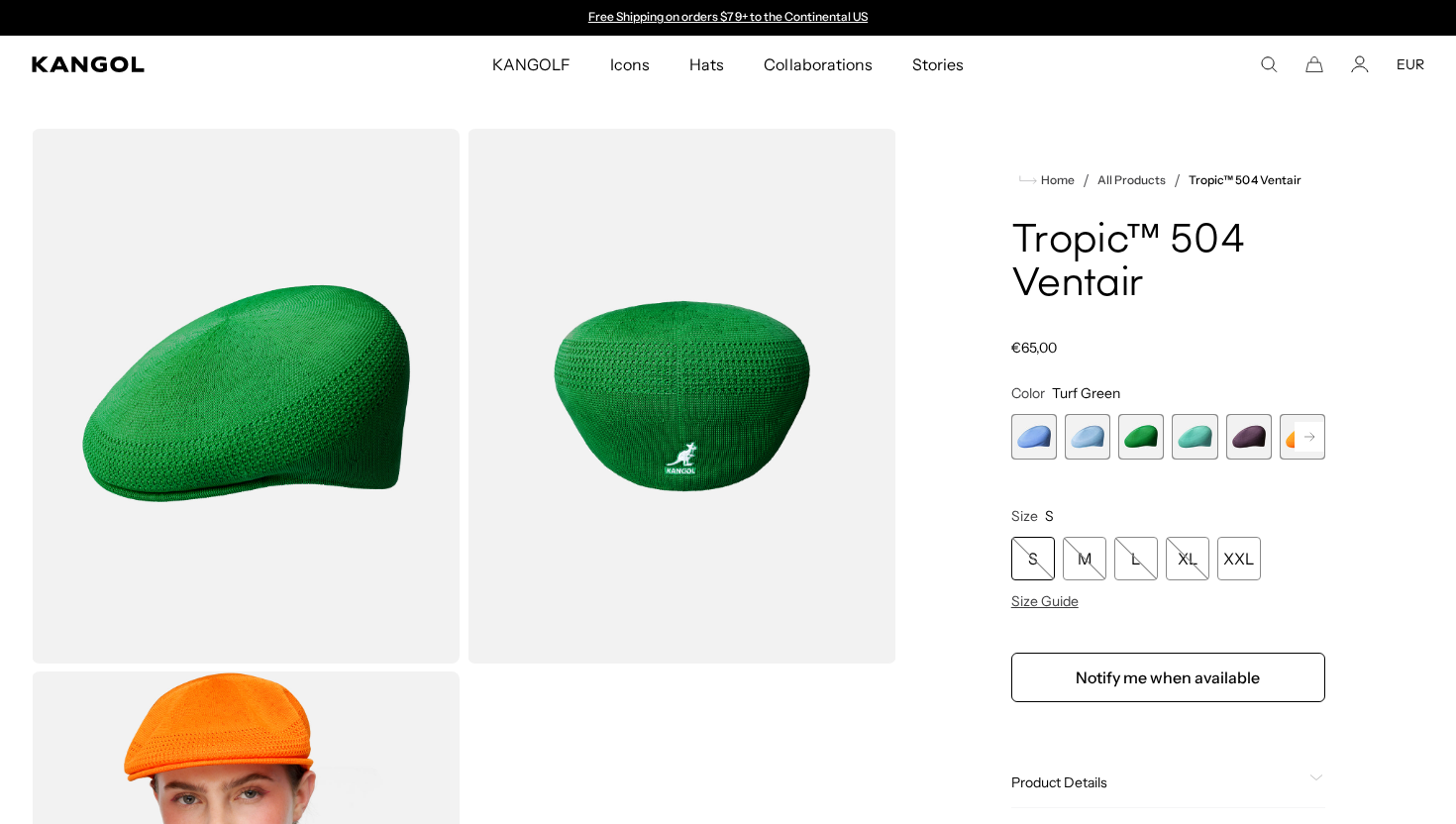 click at bounding box center [1088, 437] 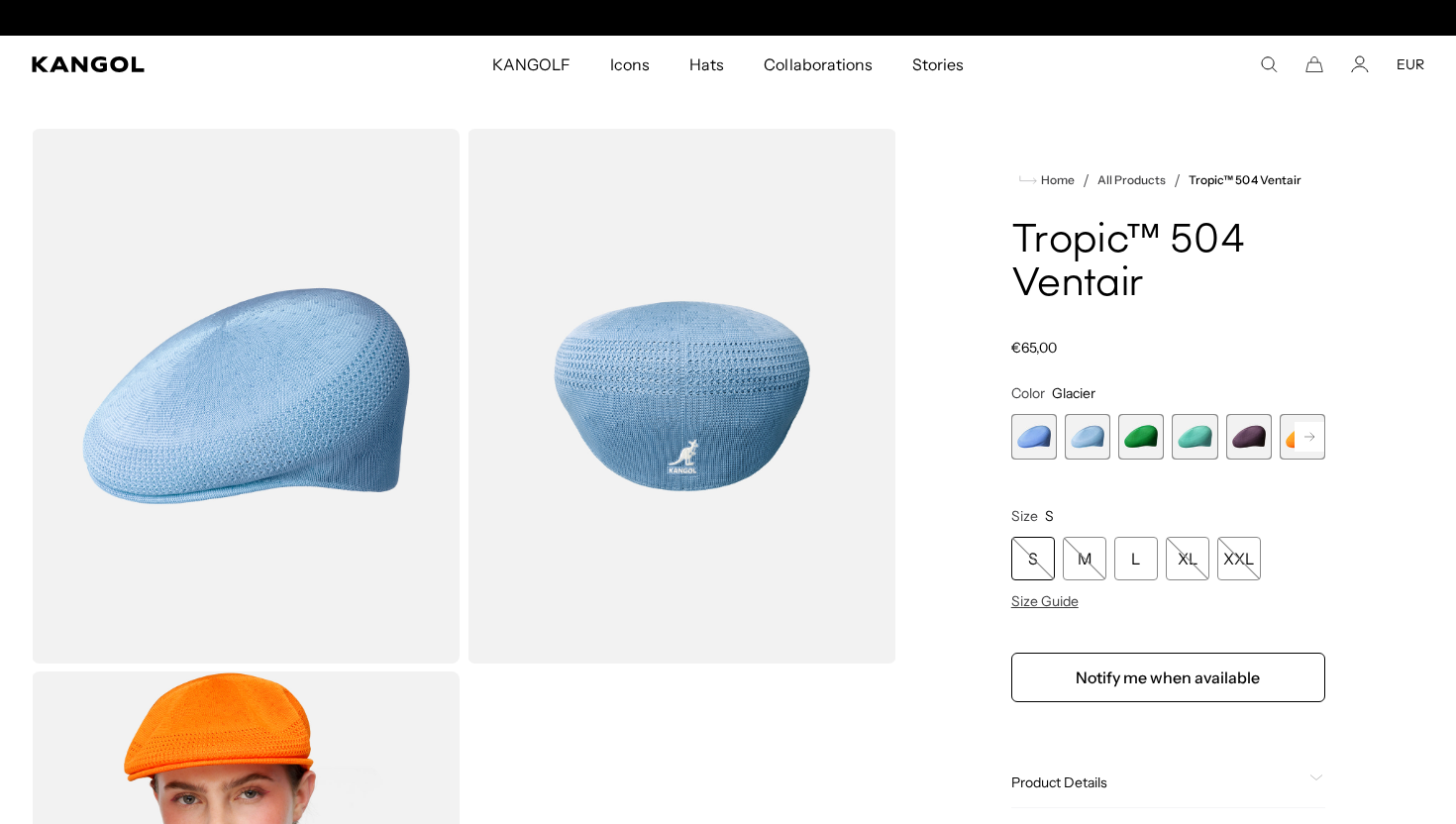 scroll, scrollTop: 0, scrollLeft: 408, axis: horizontal 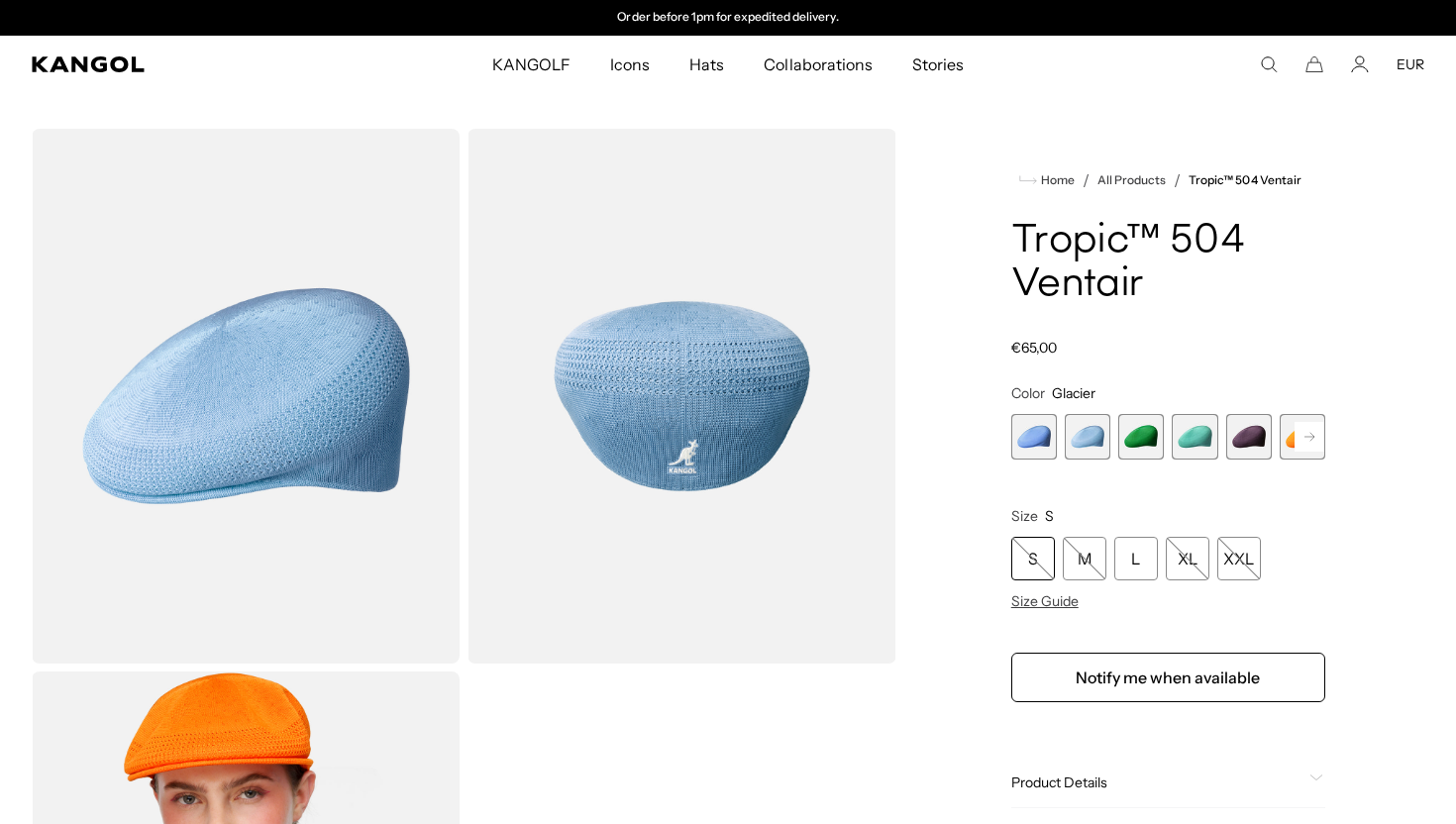 click at bounding box center [1141, 437] 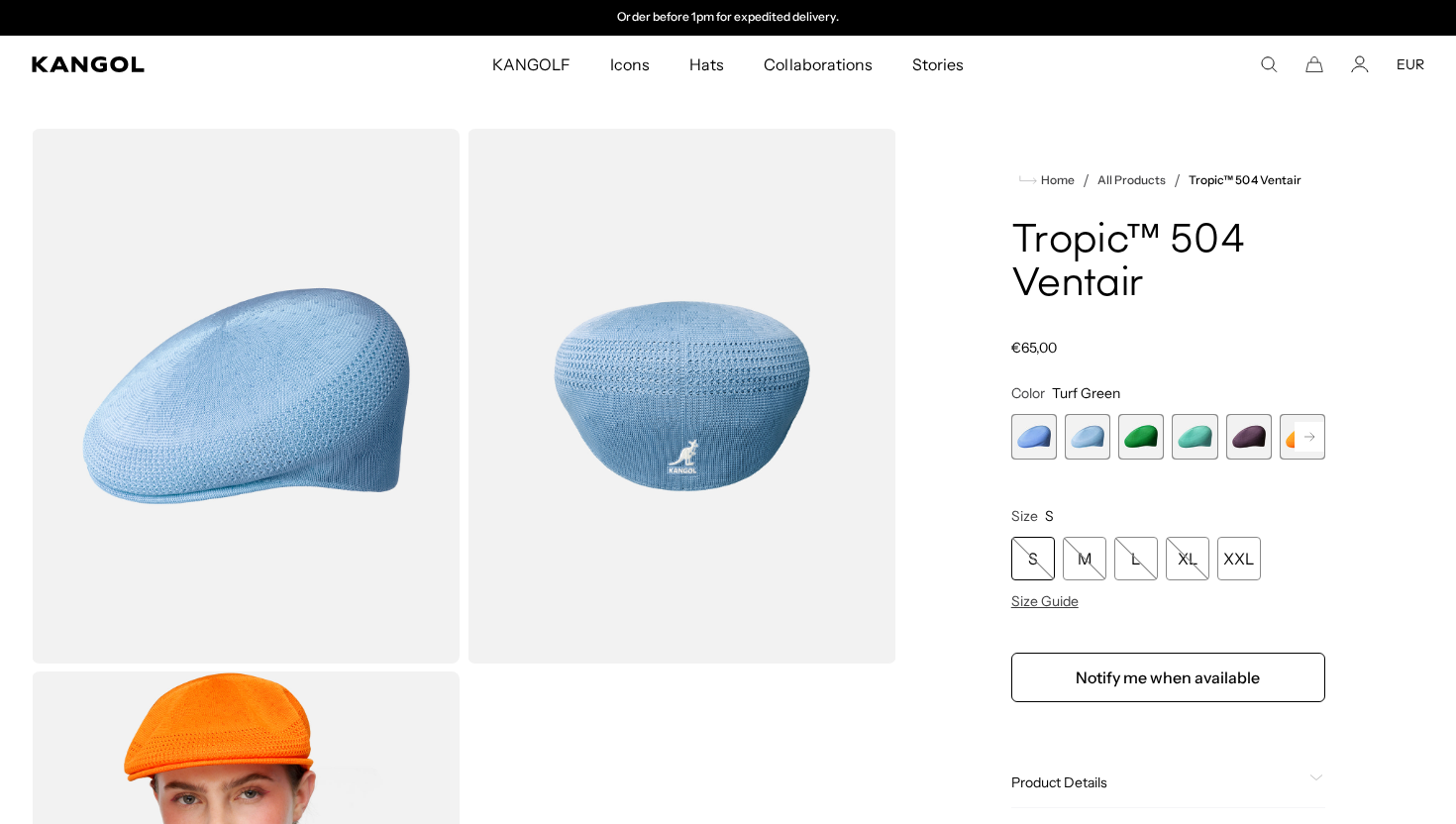 click 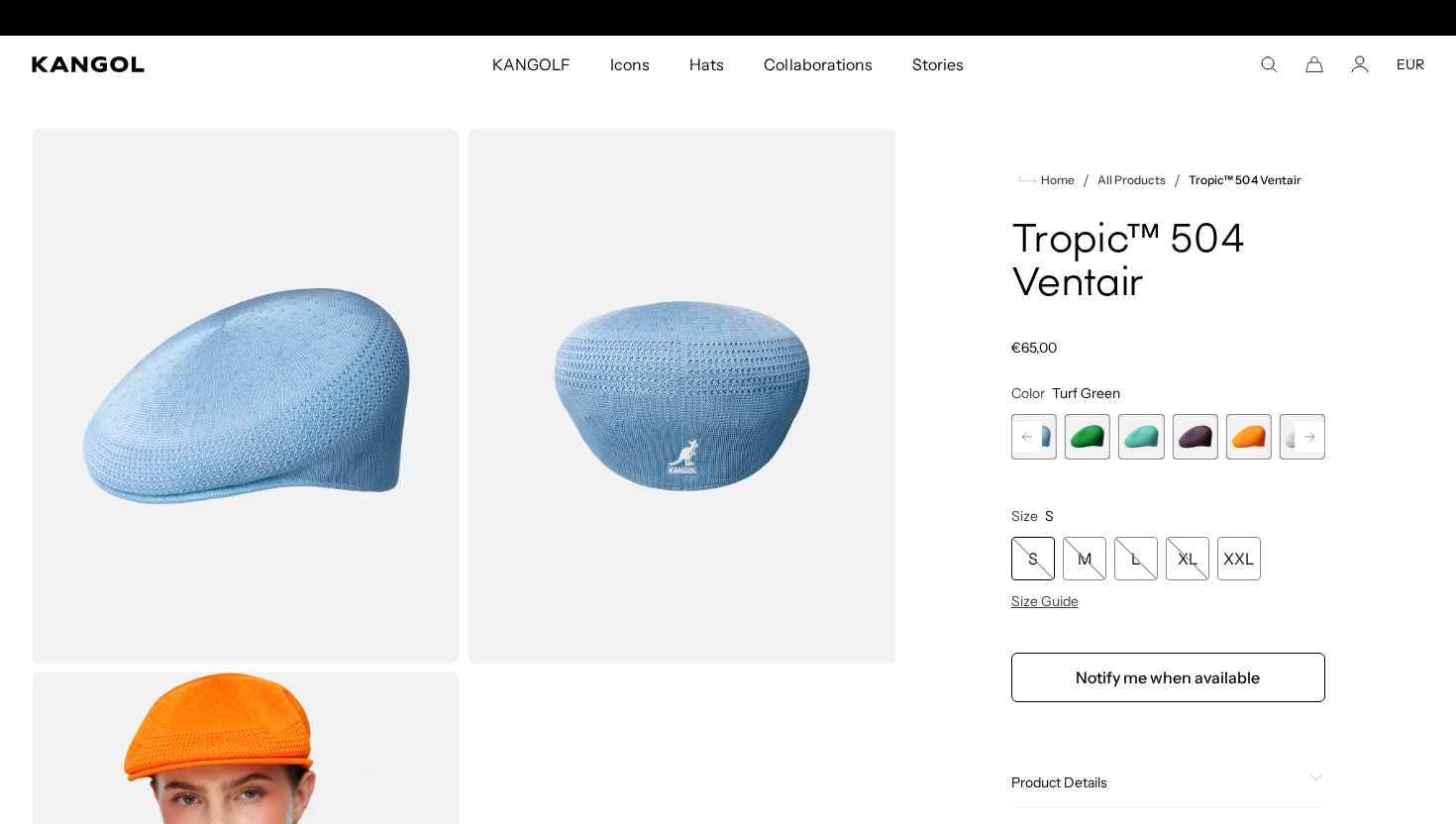click 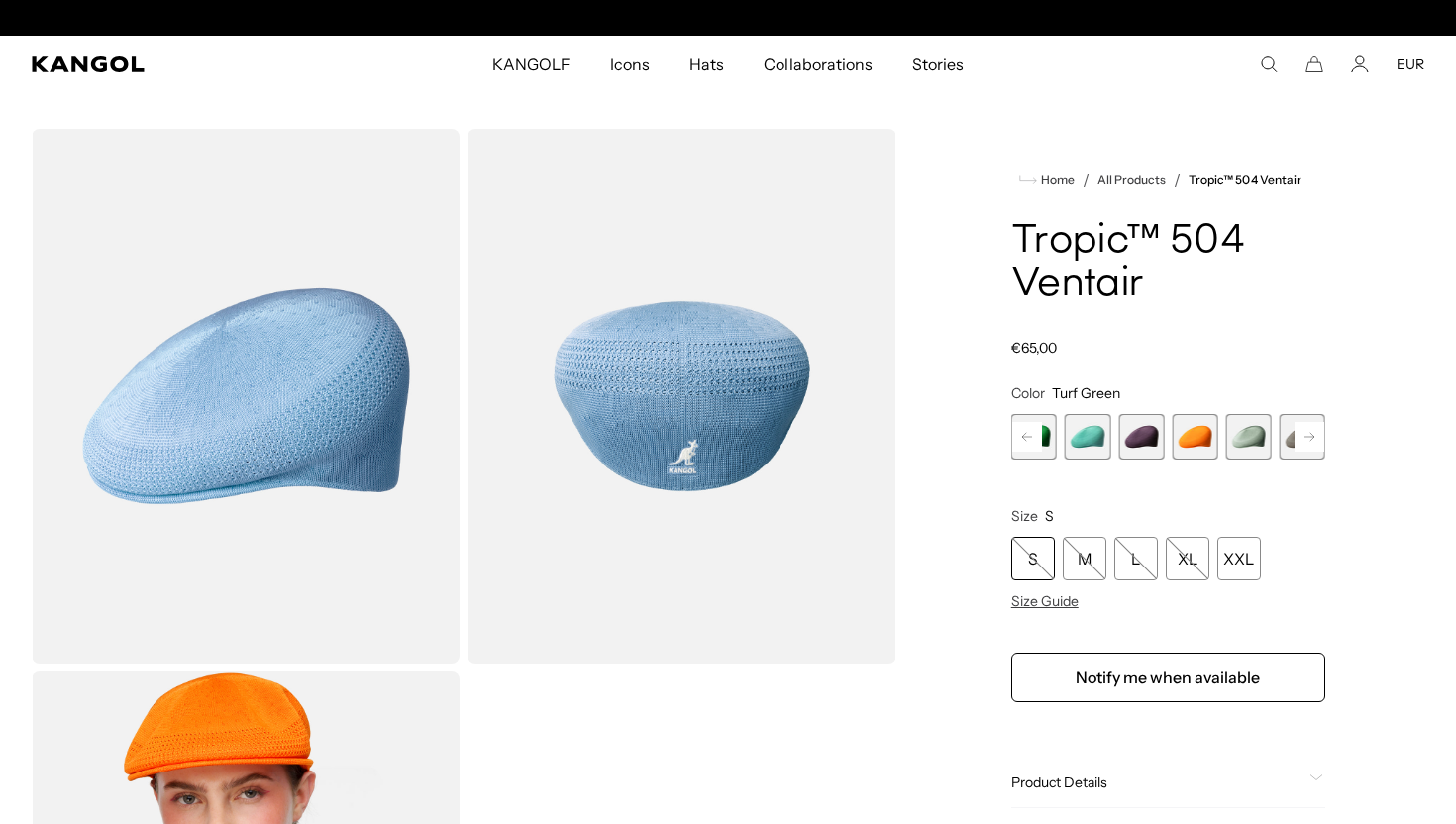 click 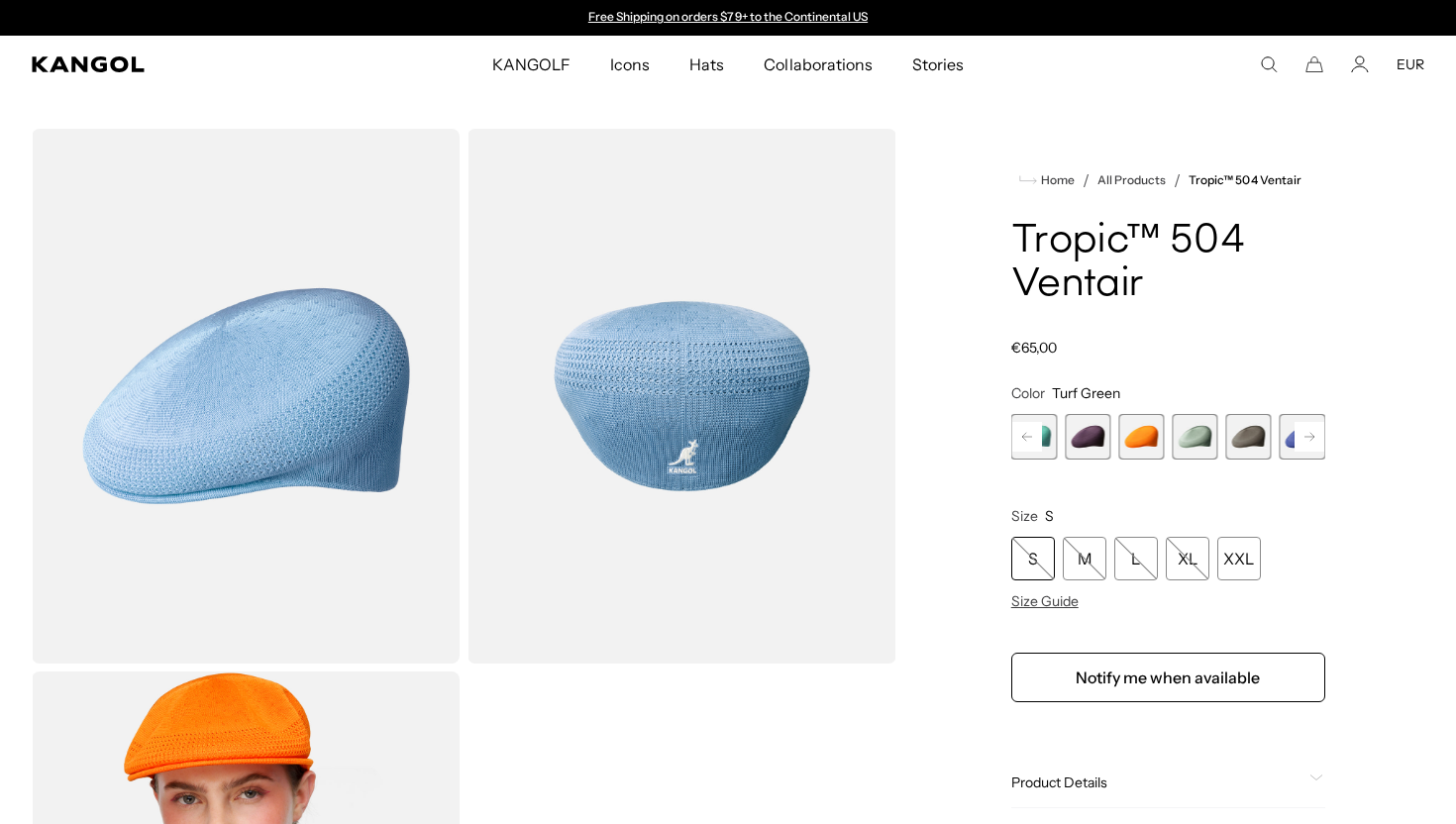 click 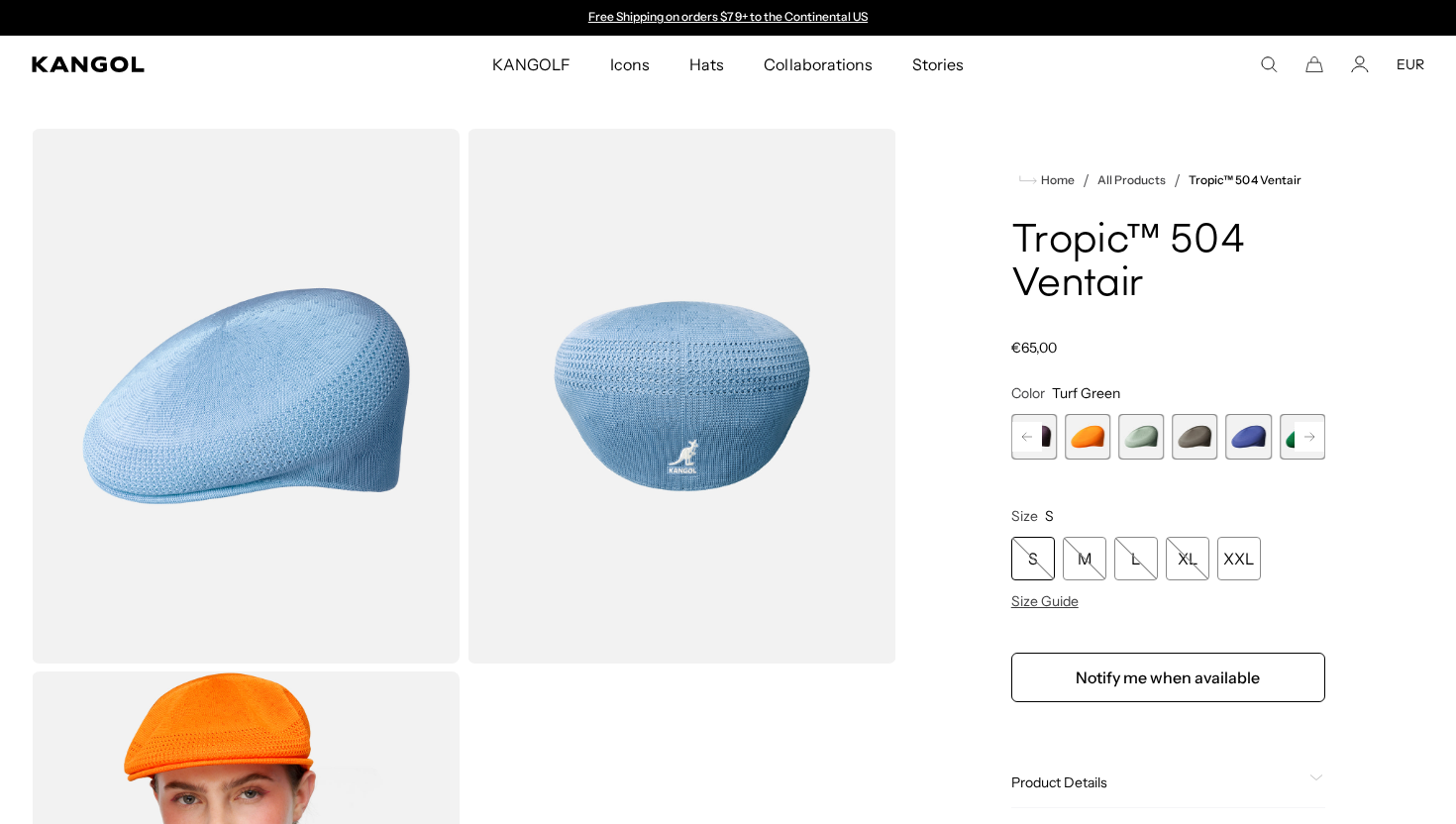 click at bounding box center [1141, 437] 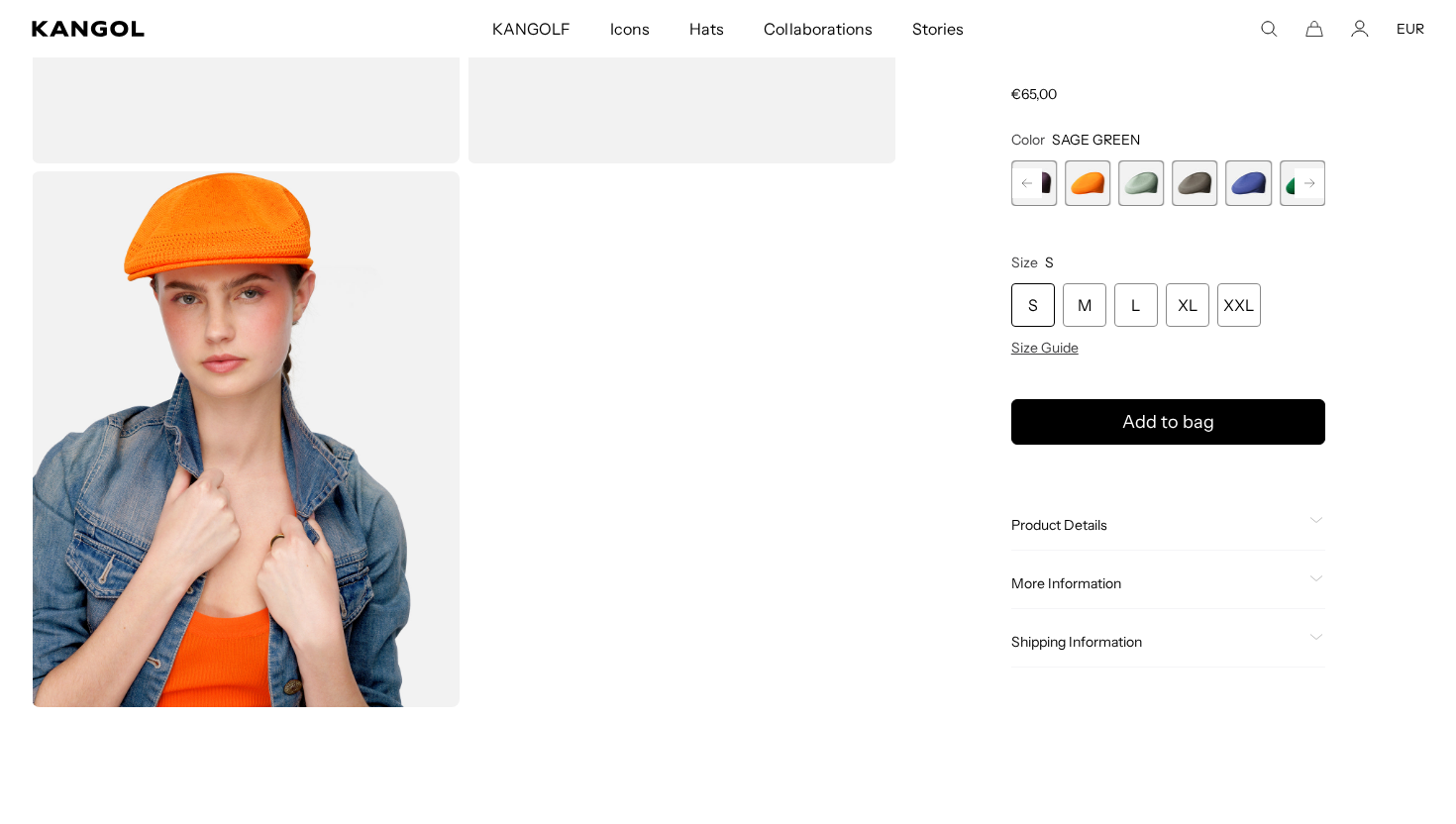 scroll, scrollTop: 541, scrollLeft: 0, axis: vertical 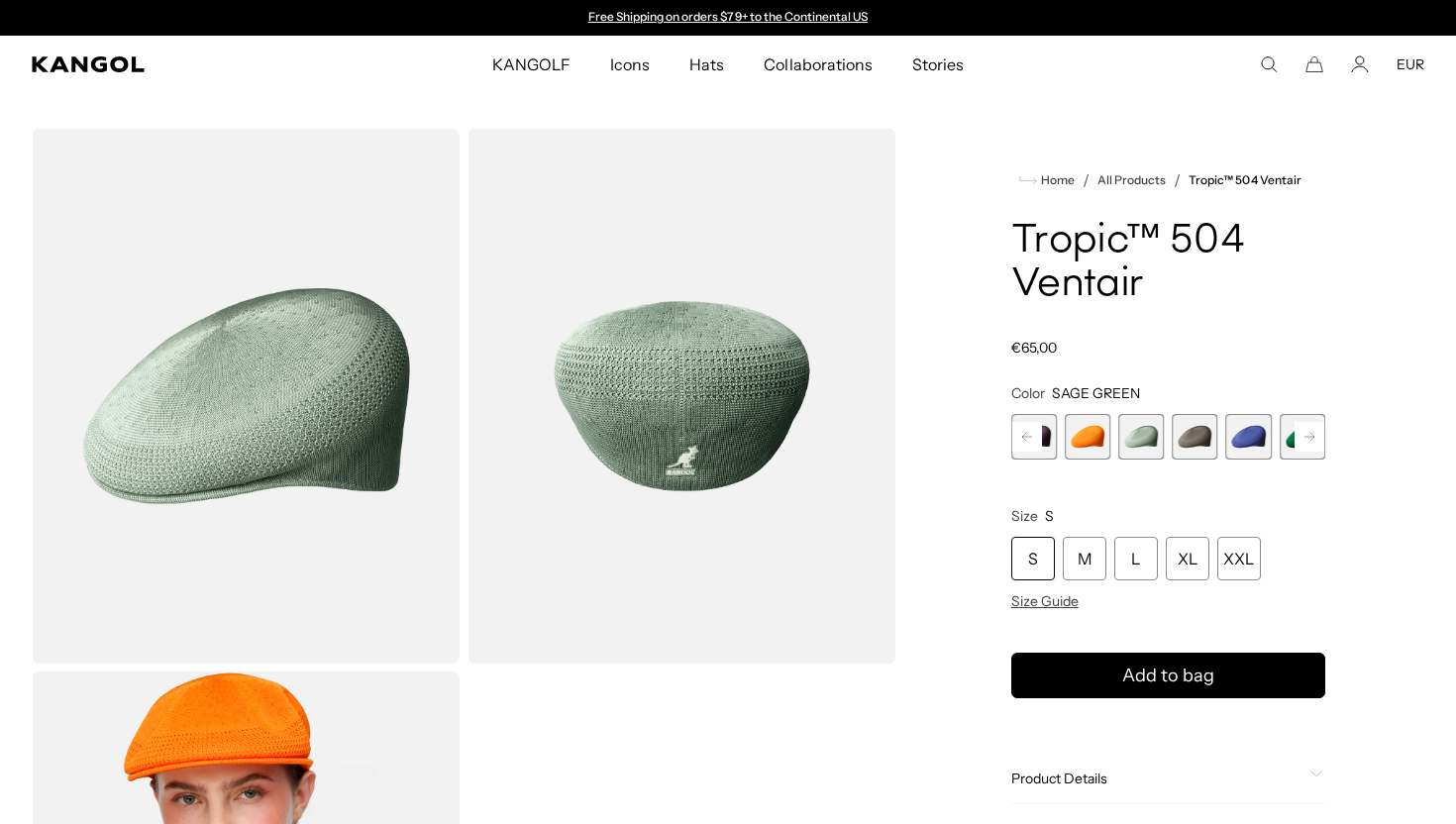 click 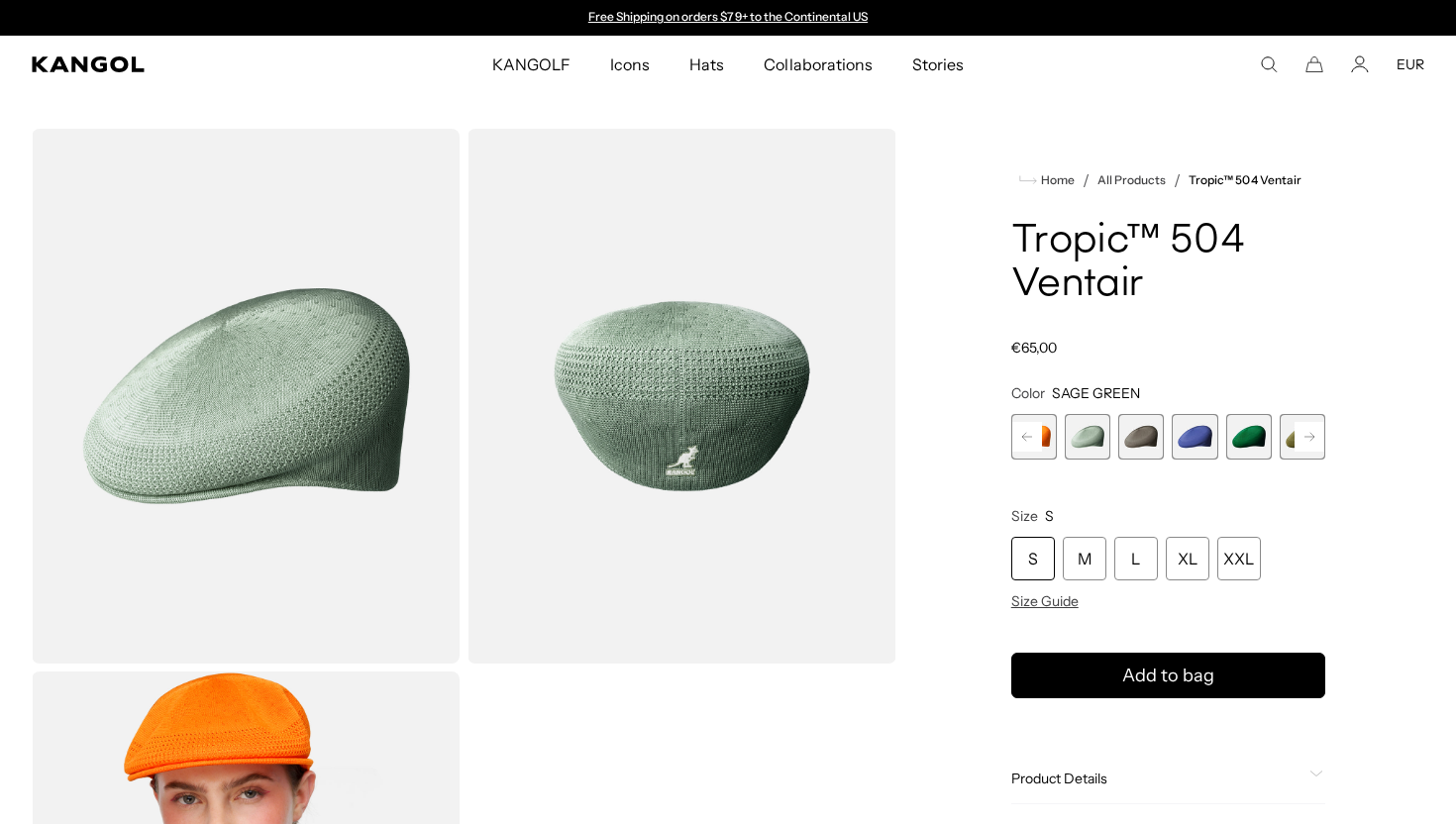click 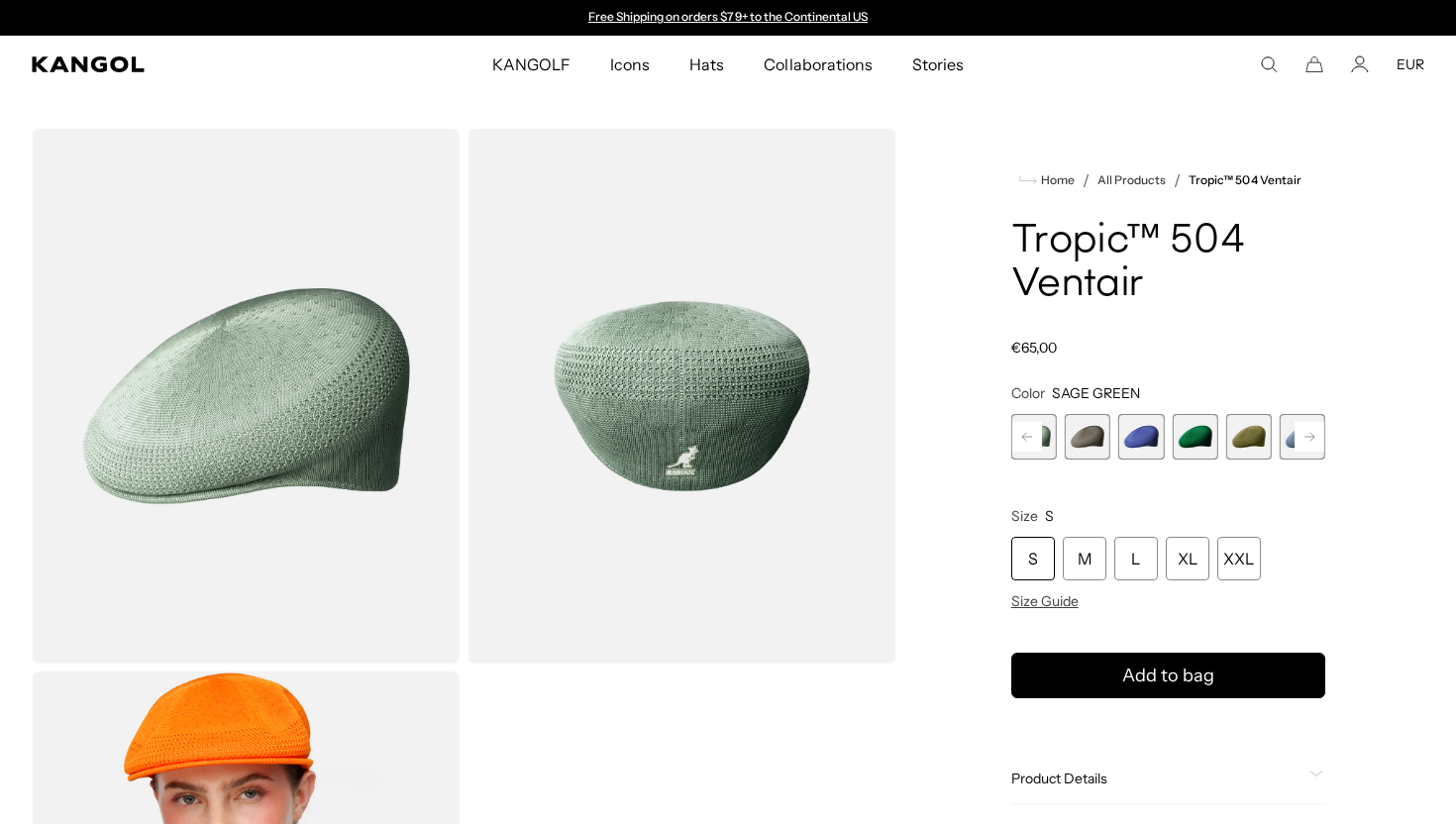 click 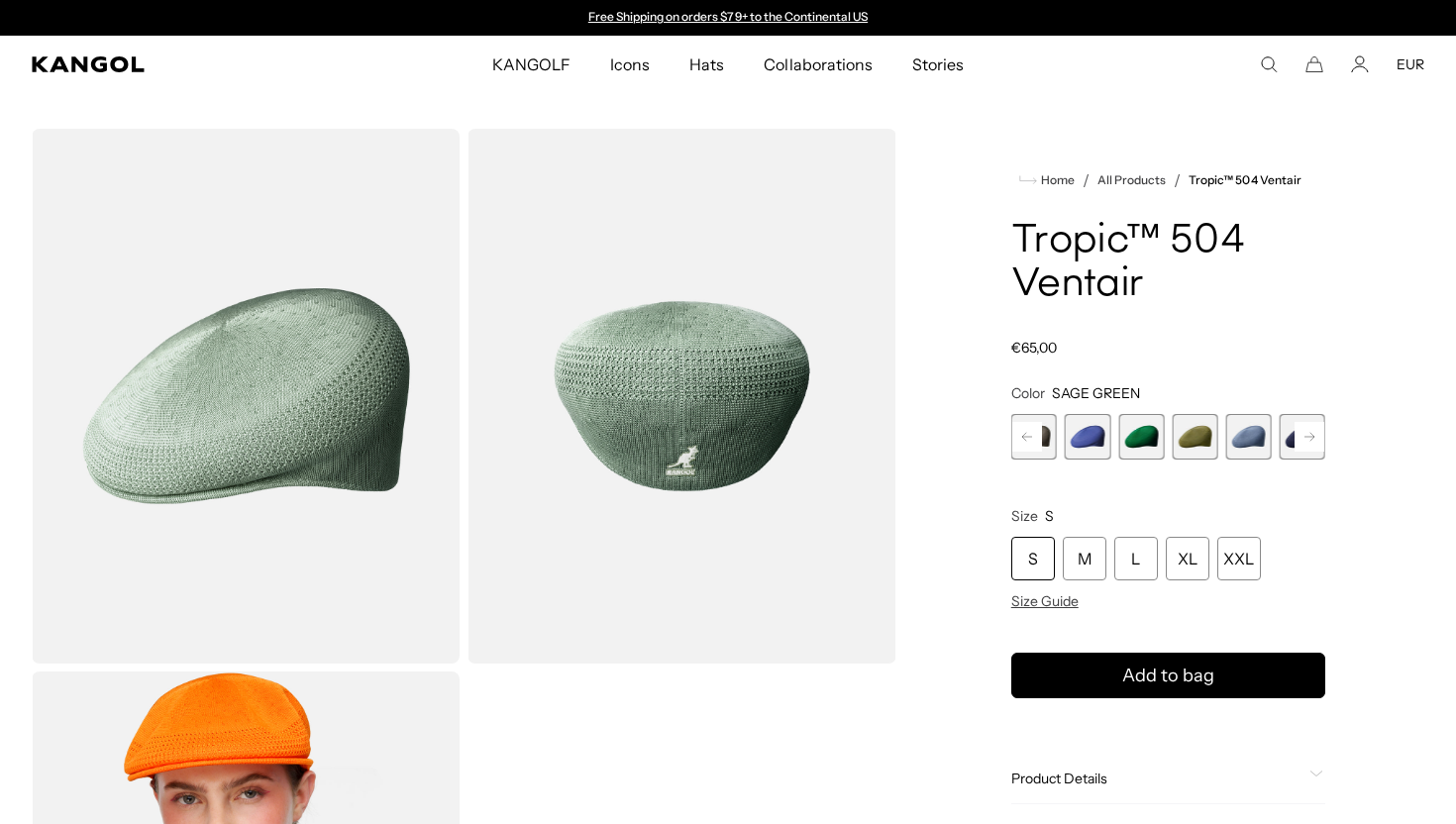 click at bounding box center (1088, 437) 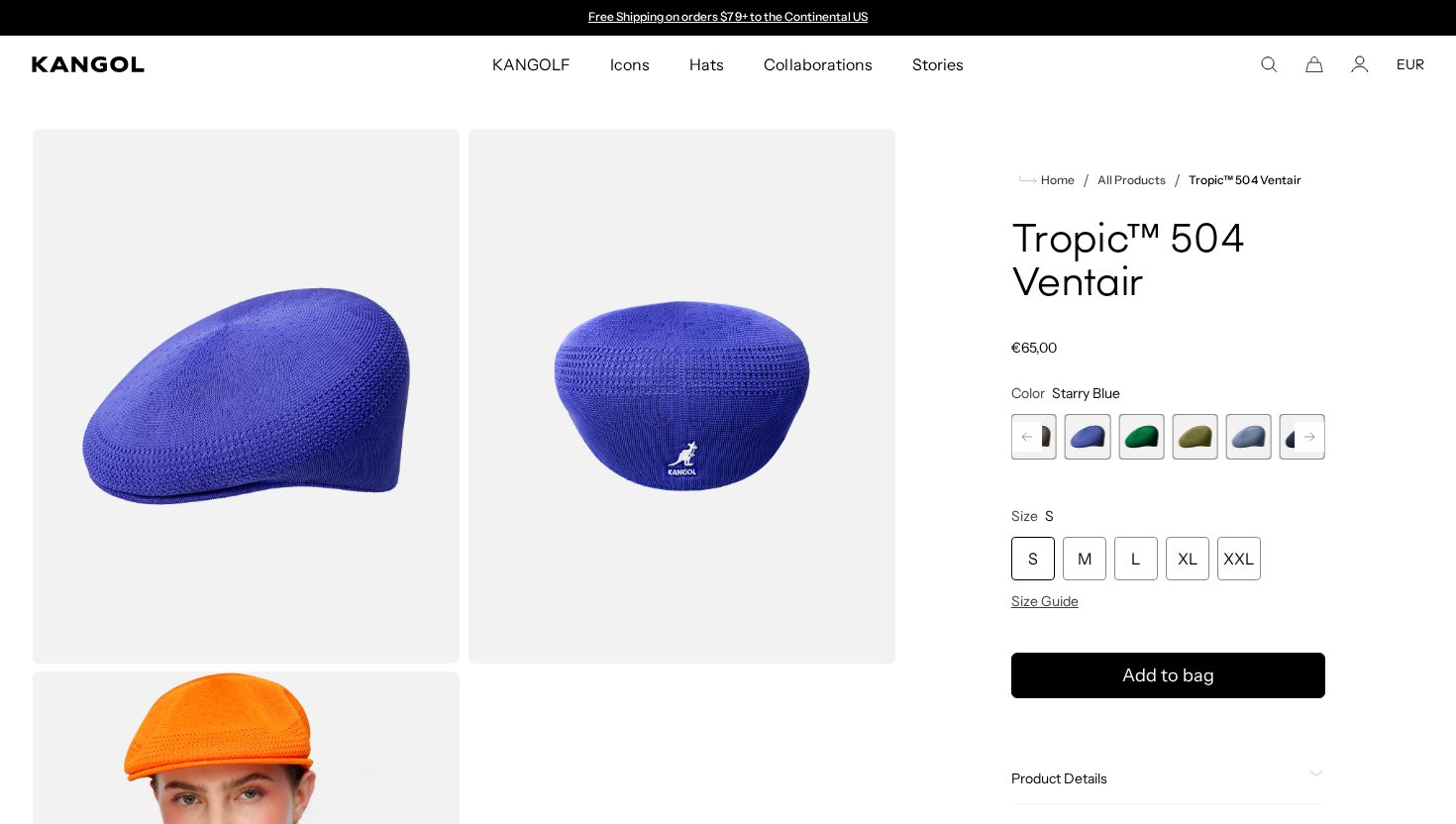 click at bounding box center [1141, 437] 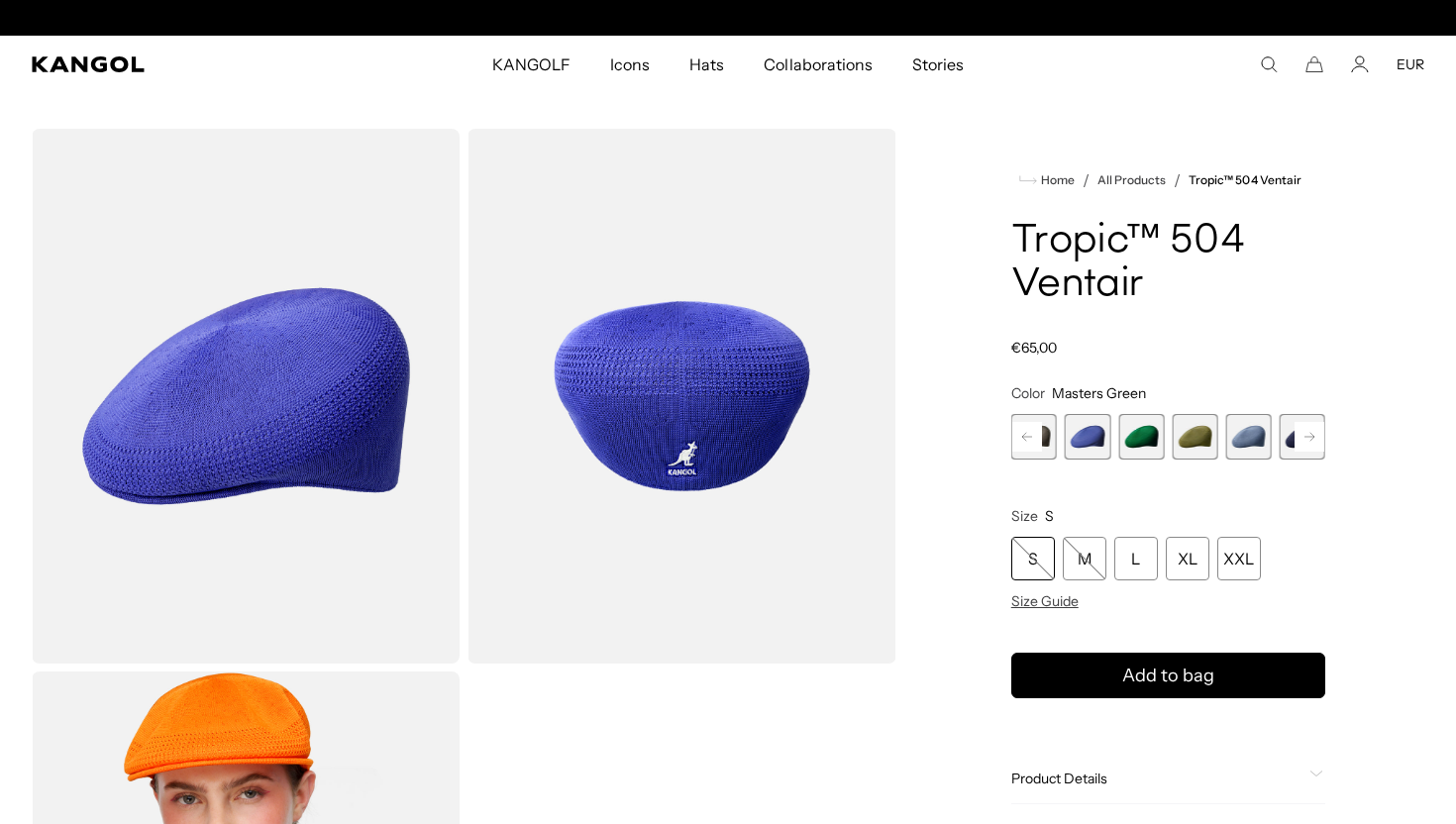 scroll, scrollTop: 0, scrollLeft: 408, axis: horizontal 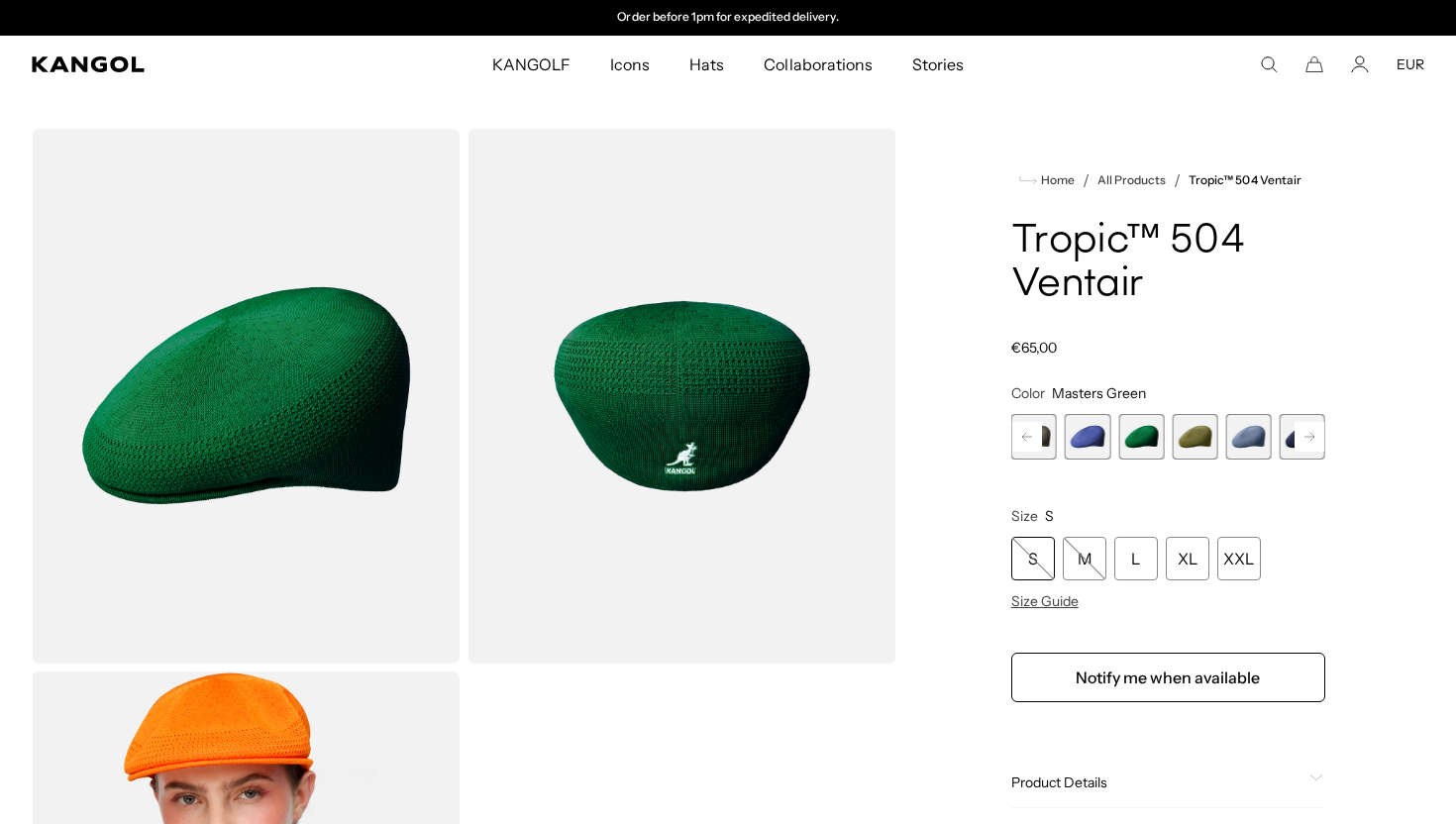 click at bounding box center (1141, 437) 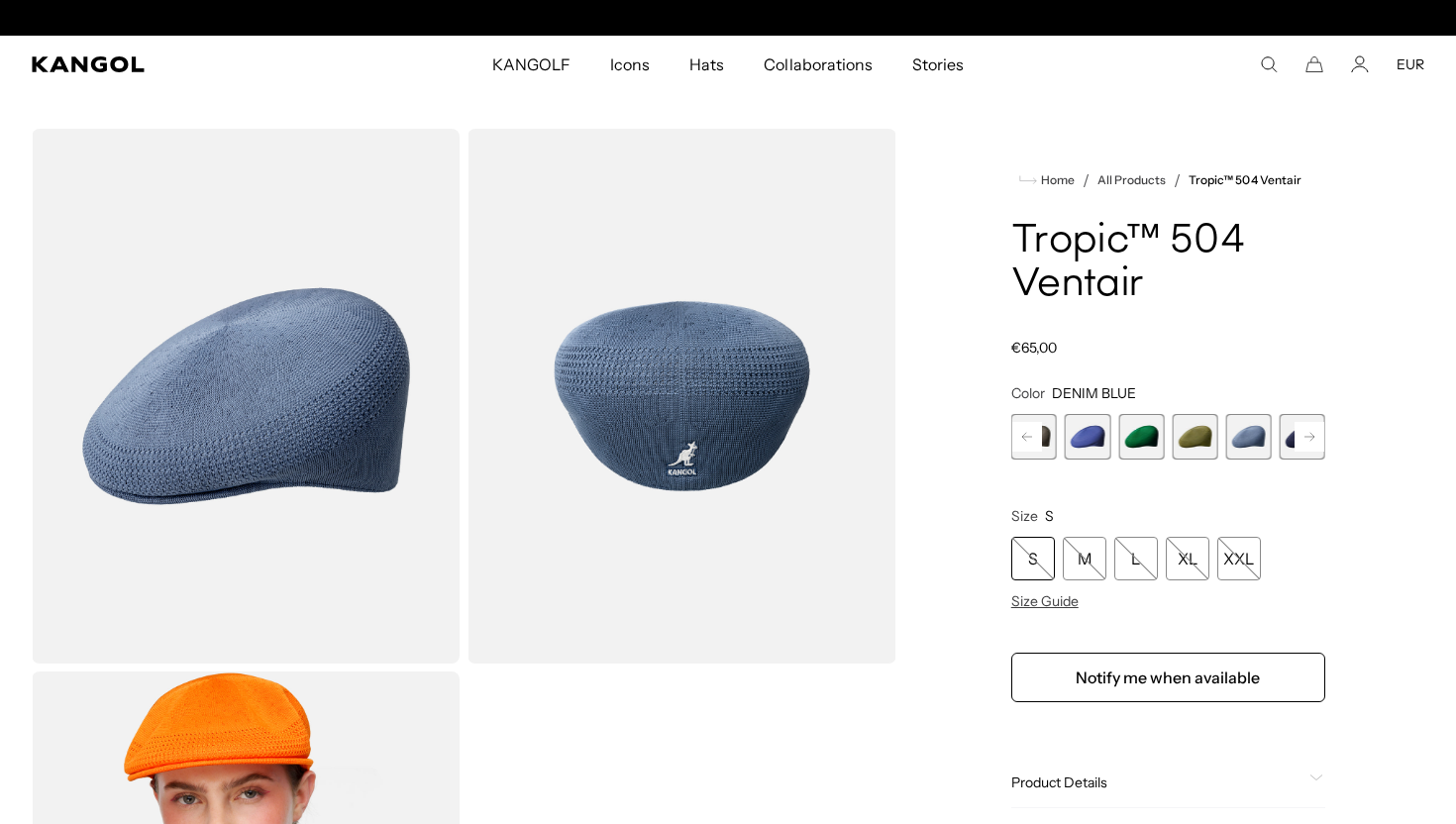 scroll, scrollTop: 0, scrollLeft: 0, axis: both 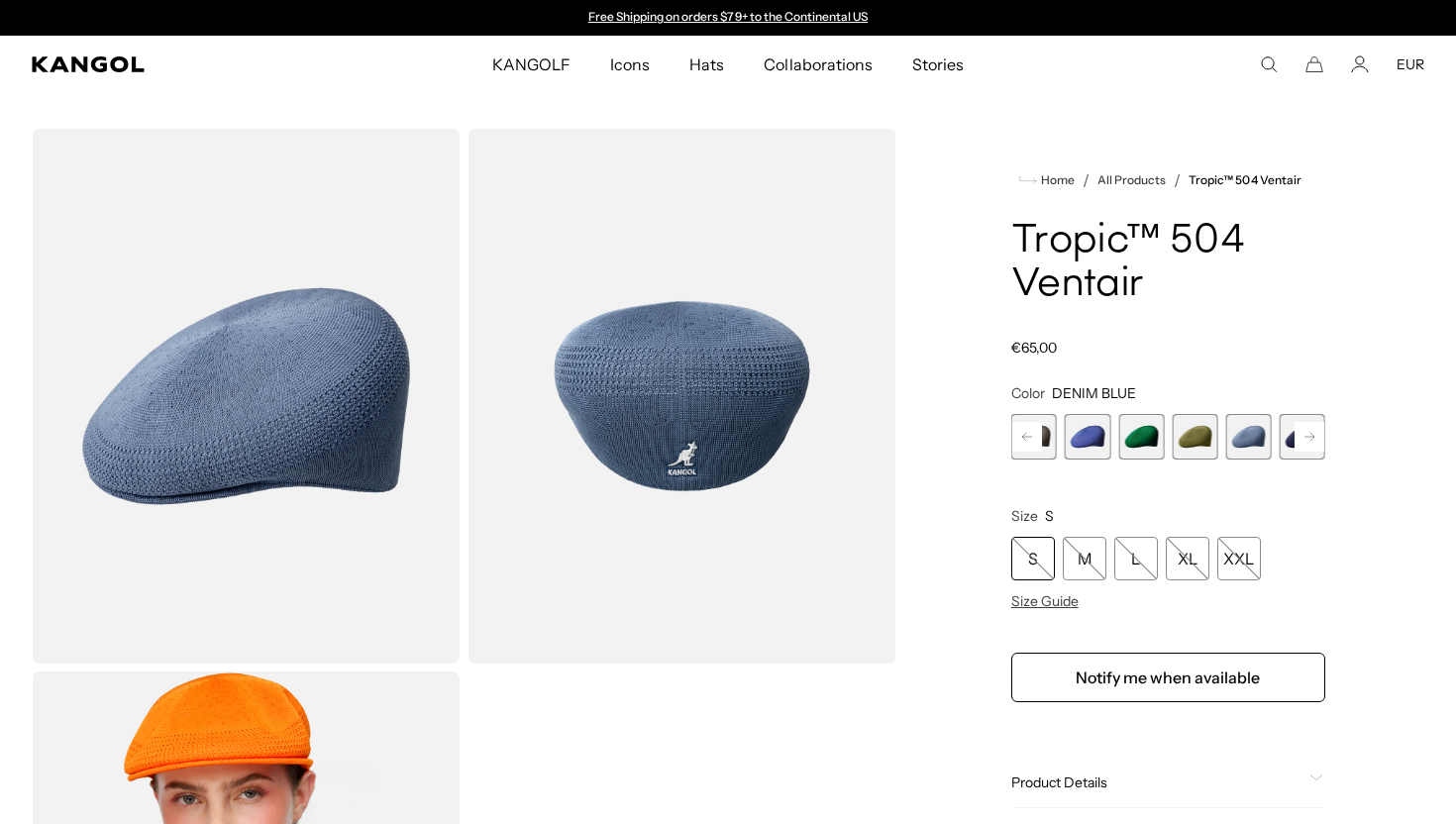click 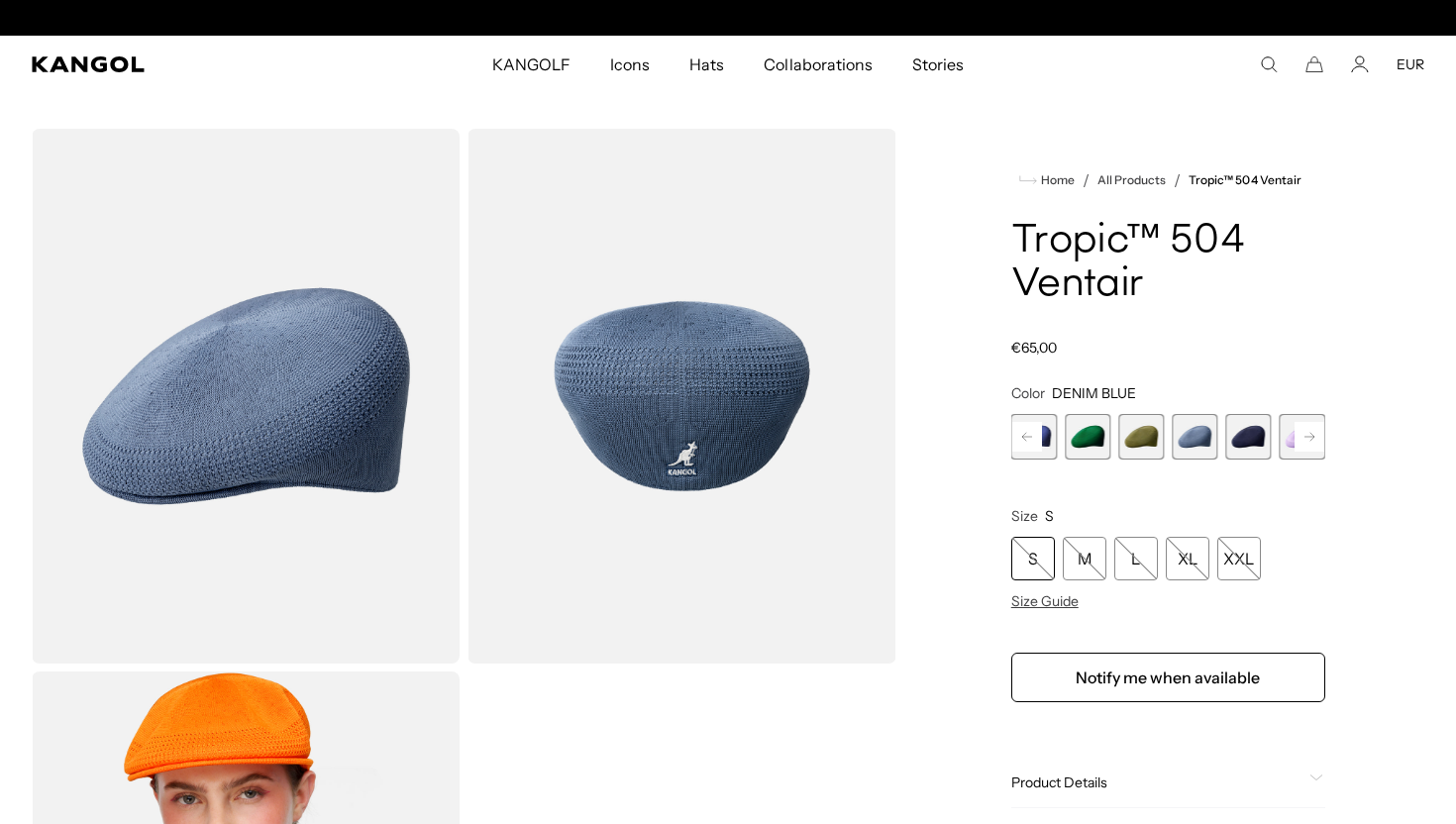 click 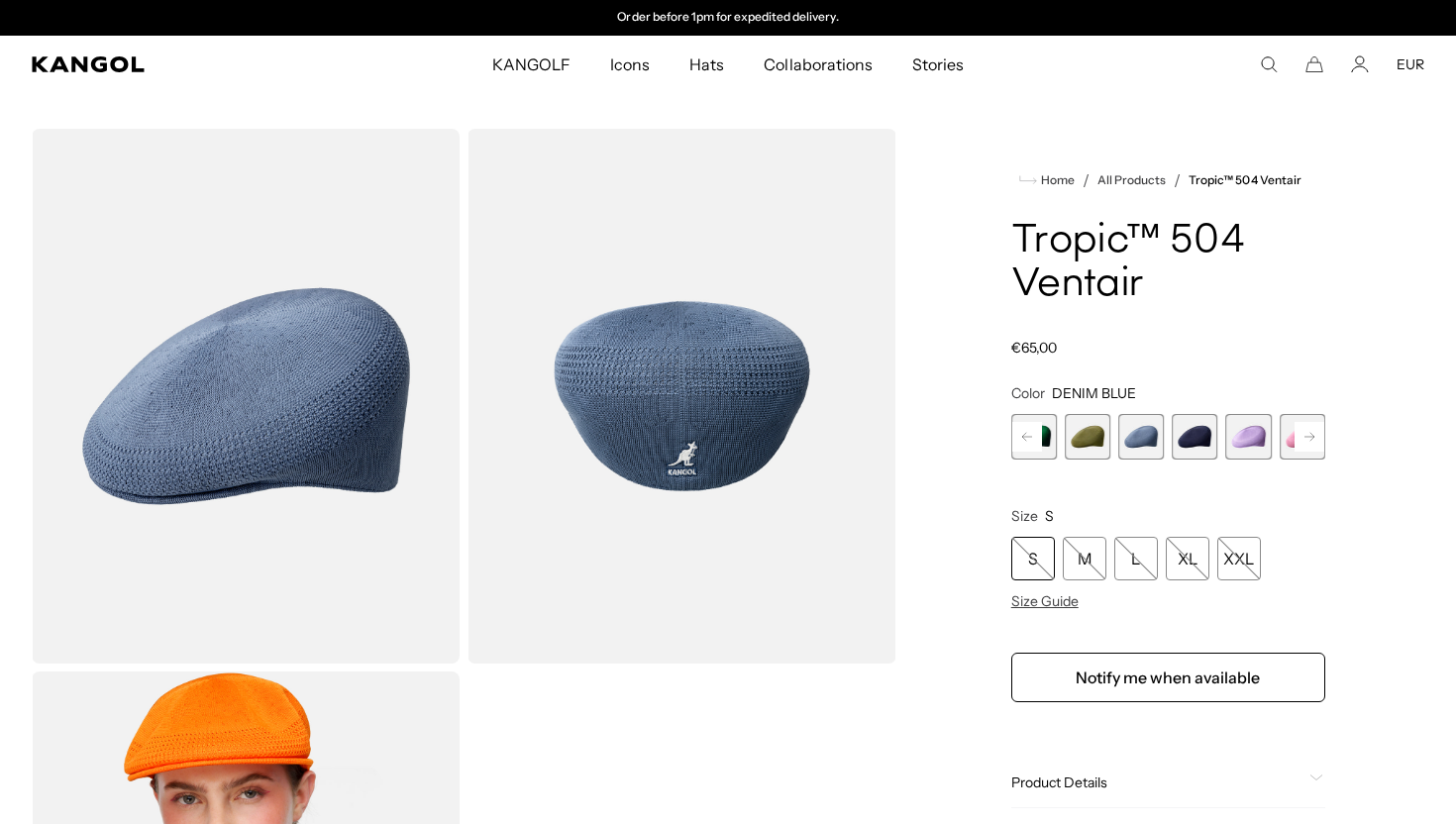click 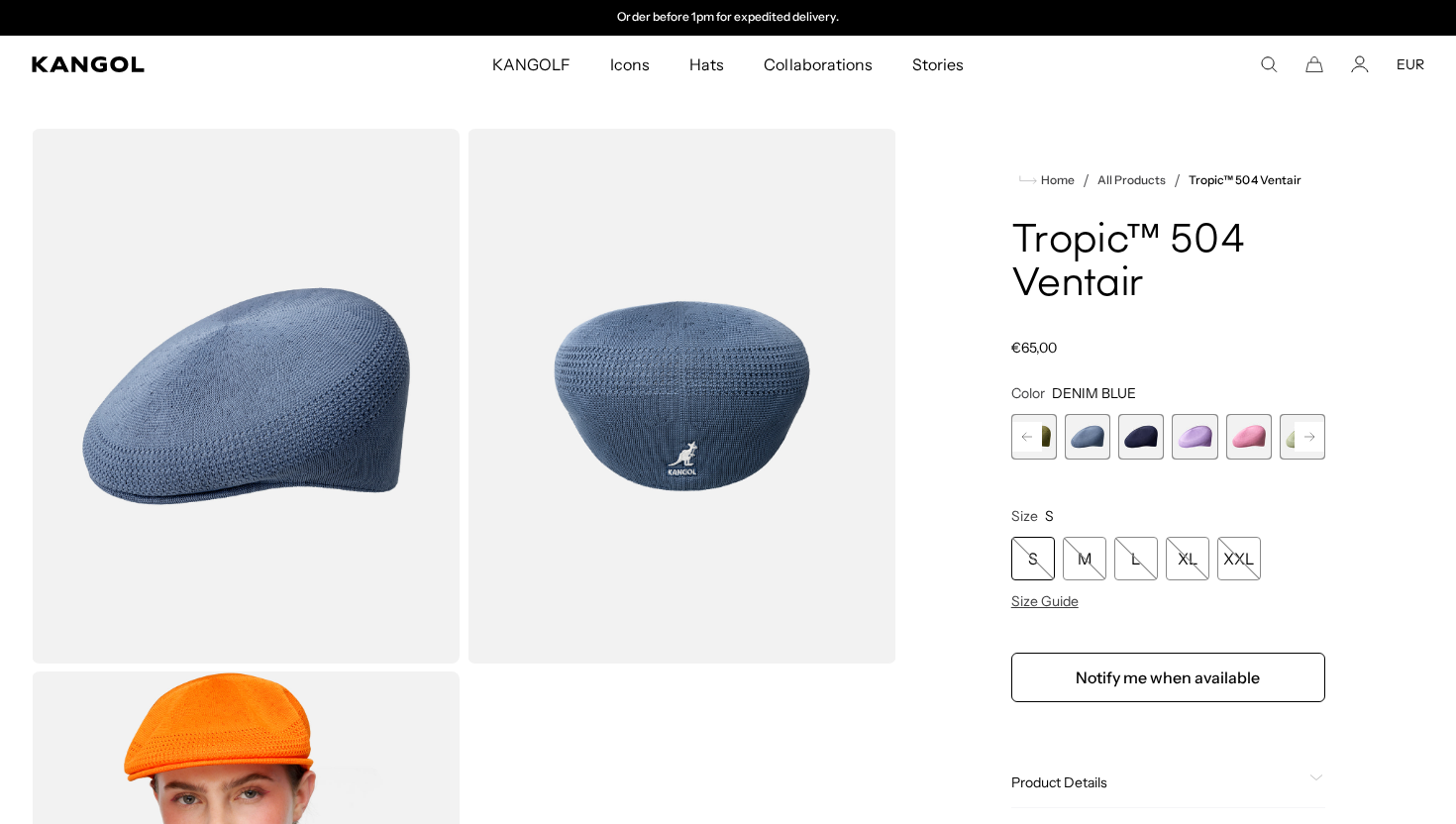 click at bounding box center (1141, 437) 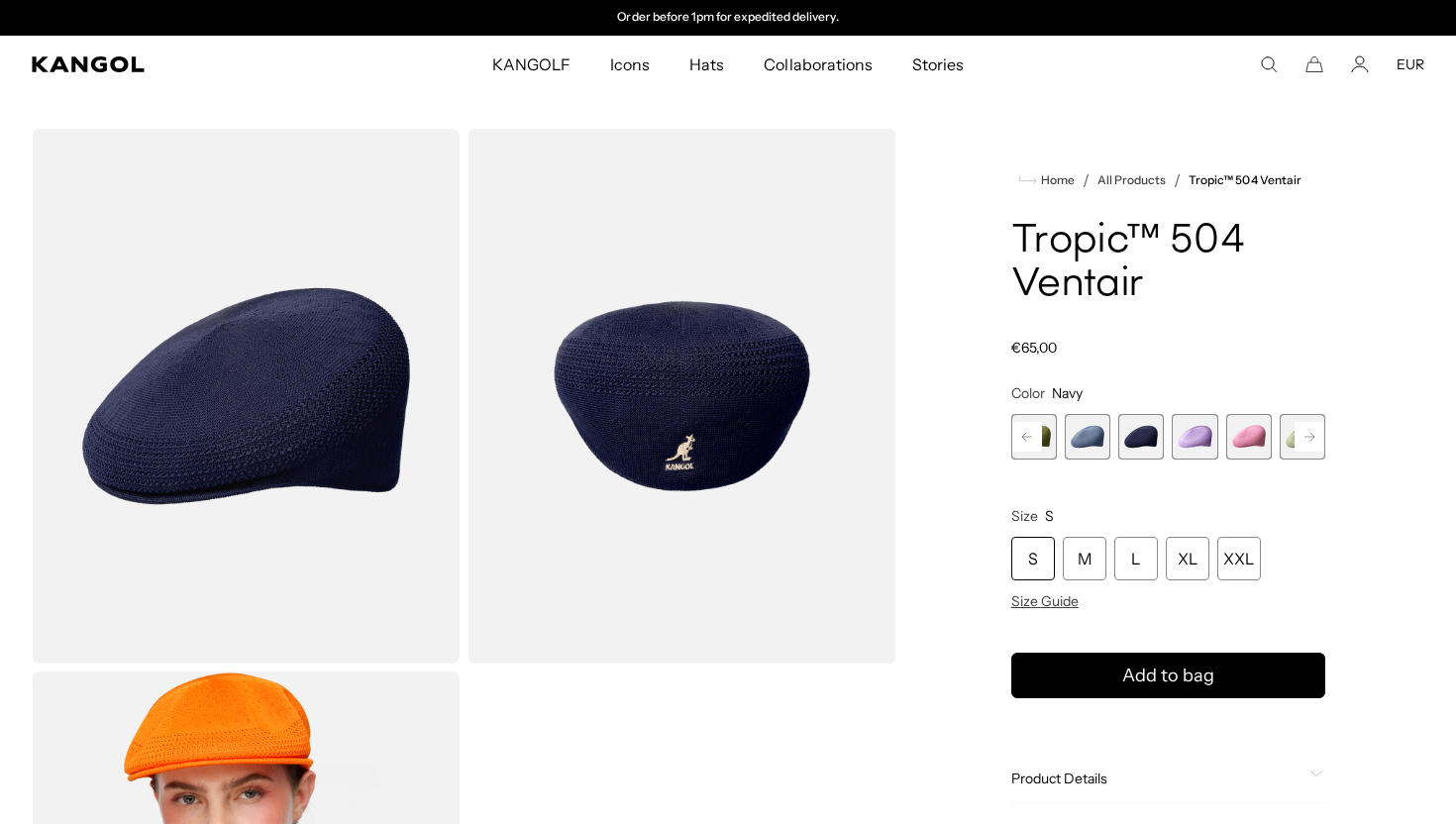 click 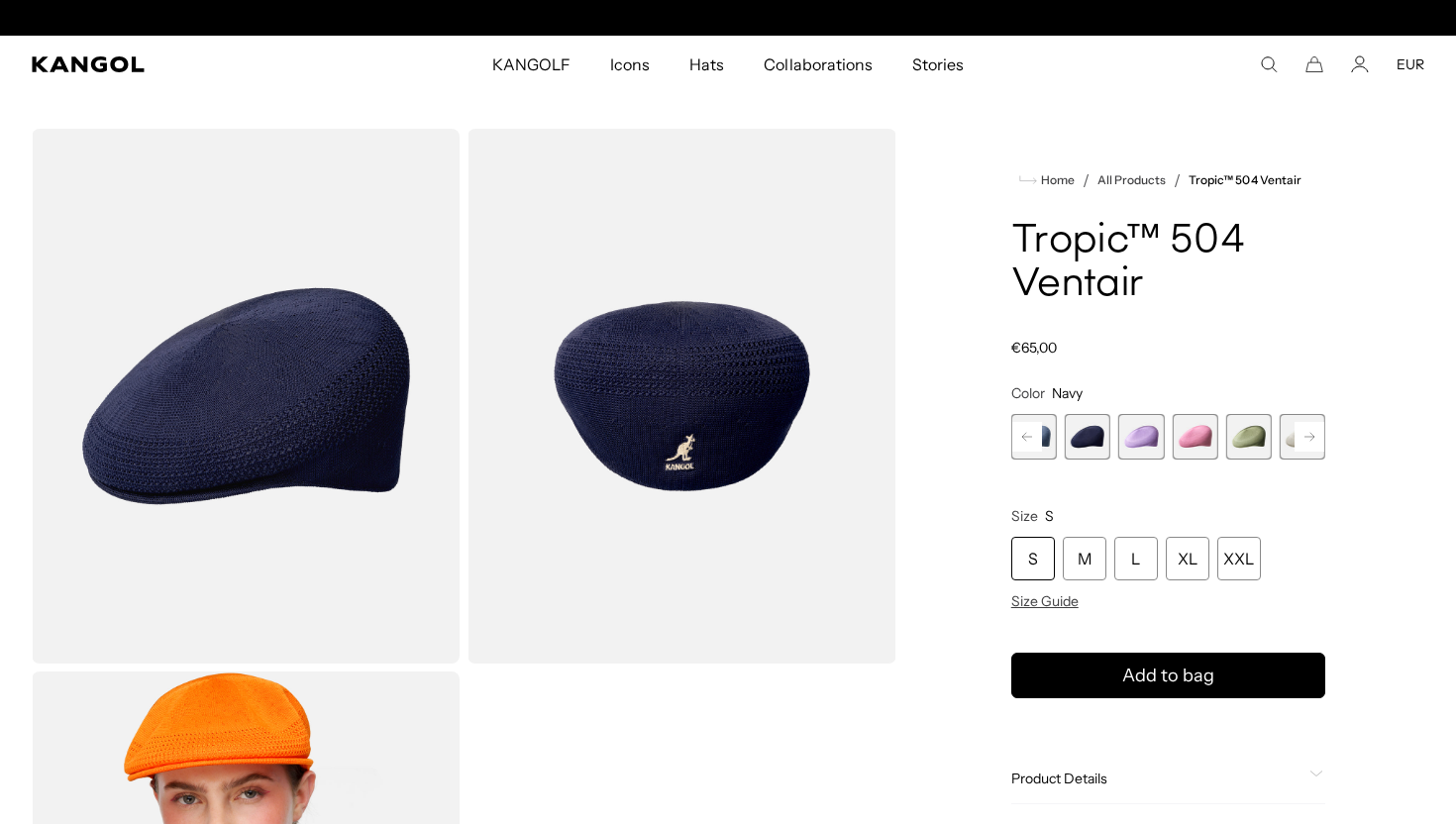 scroll, scrollTop: 0, scrollLeft: 0, axis: both 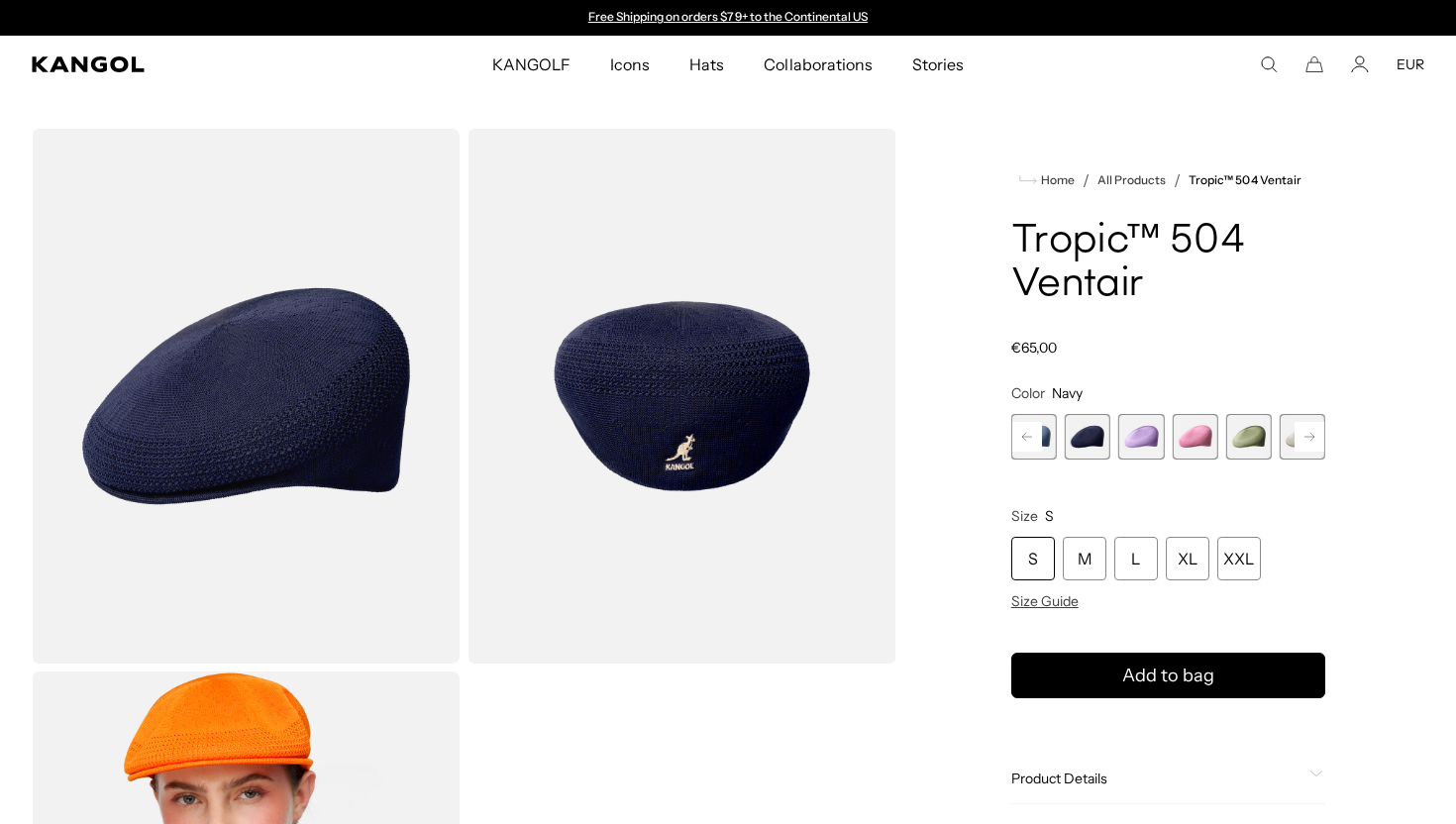 click 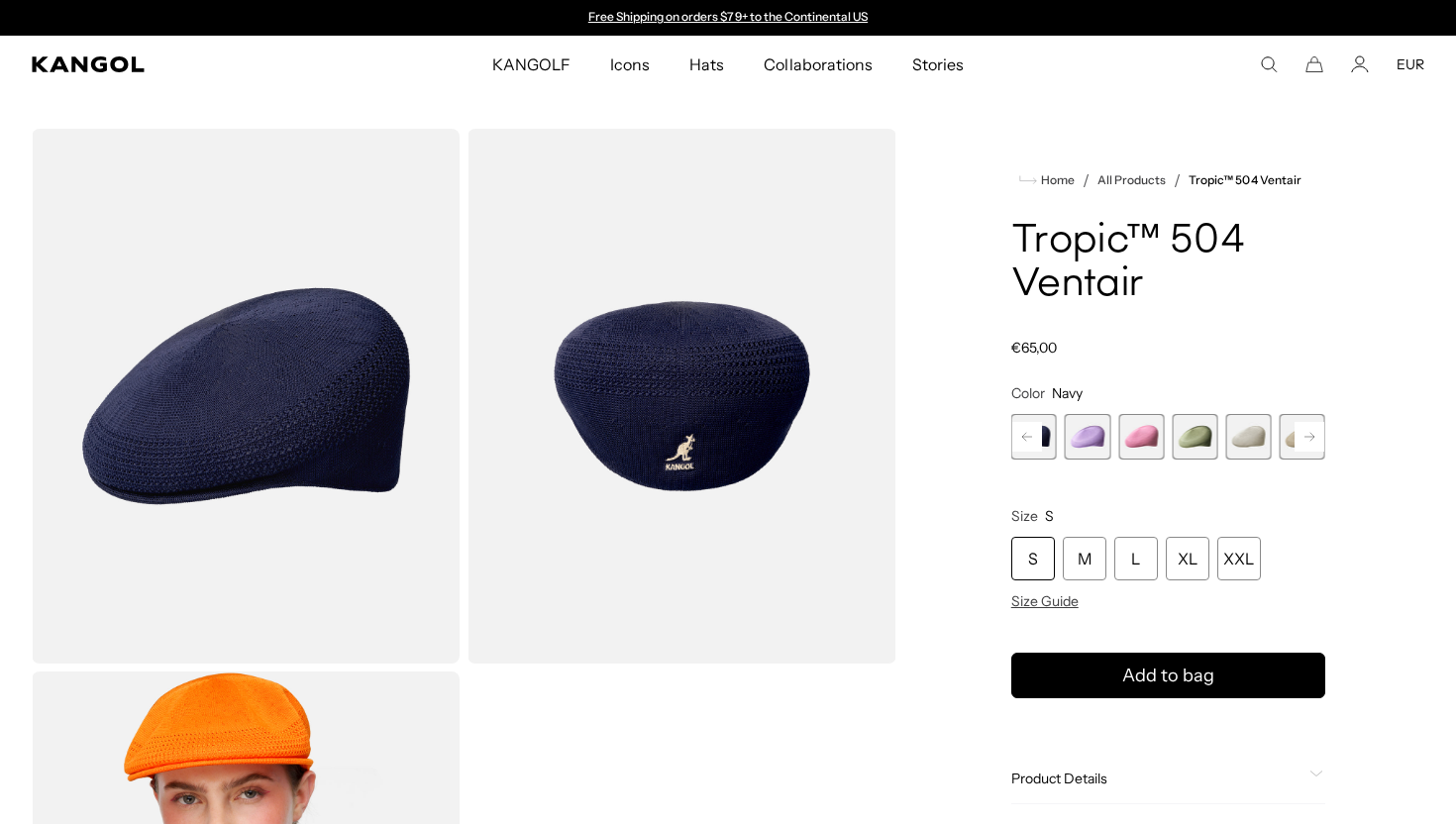click 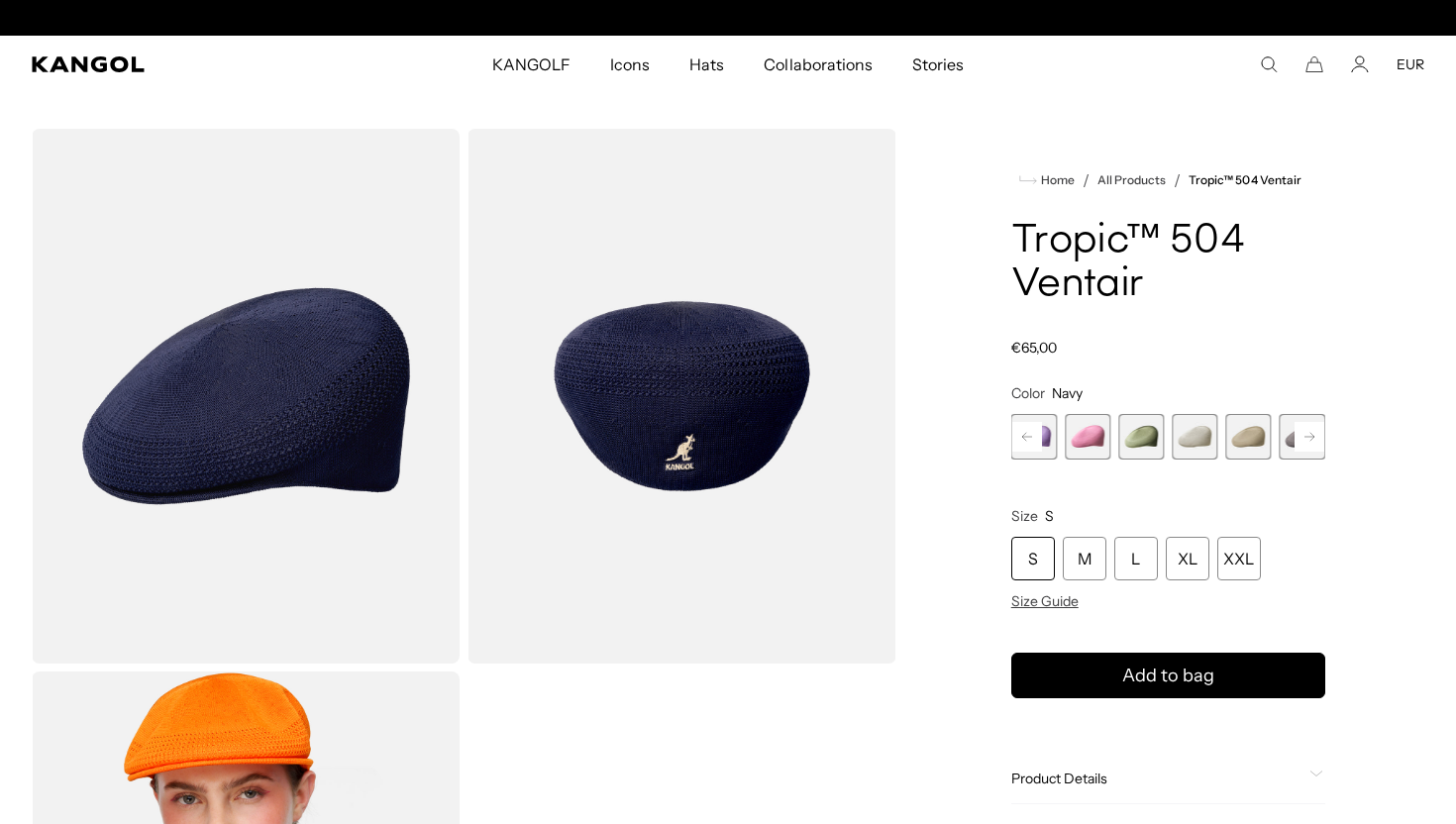 scroll, scrollTop: 0, scrollLeft: 408, axis: horizontal 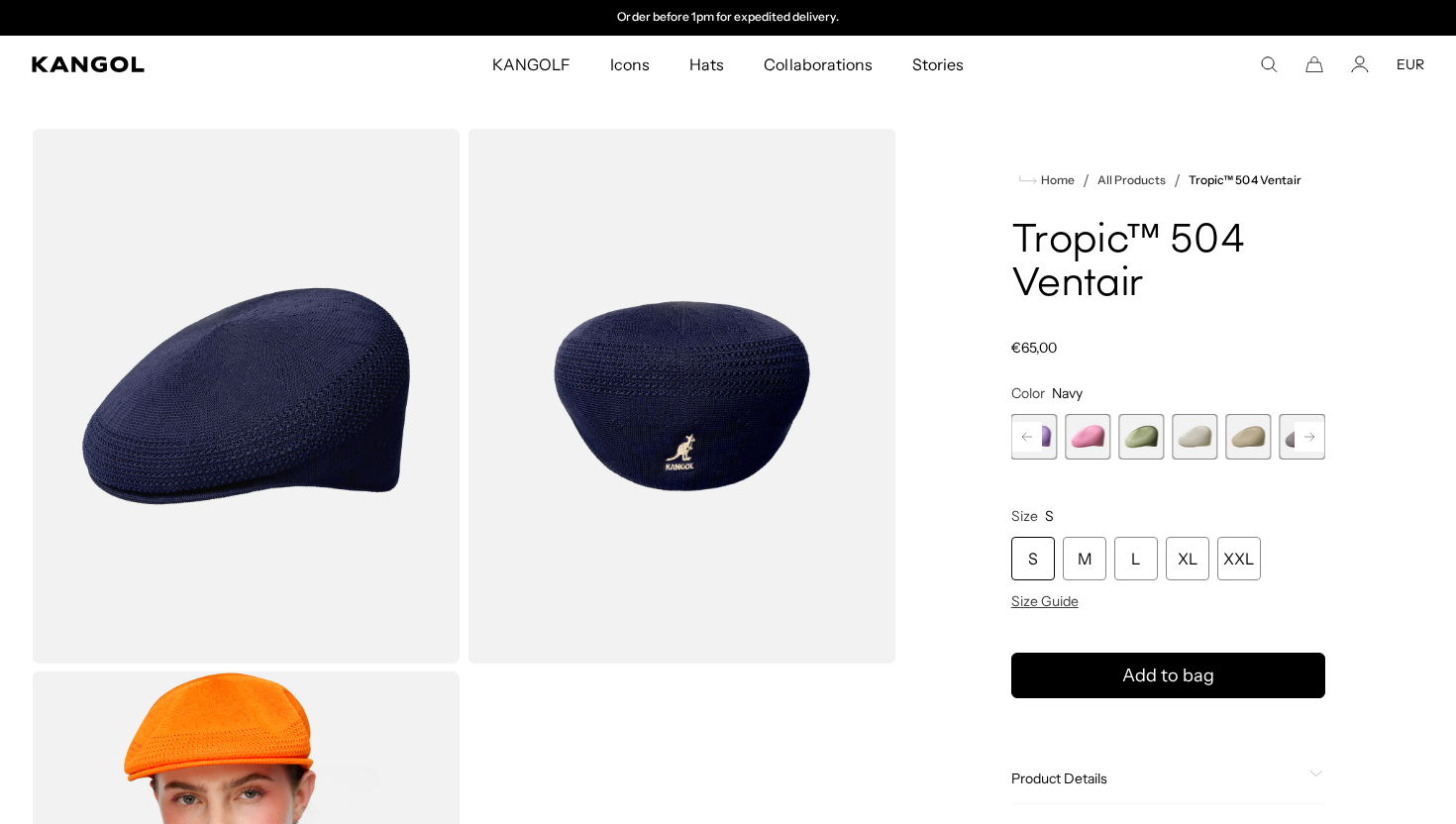 click 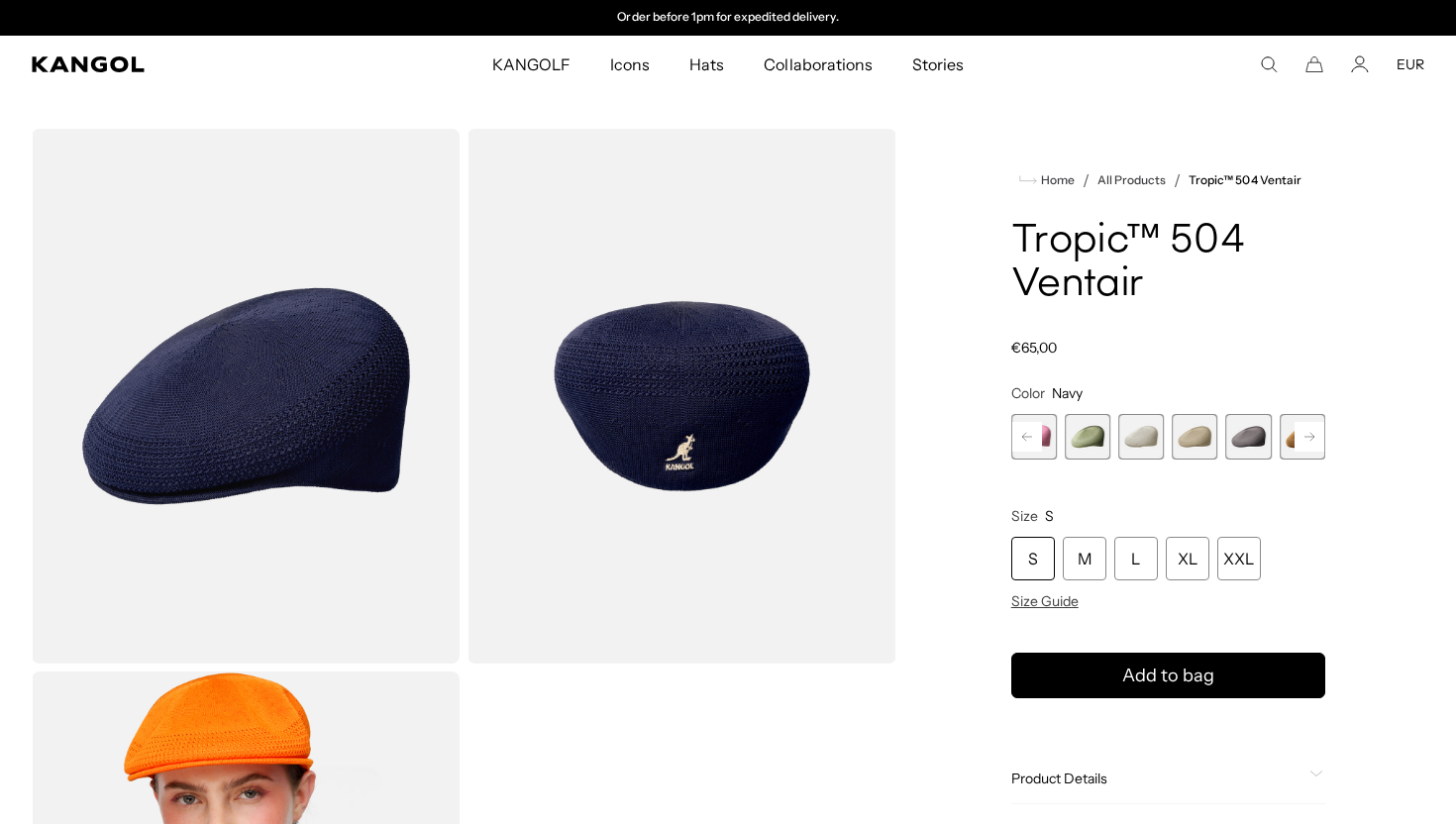 click 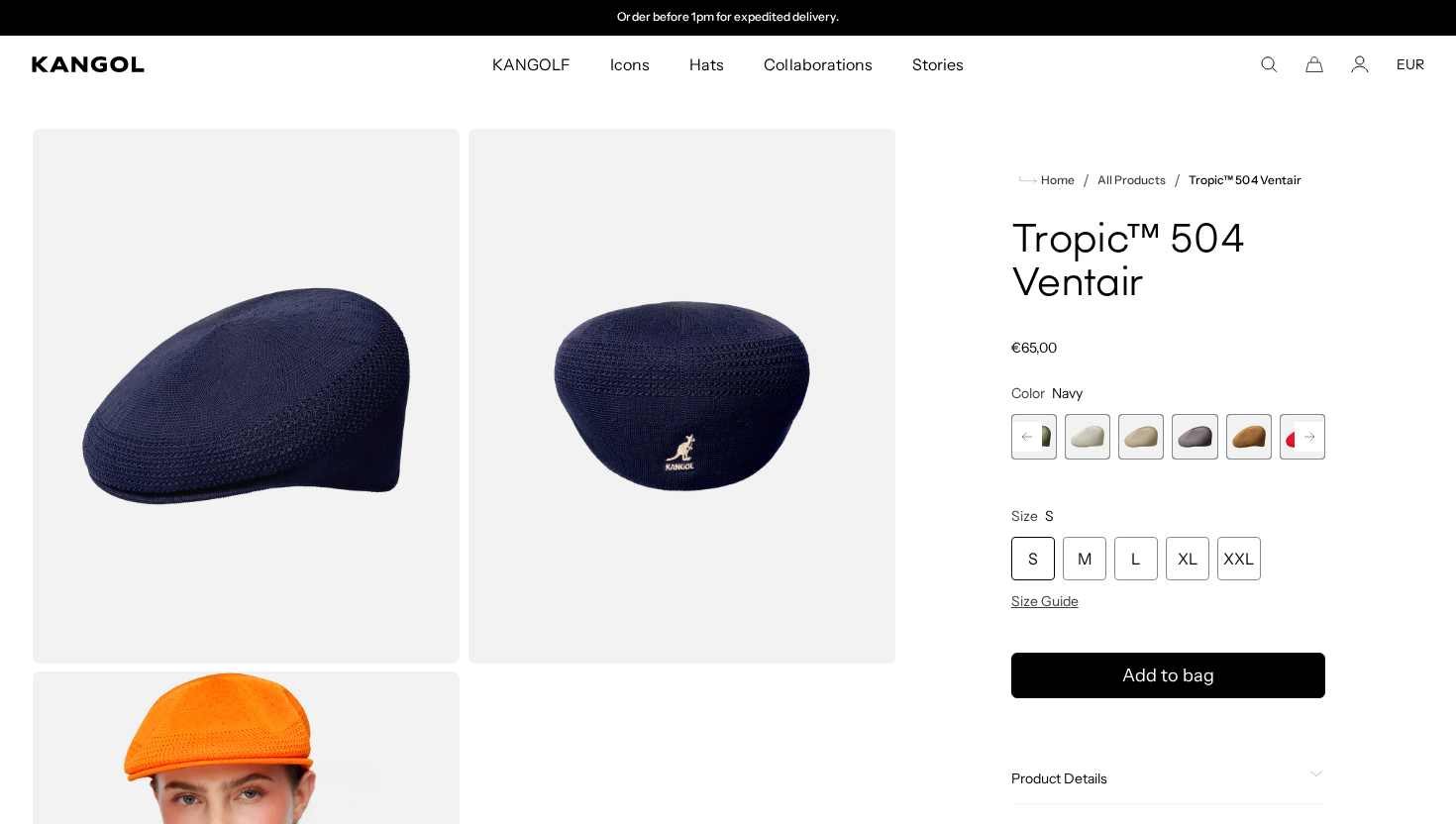 click 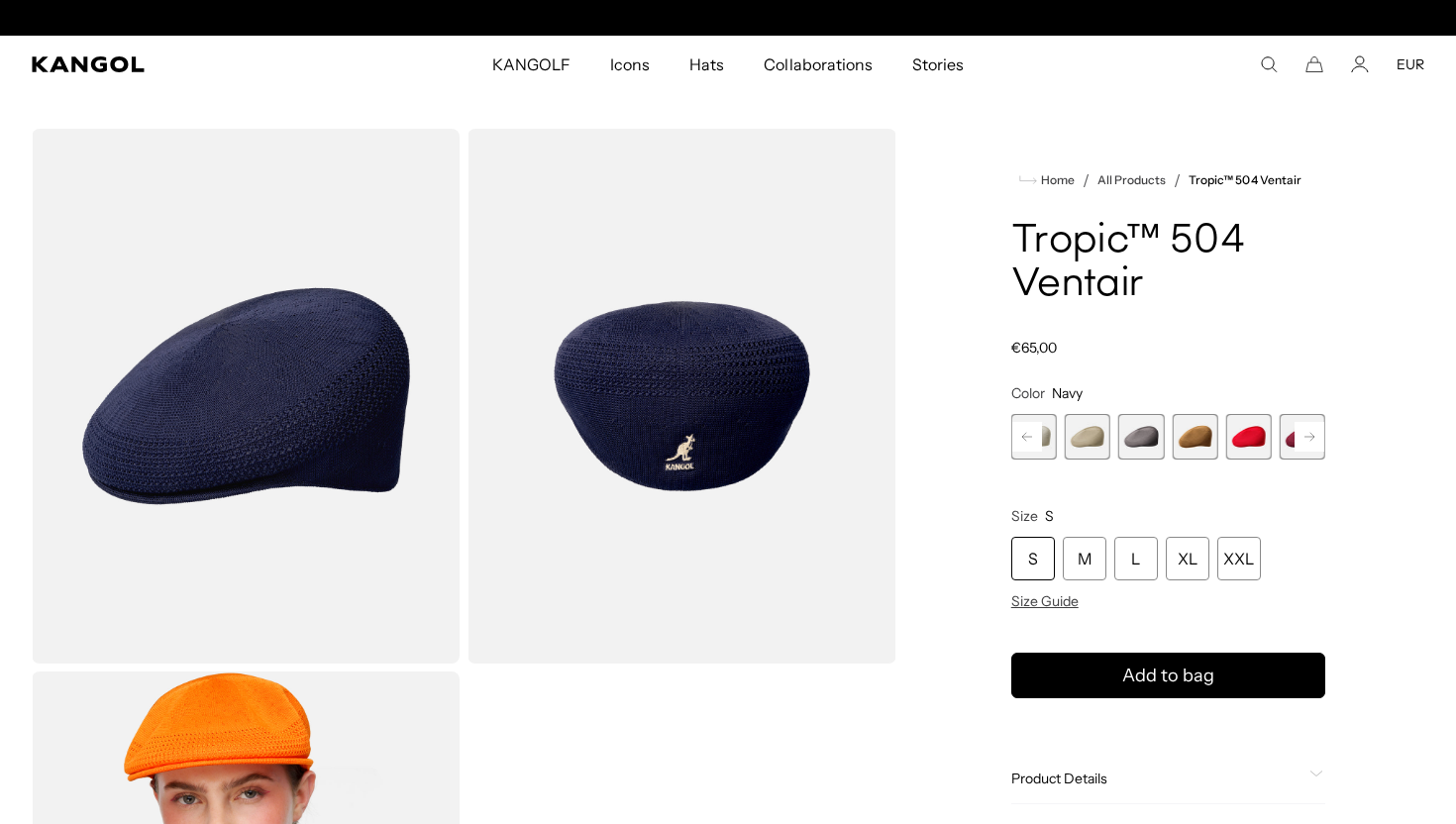 scroll, scrollTop: 0, scrollLeft: 0, axis: both 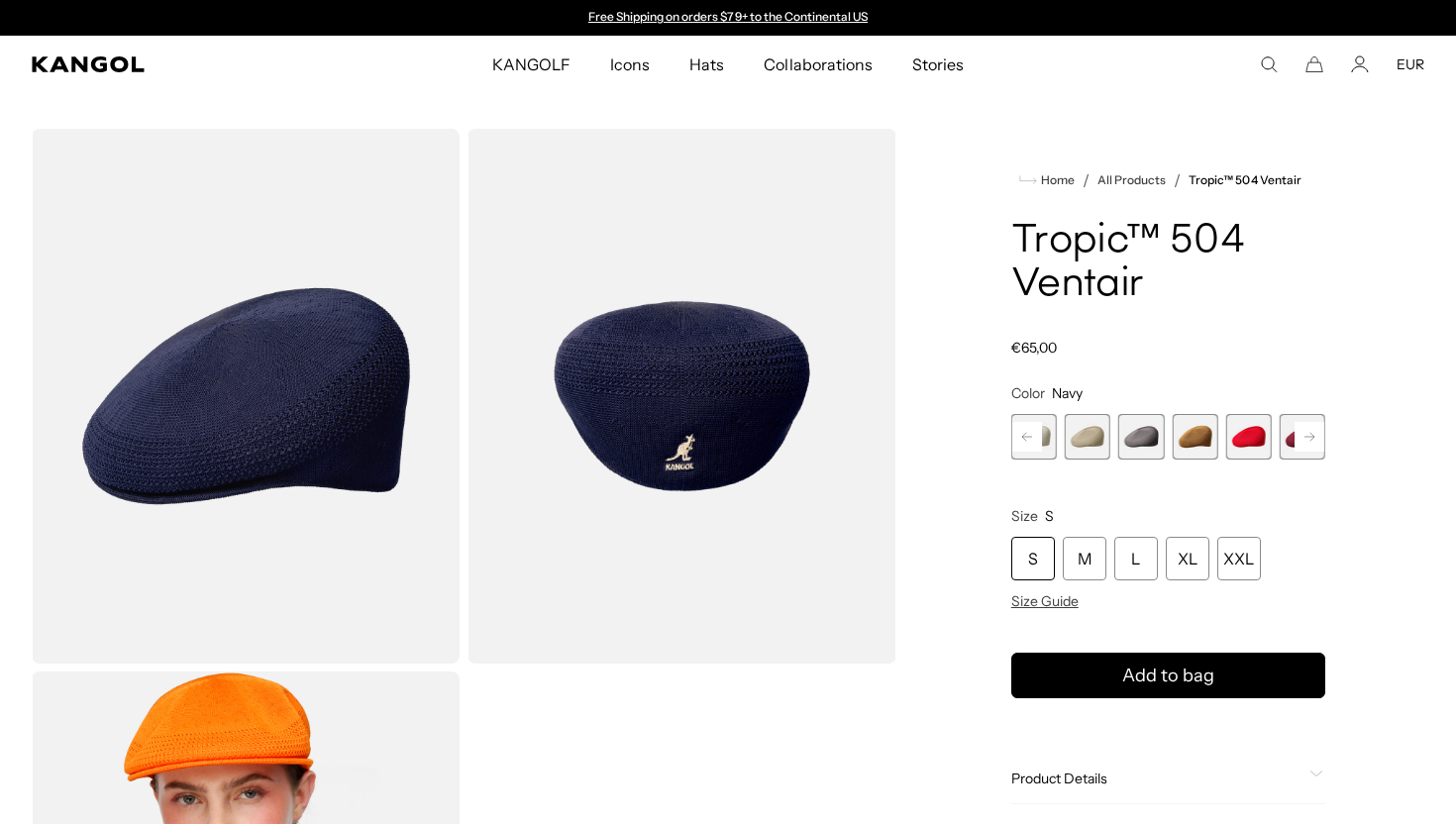 click at bounding box center [1141, 437] 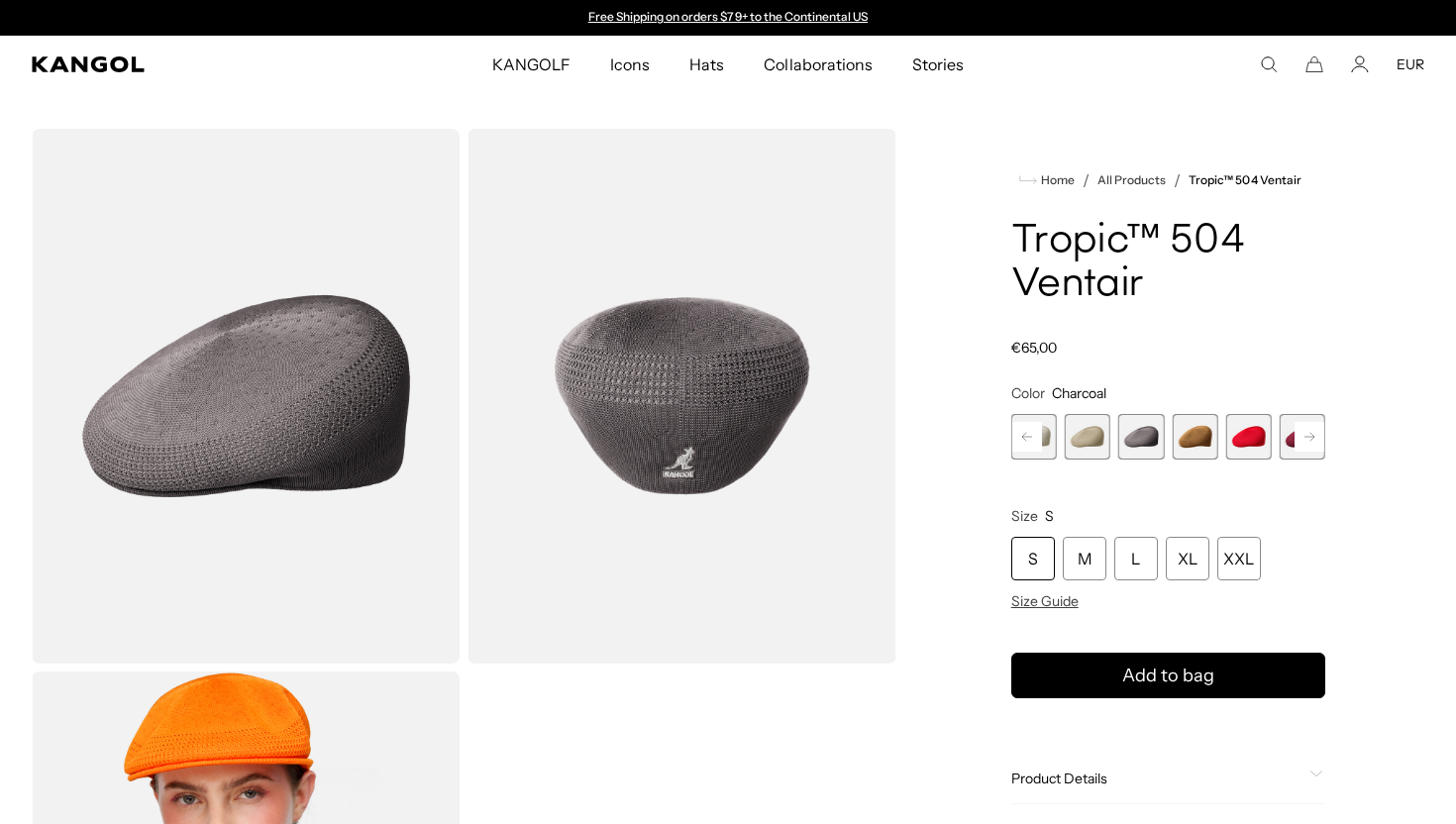 click at bounding box center (1088, 437) 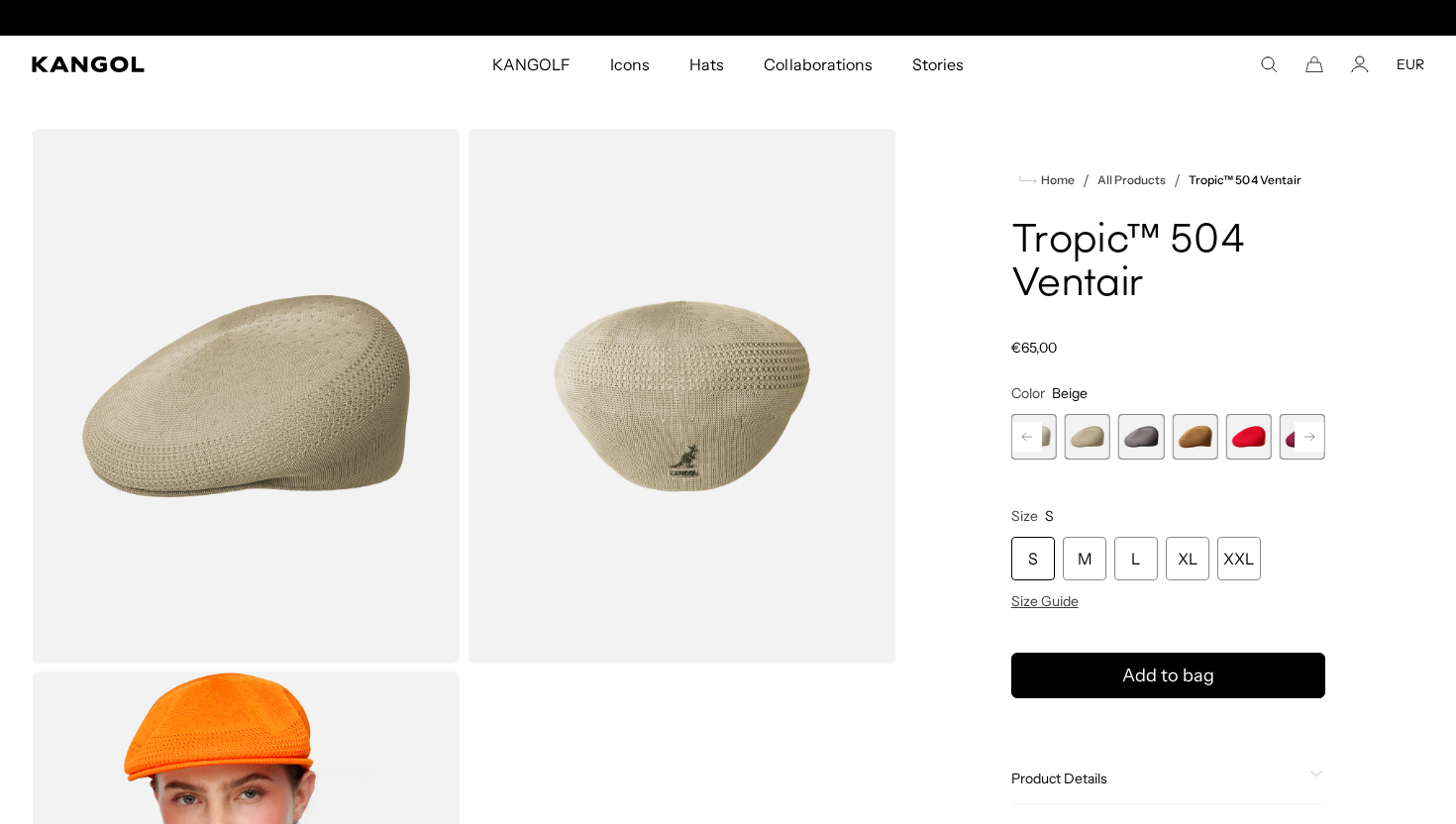 scroll, scrollTop: 0, scrollLeft: 408, axis: horizontal 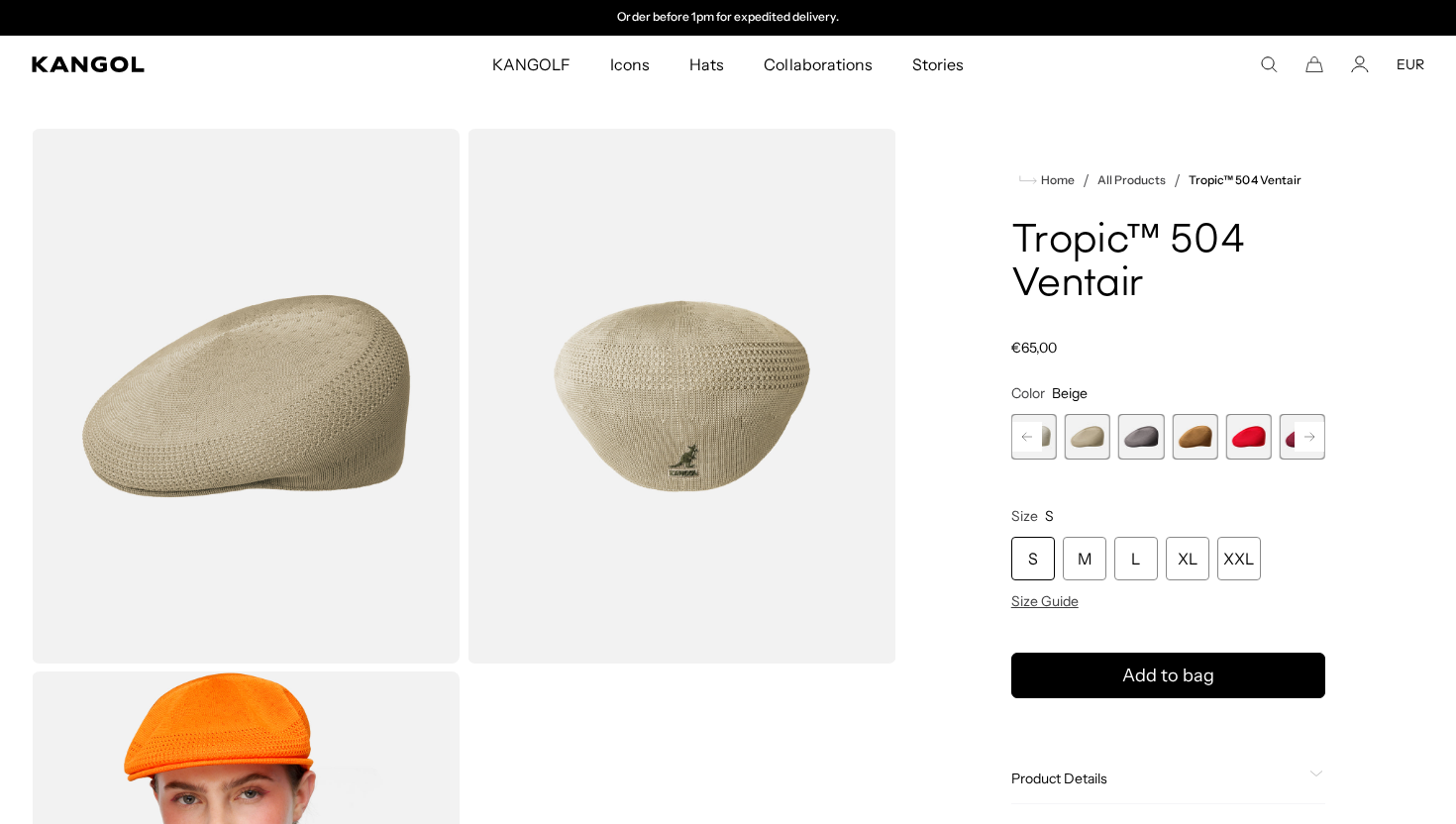click 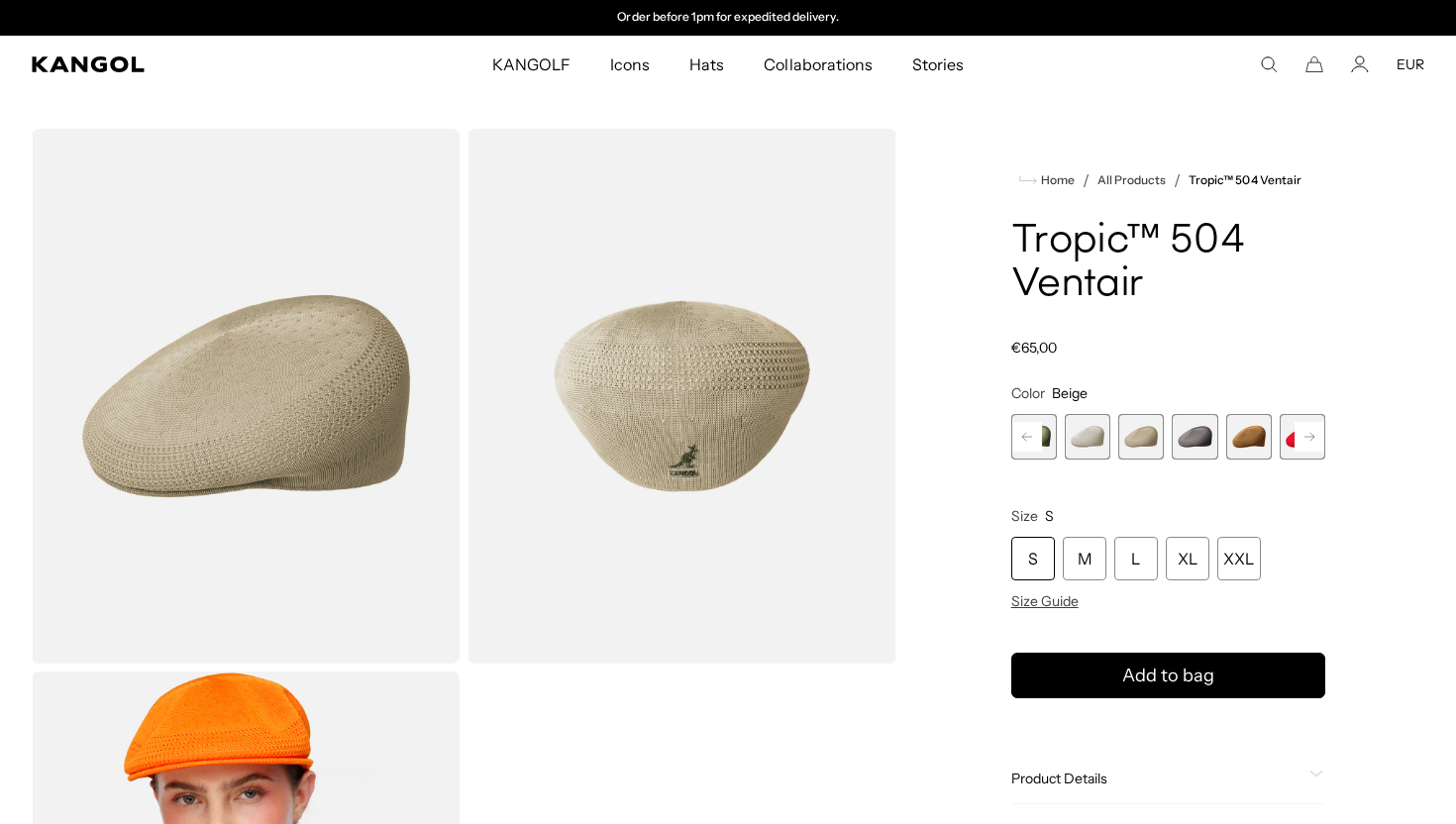 click at bounding box center [1088, 437] 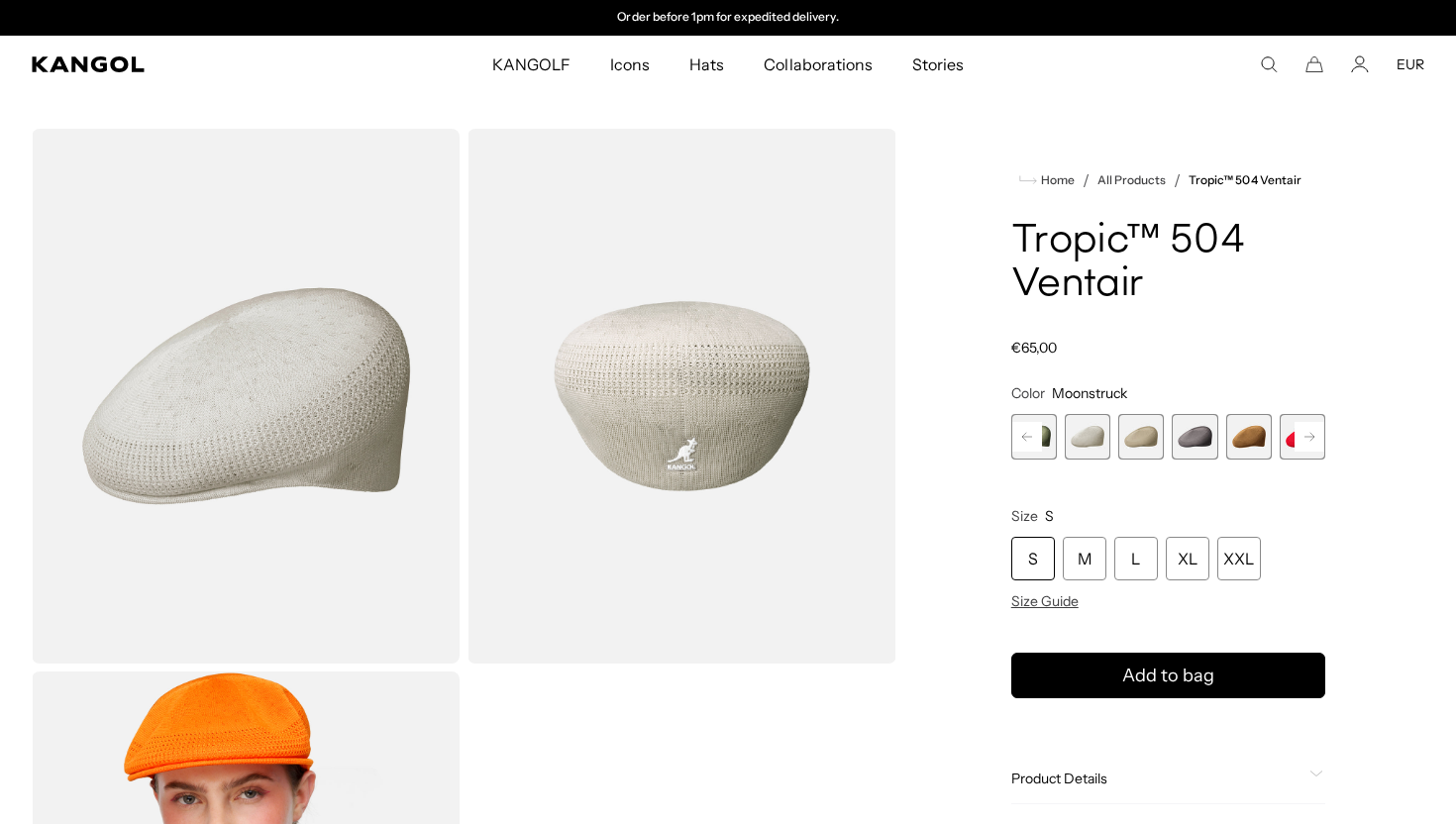 click at bounding box center (1141, 437) 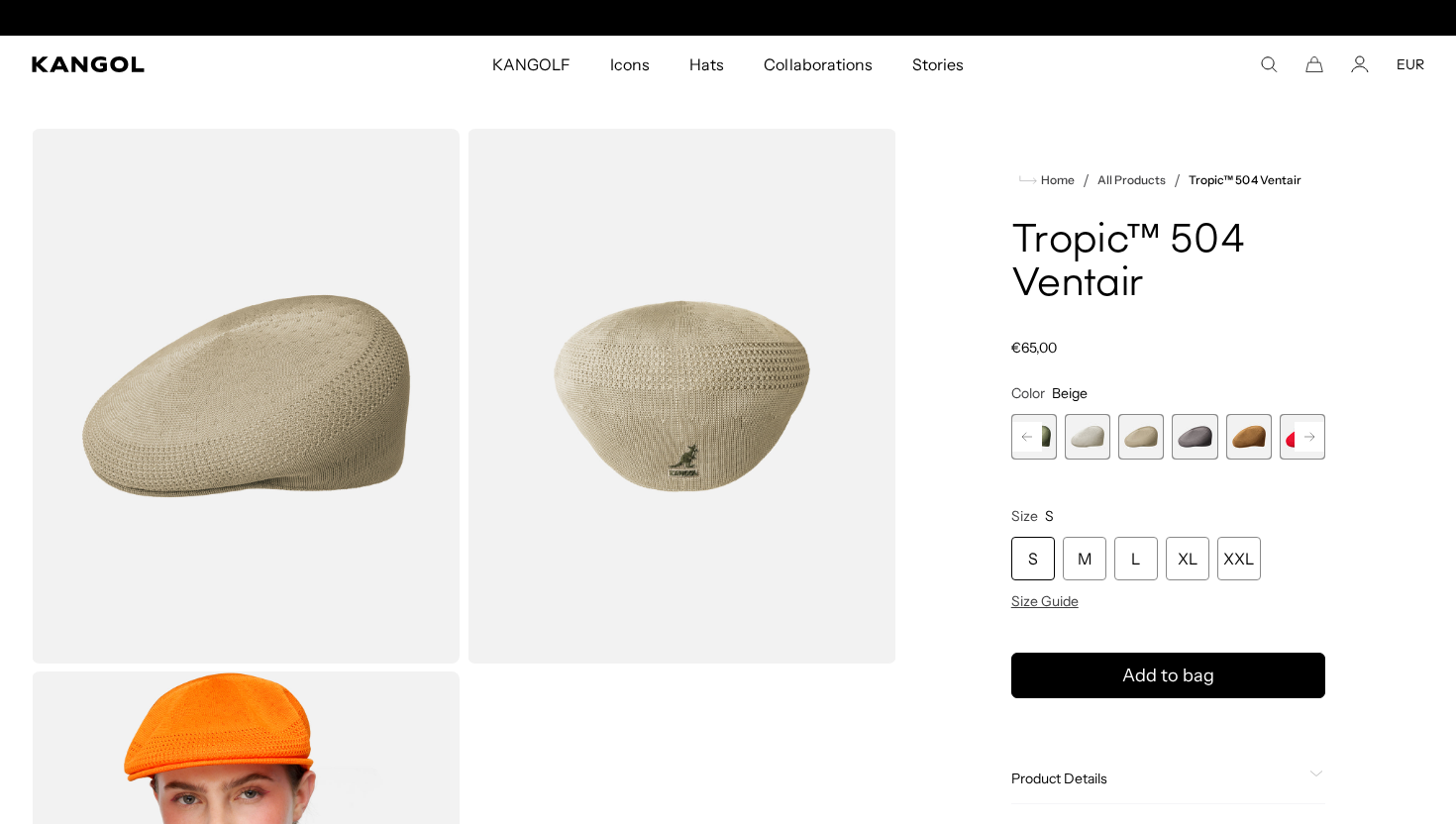 scroll, scrollTop: 0, scrollLeft: 0, axis: both 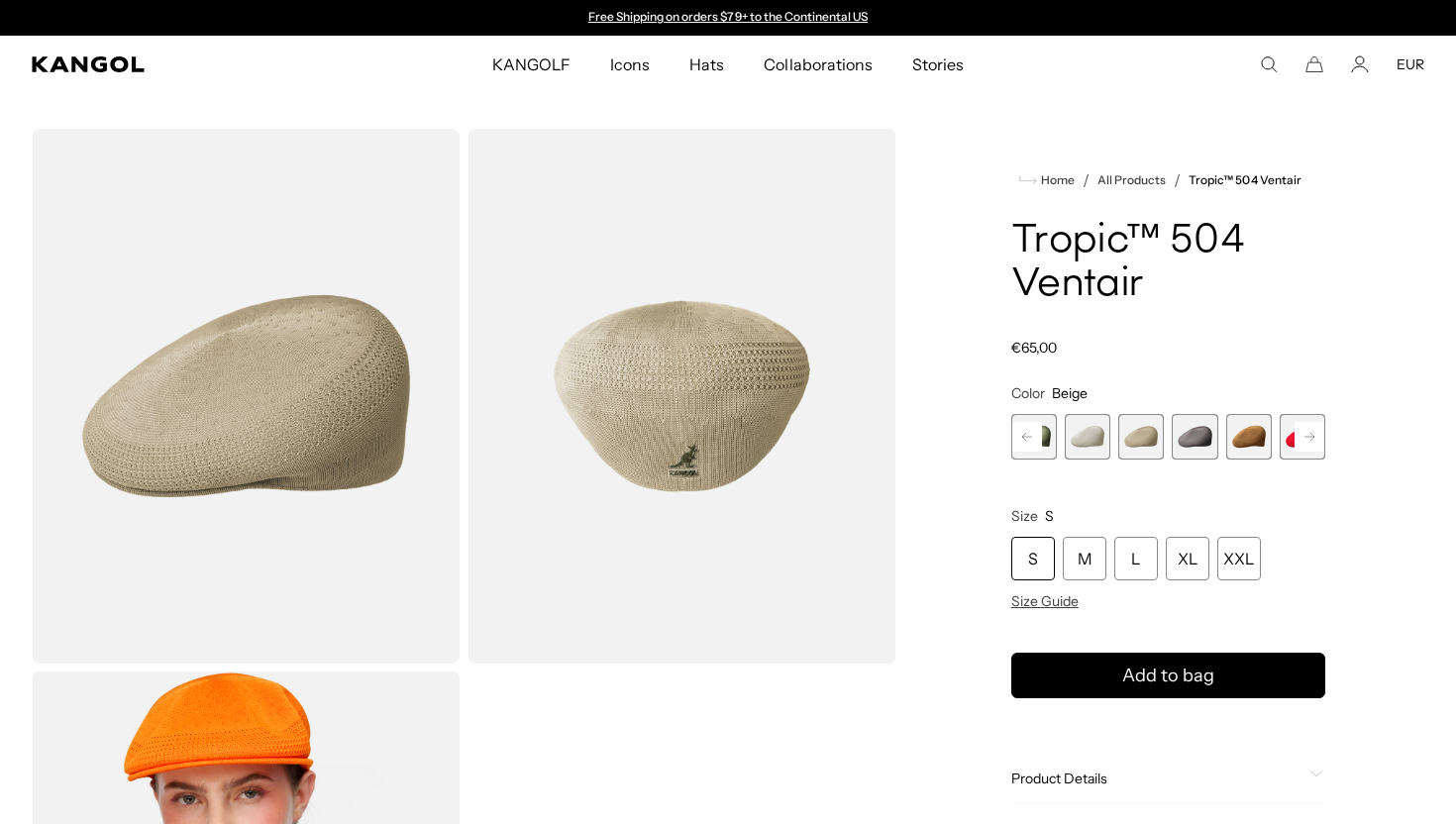 click 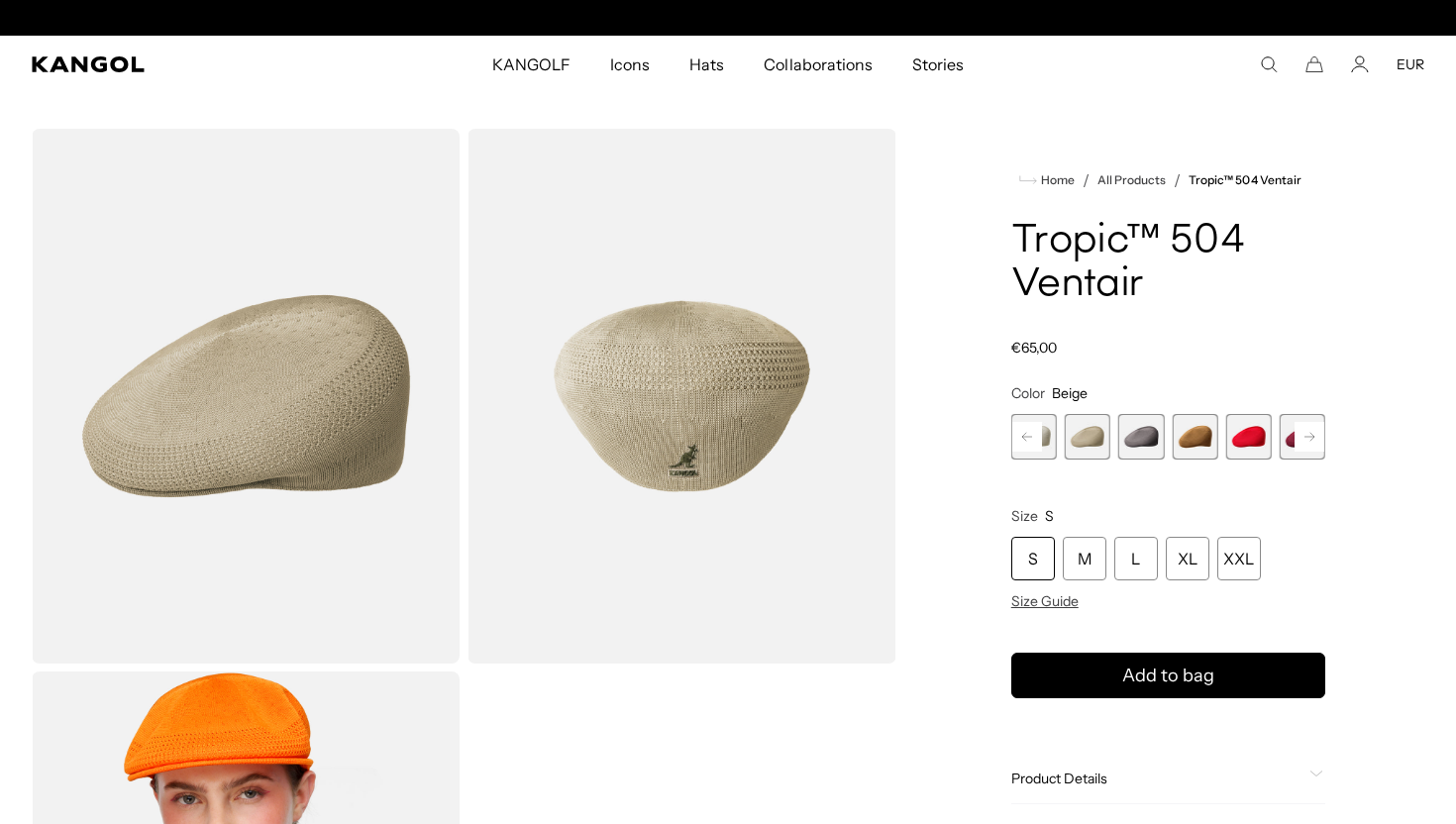 click 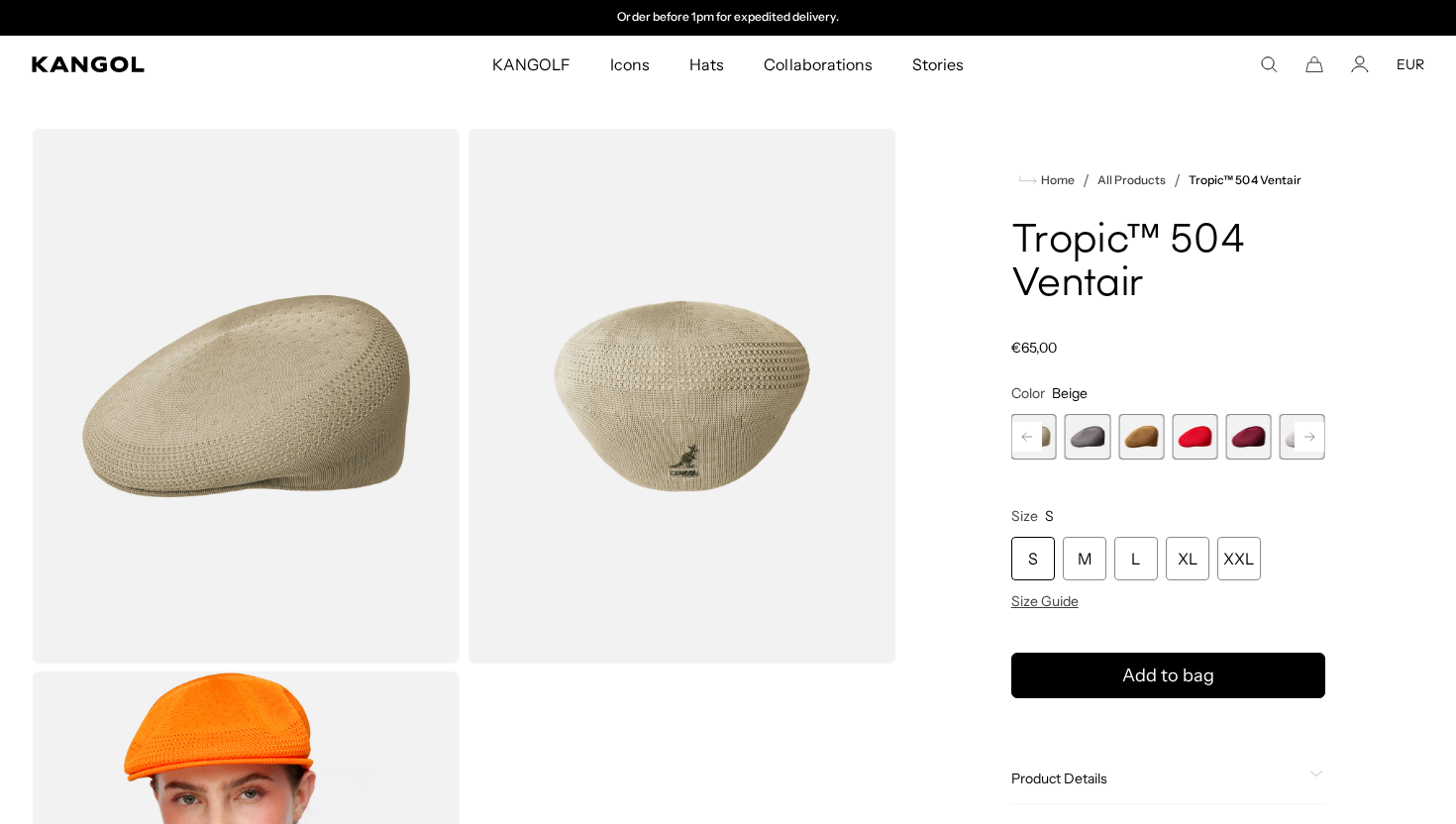 click 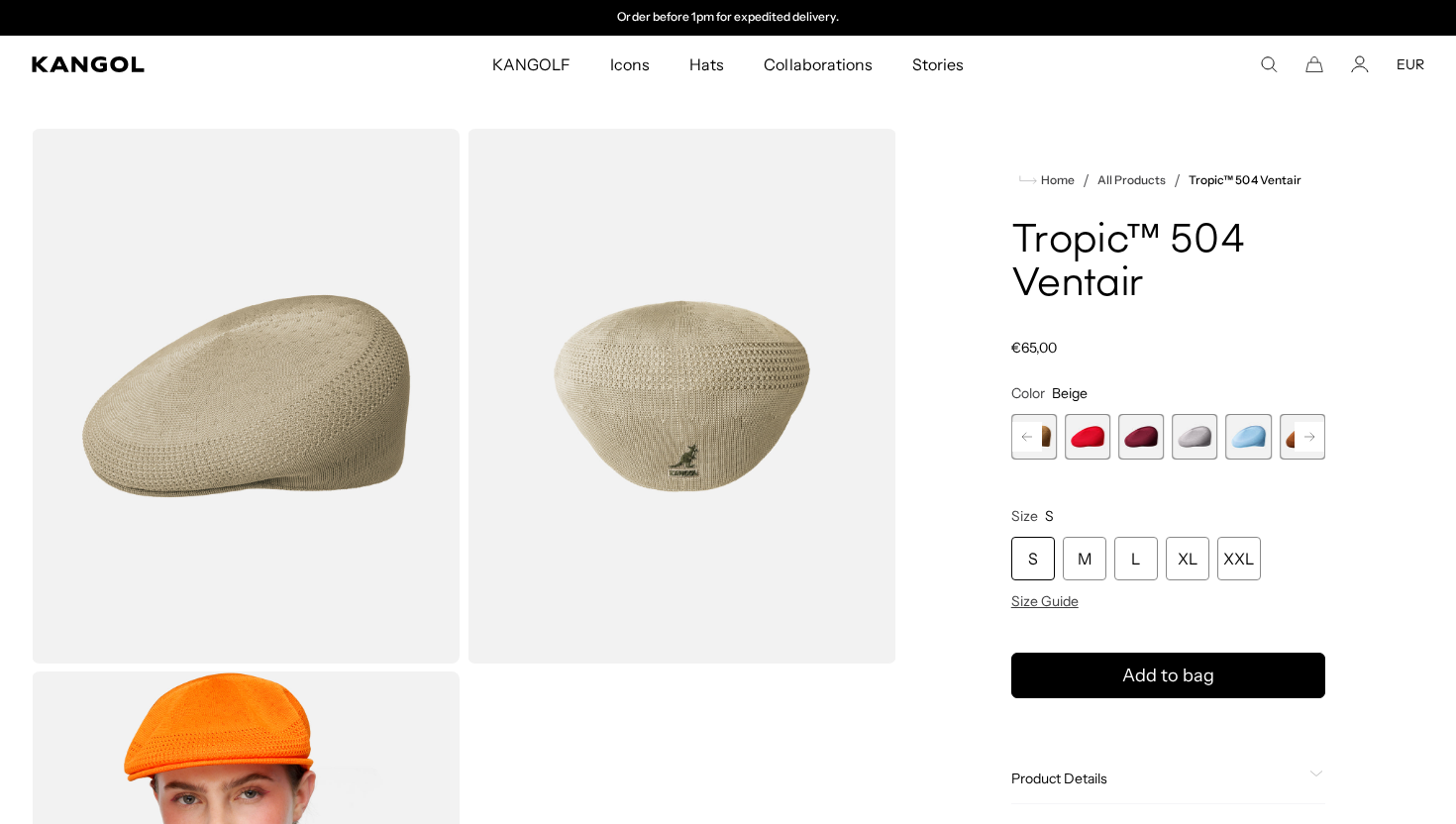 click 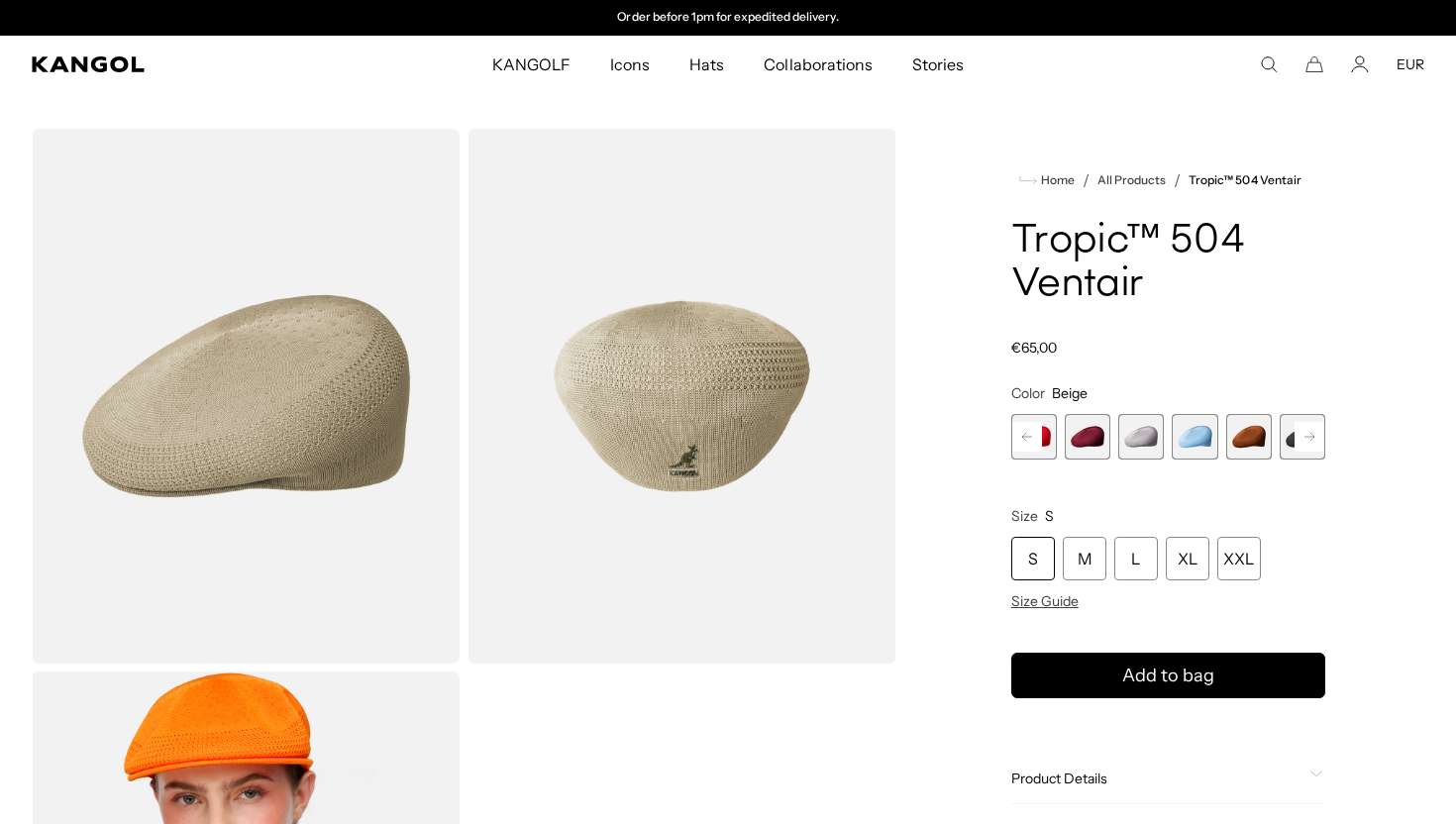 click 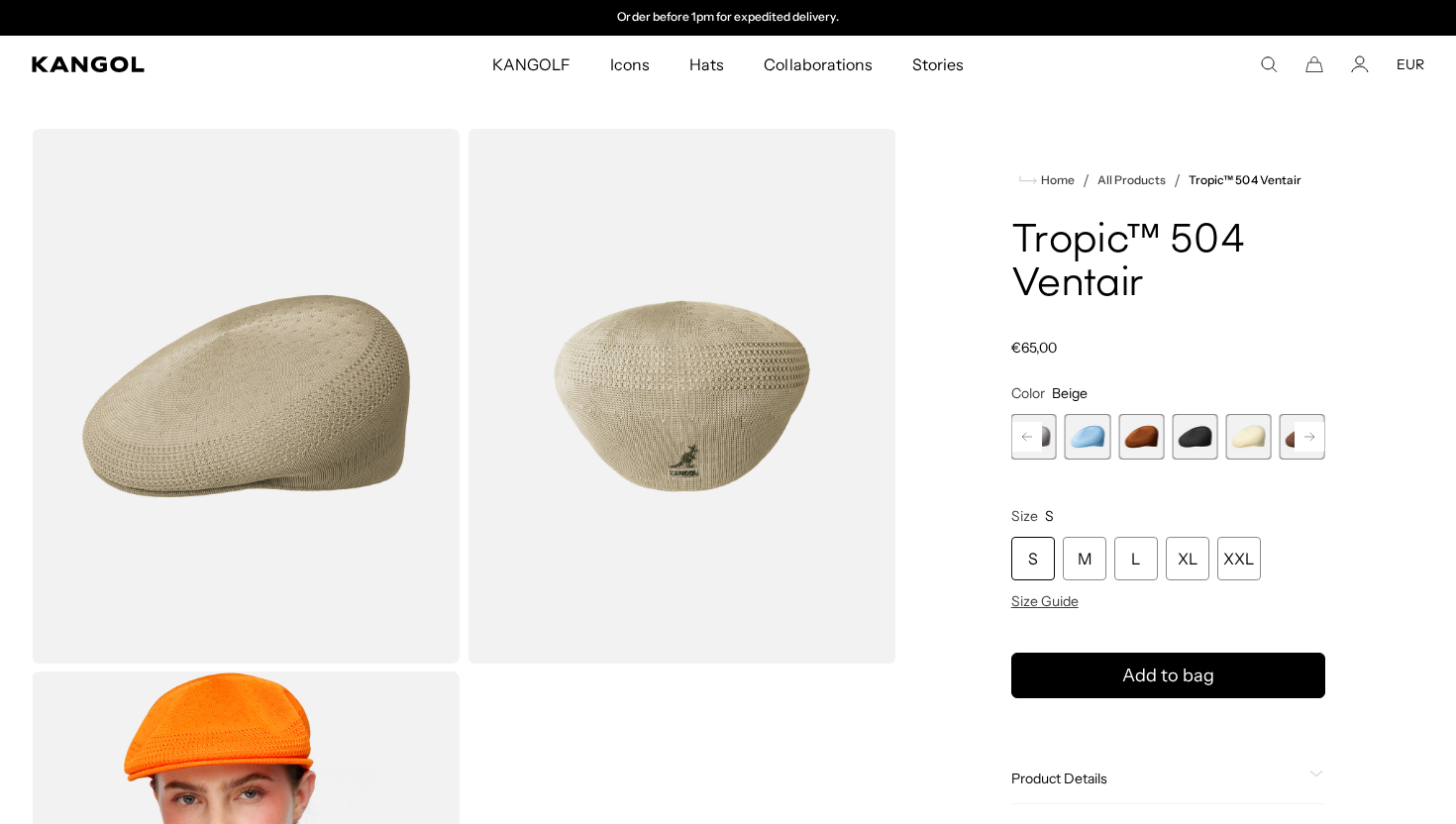 click 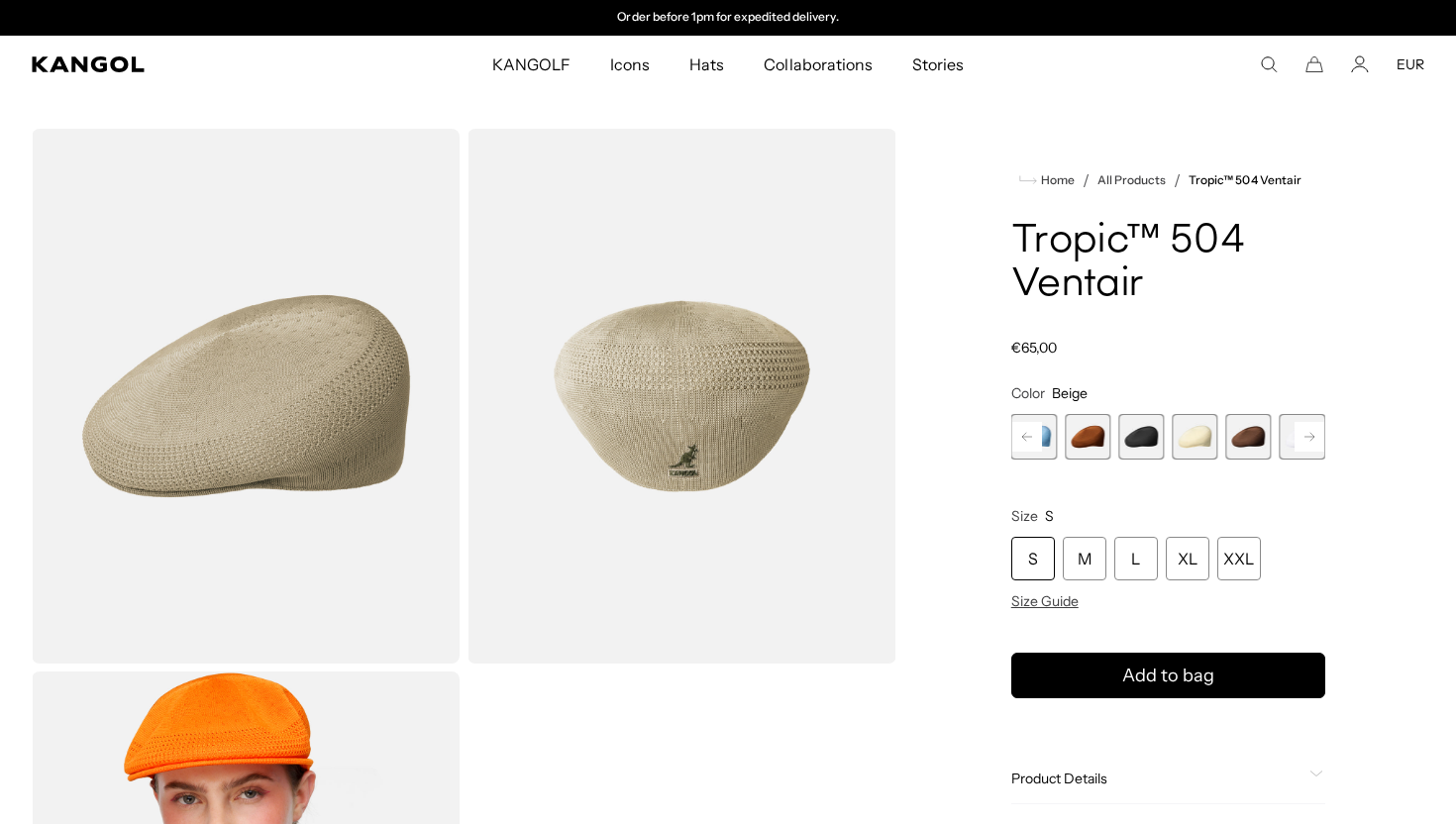 click 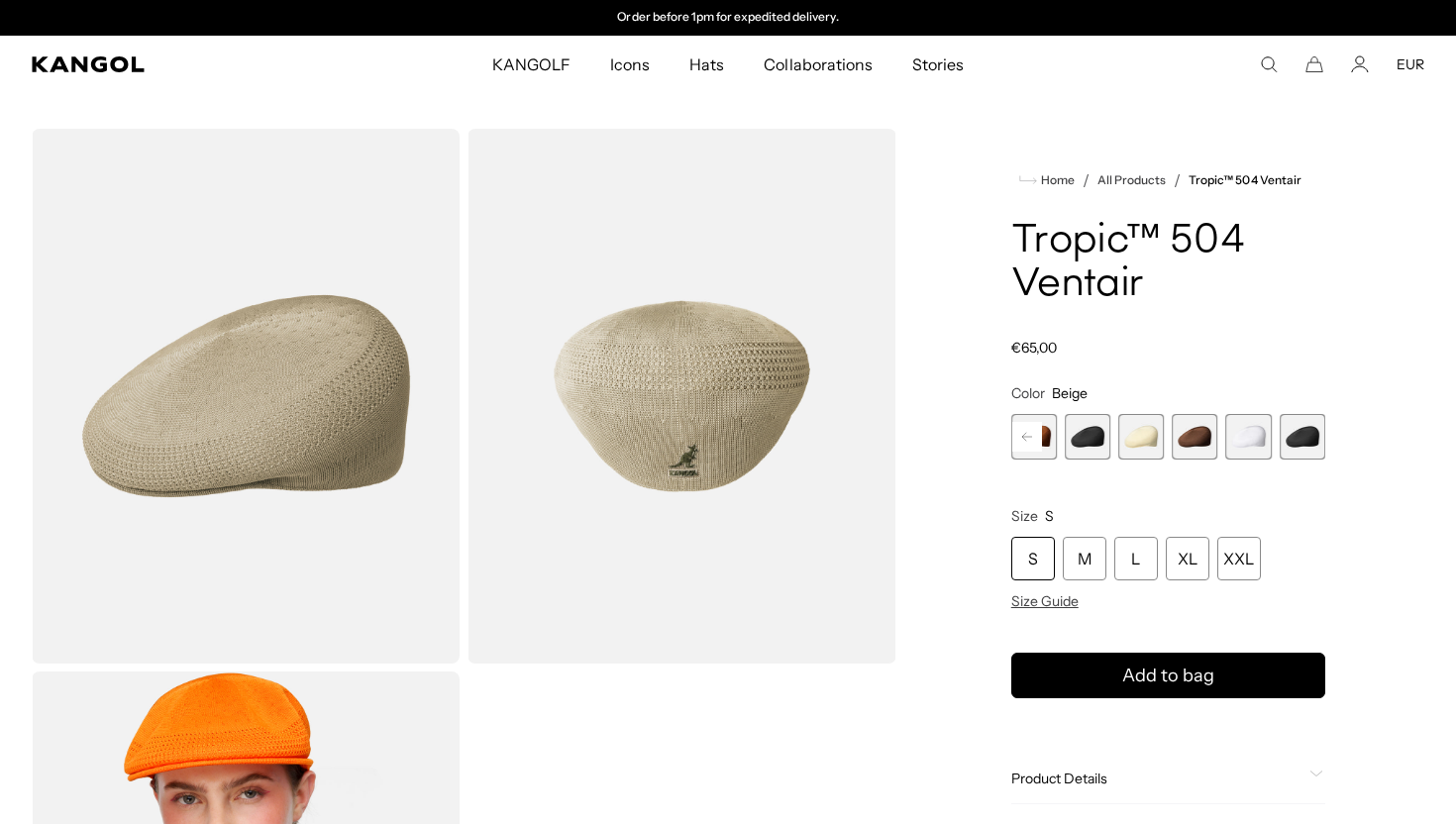 click at bounding box center [1088, 437] 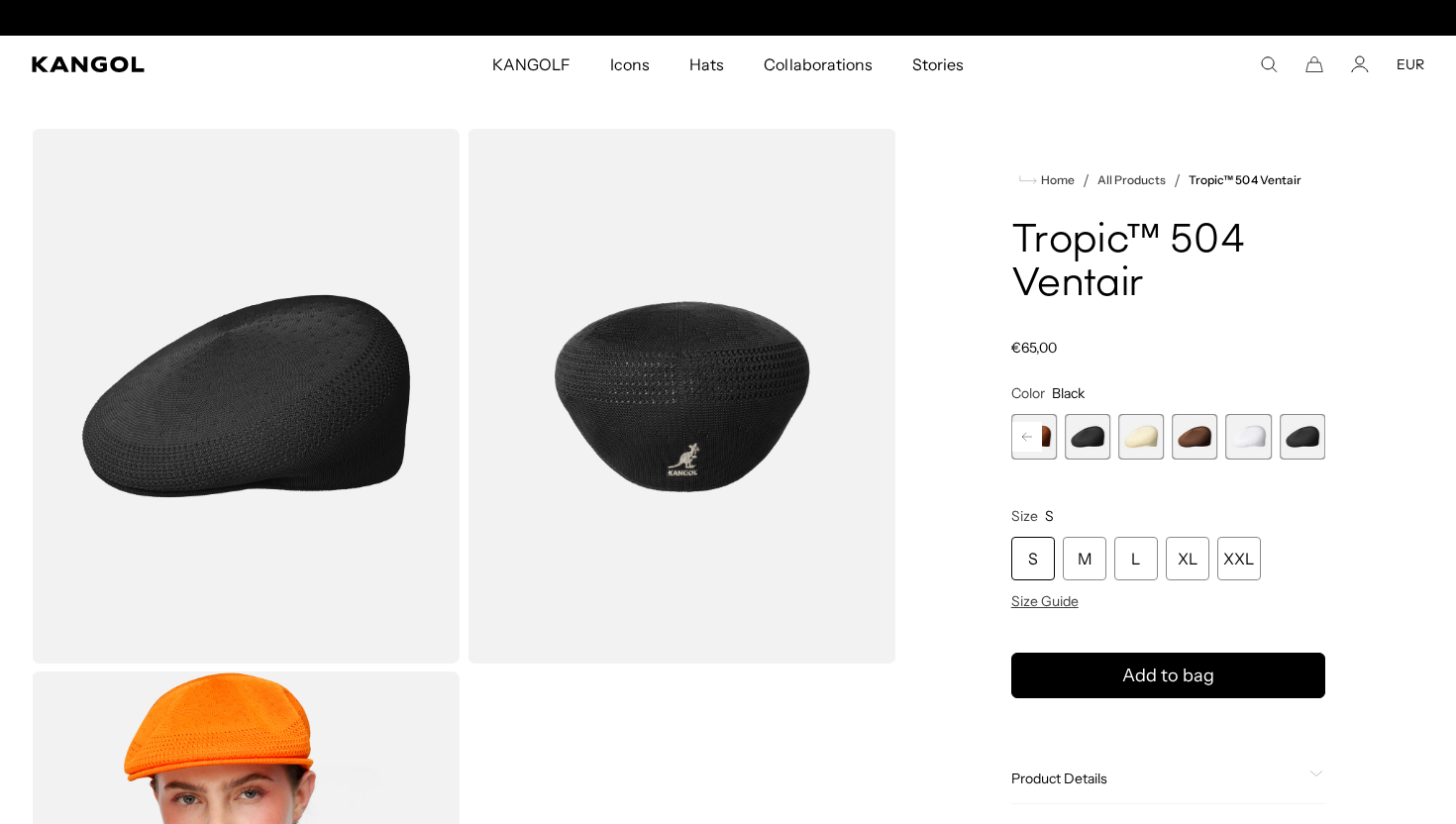 scroll, scrollTop: 0, scrollLeft: 0, axis: both 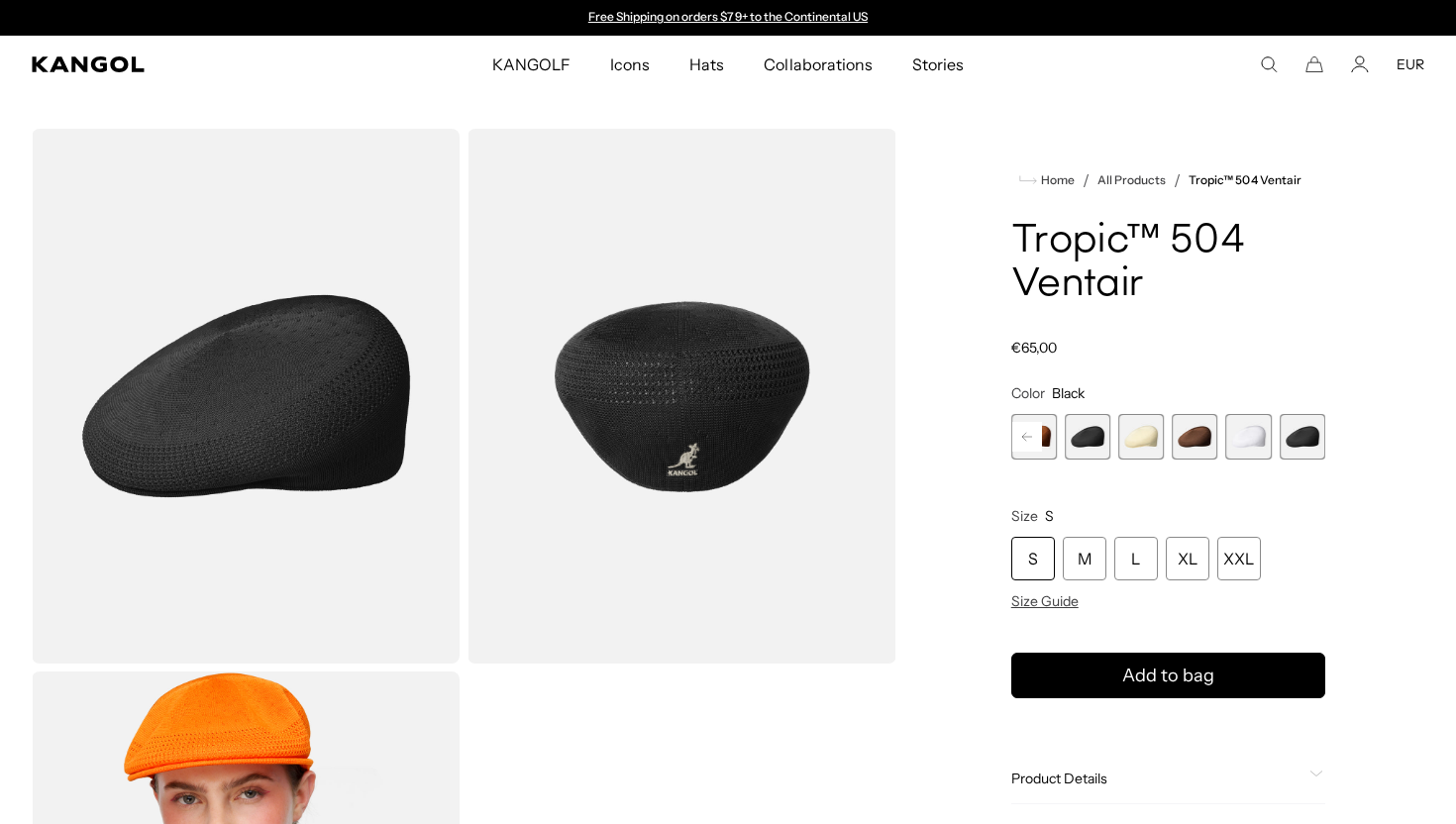 click at bounding box center (1141, 437) 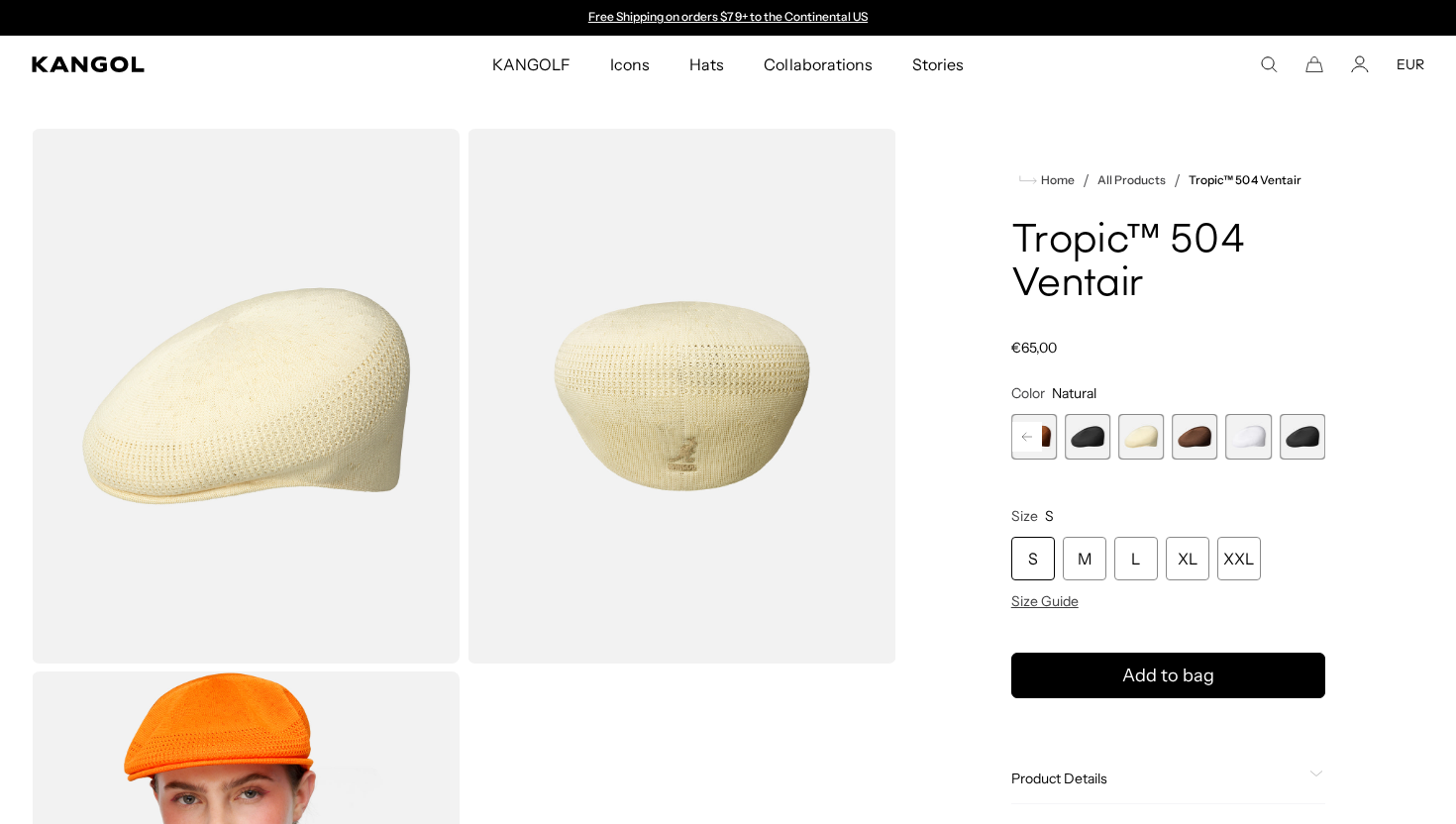 click at bounding box center [1088, 437] 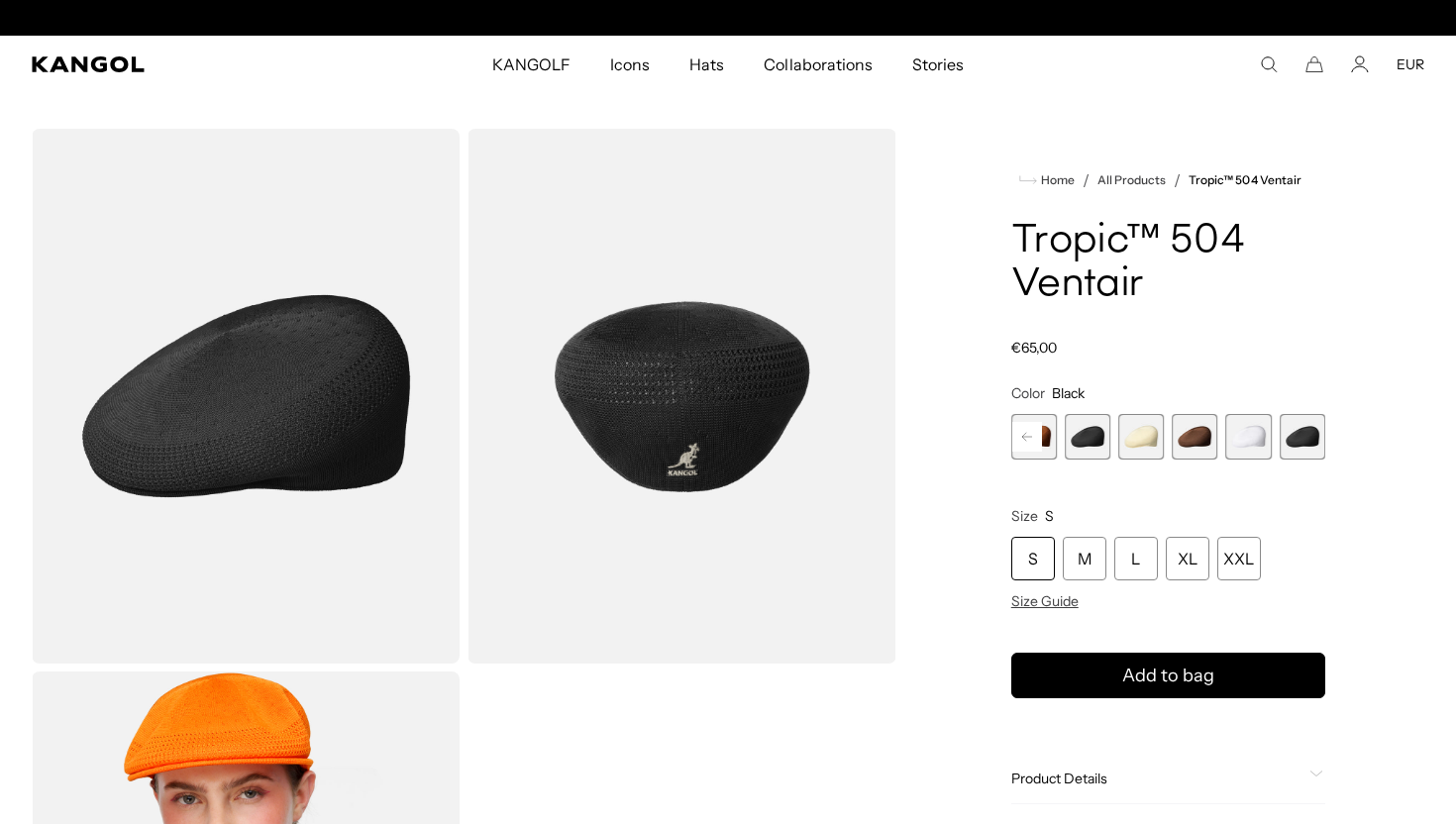 scroll, scrollTop: 0, scrollLeft: 408, axis: horizontal 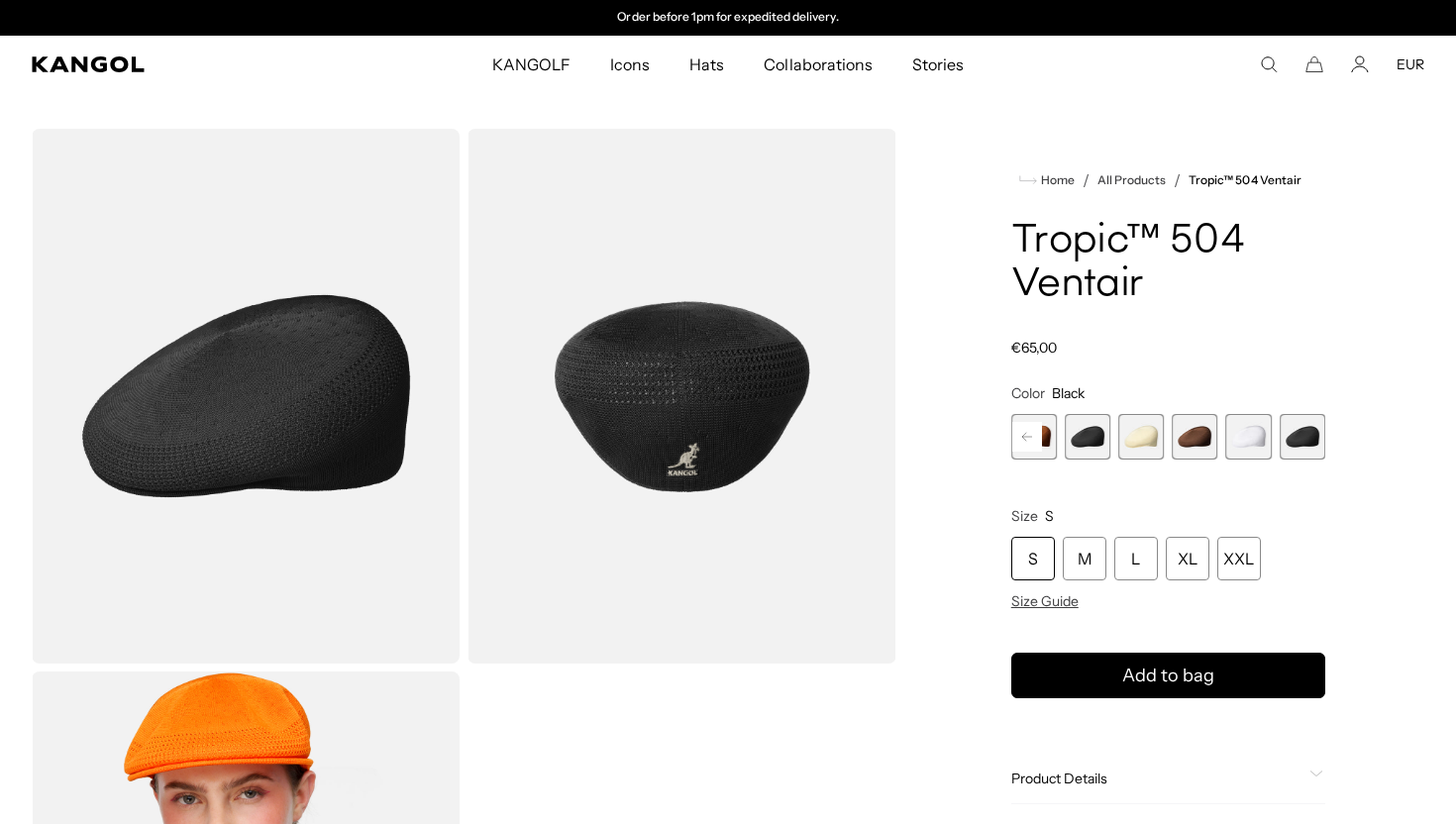 click at bounding box center [1141, 437] 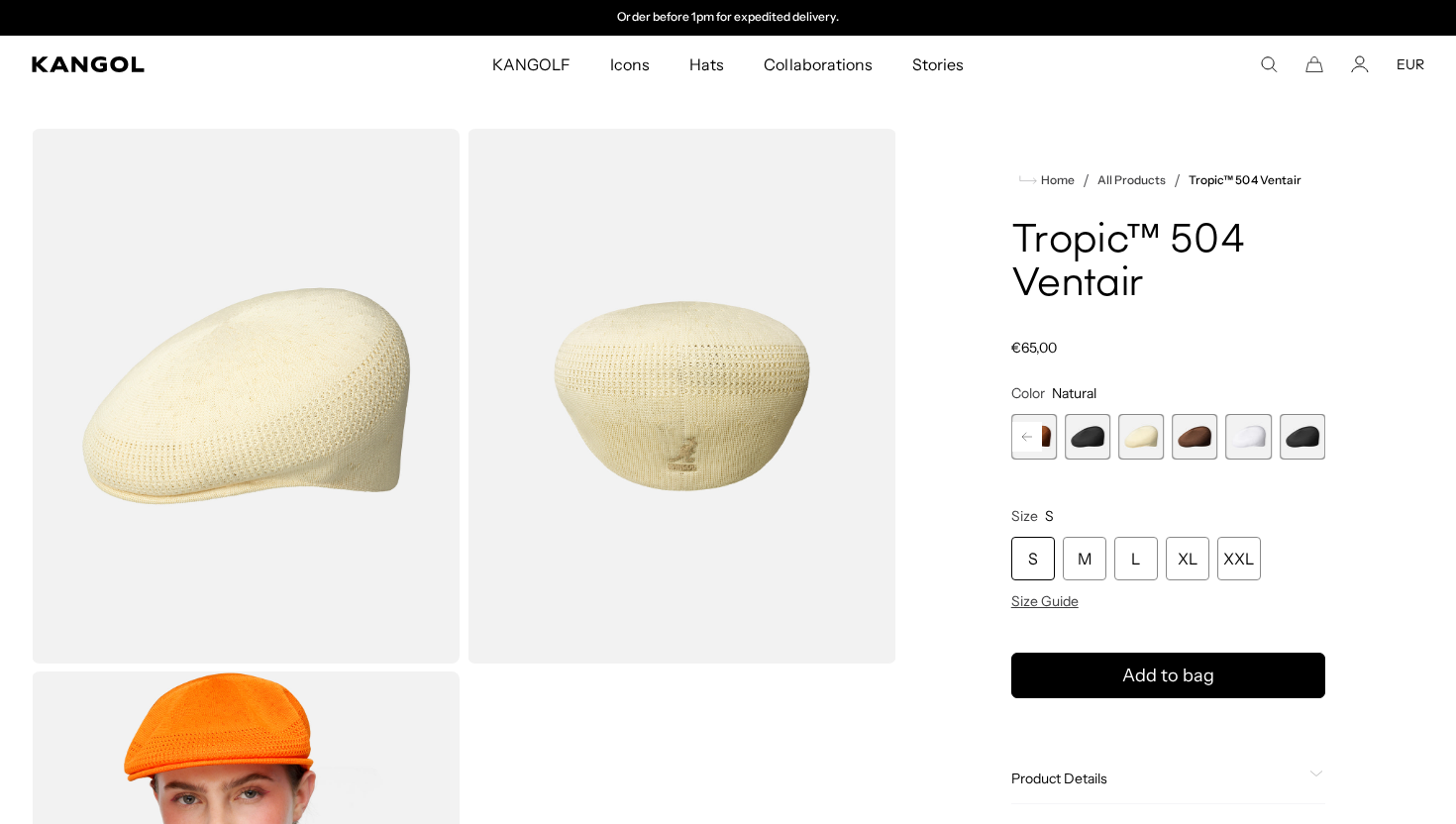 click at bounding box center [1195, 437] 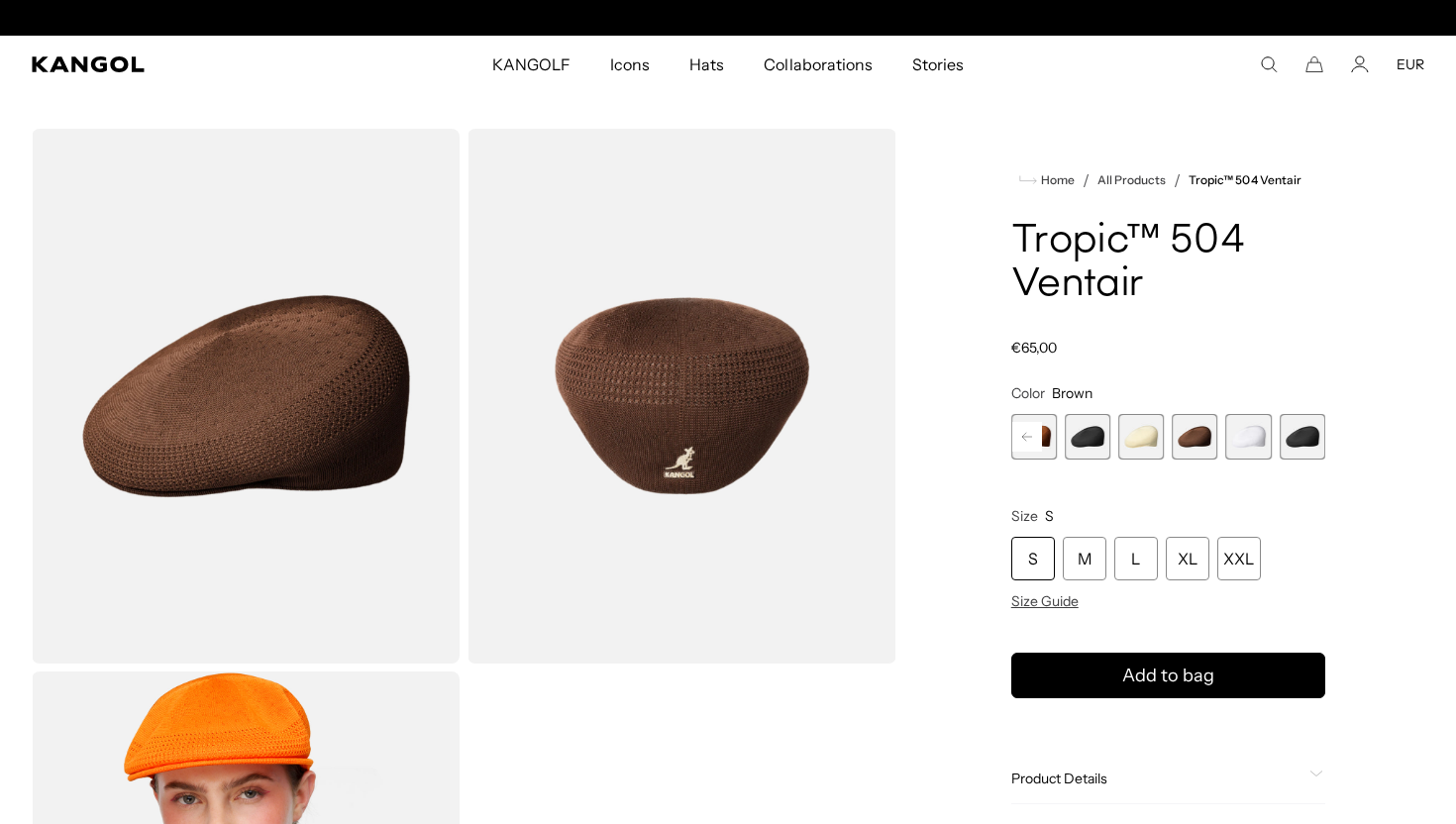 scroll, scrollTop: 0, scrollLeft: 0, axis: both 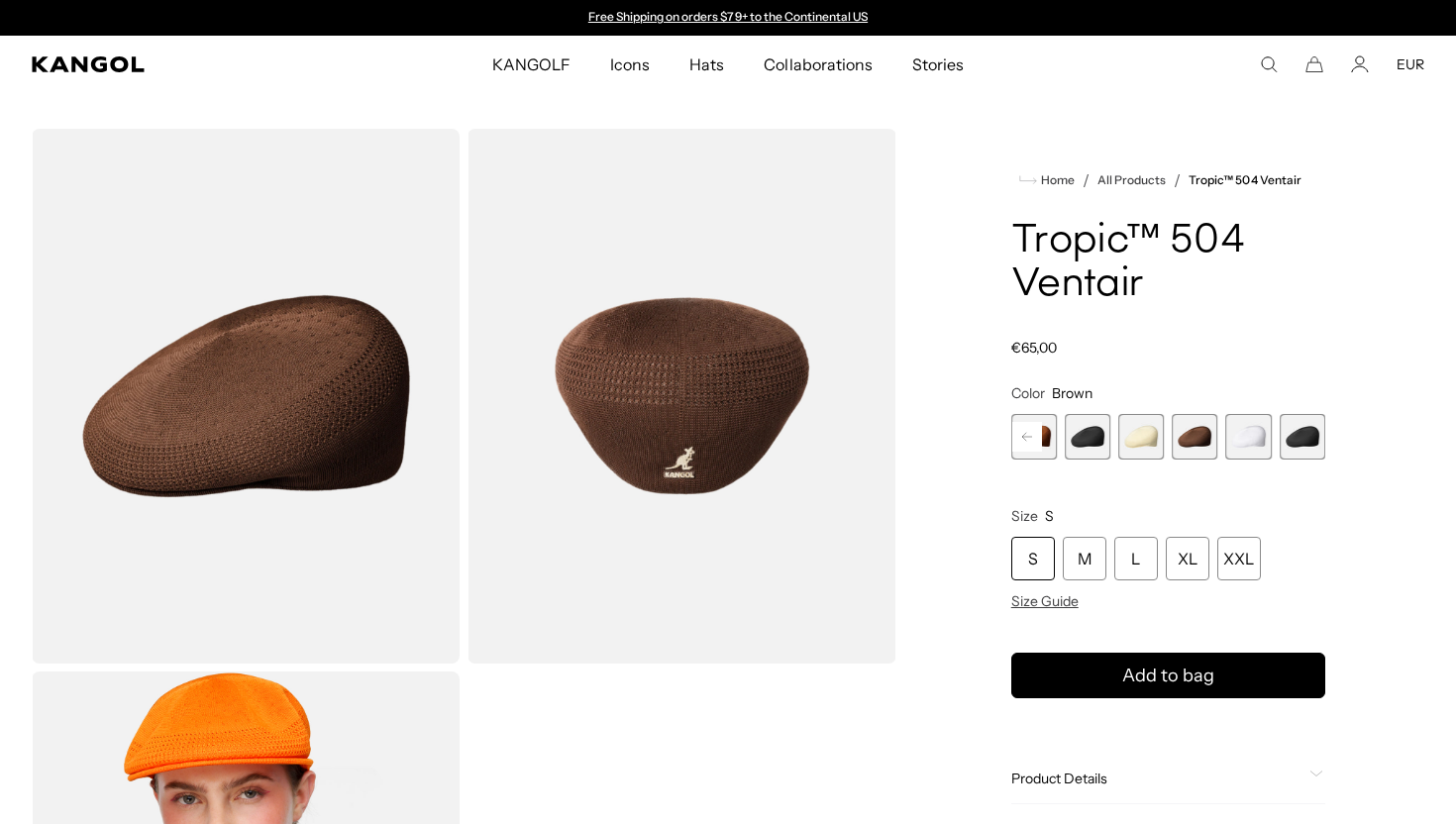 click at bounding box center [1249, 437] 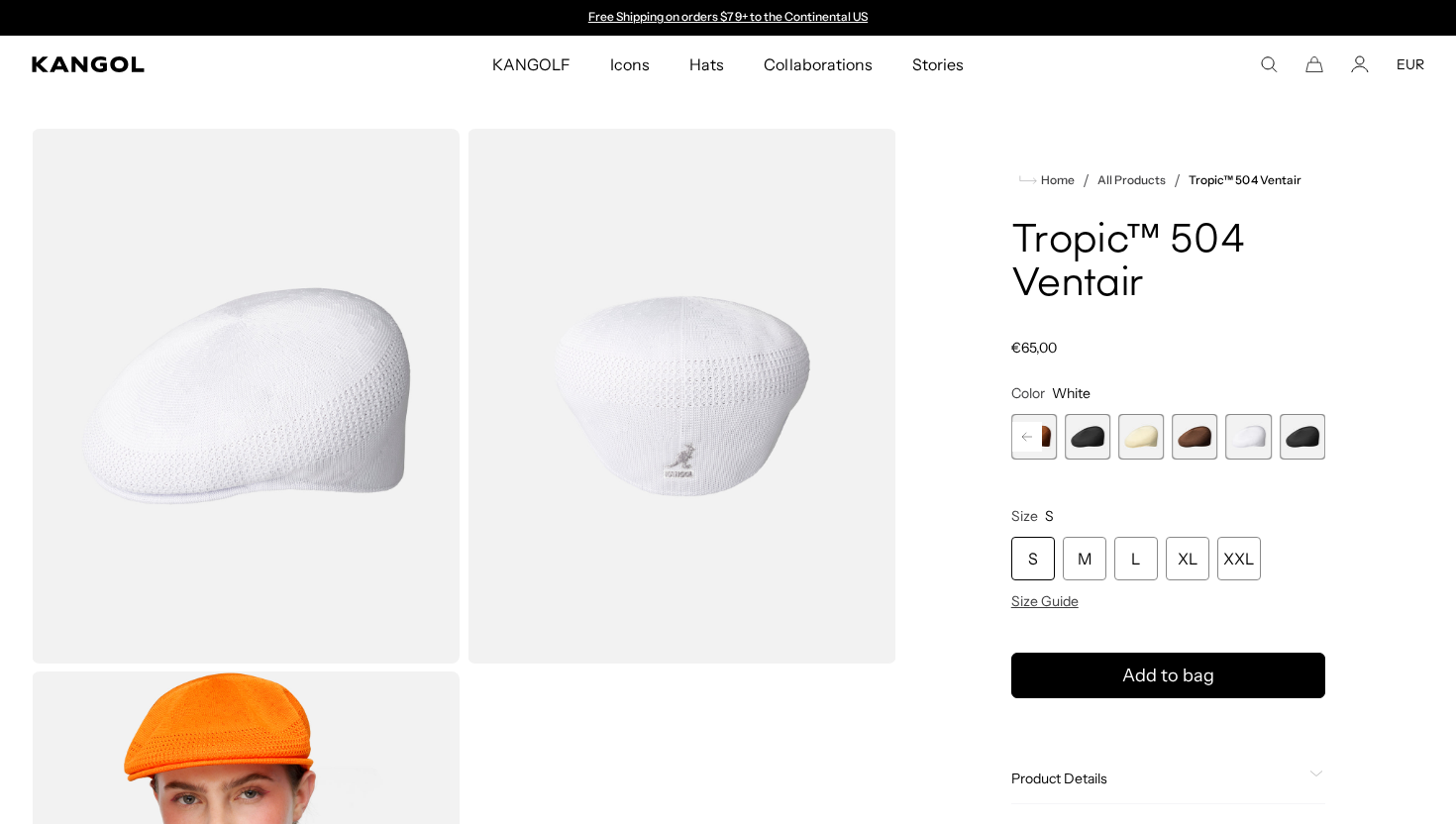 click at bounding box center [1302, 437] 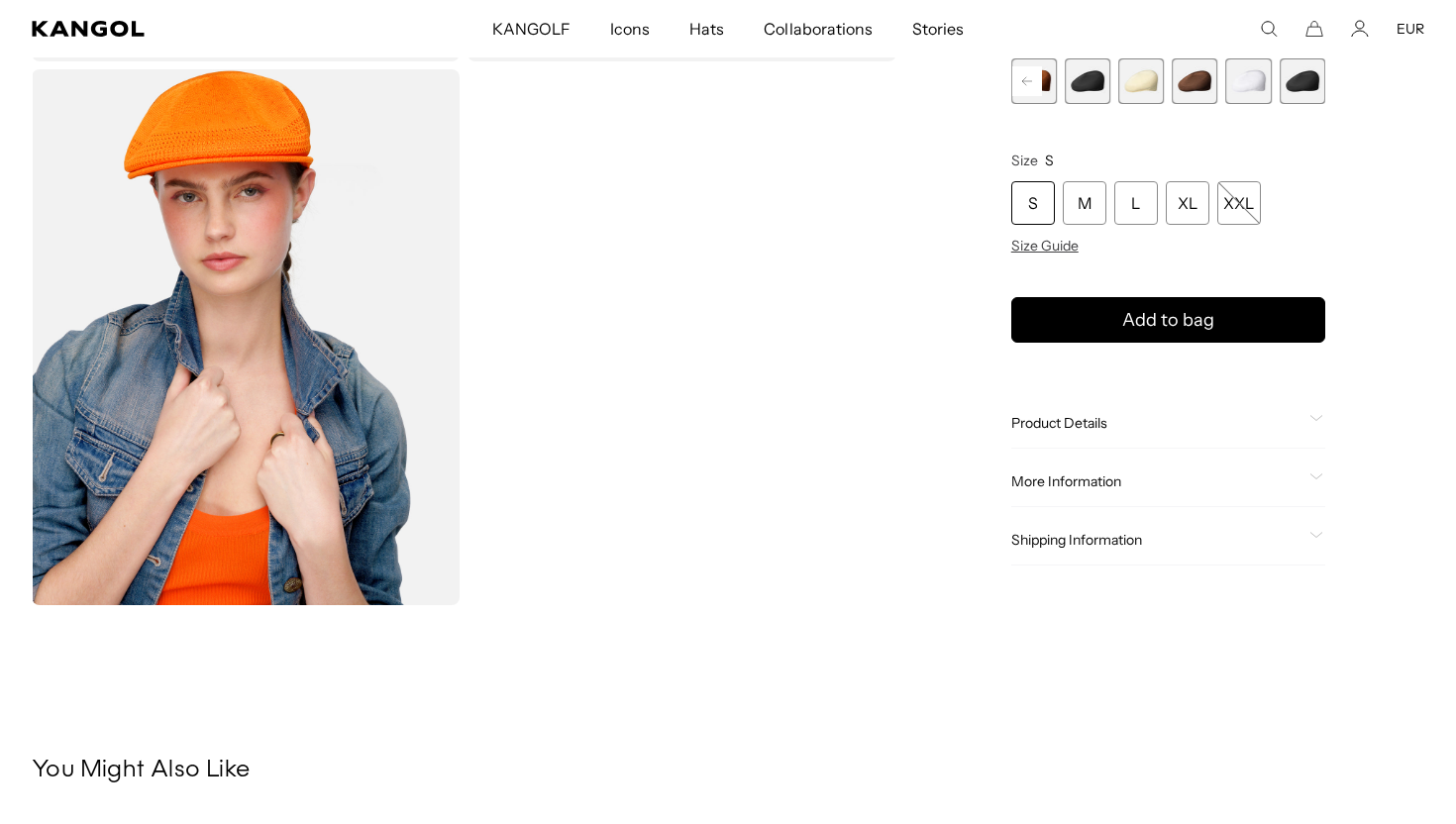 scroll, scrollTop: 739, scrollLeft: 0, axis: vertical 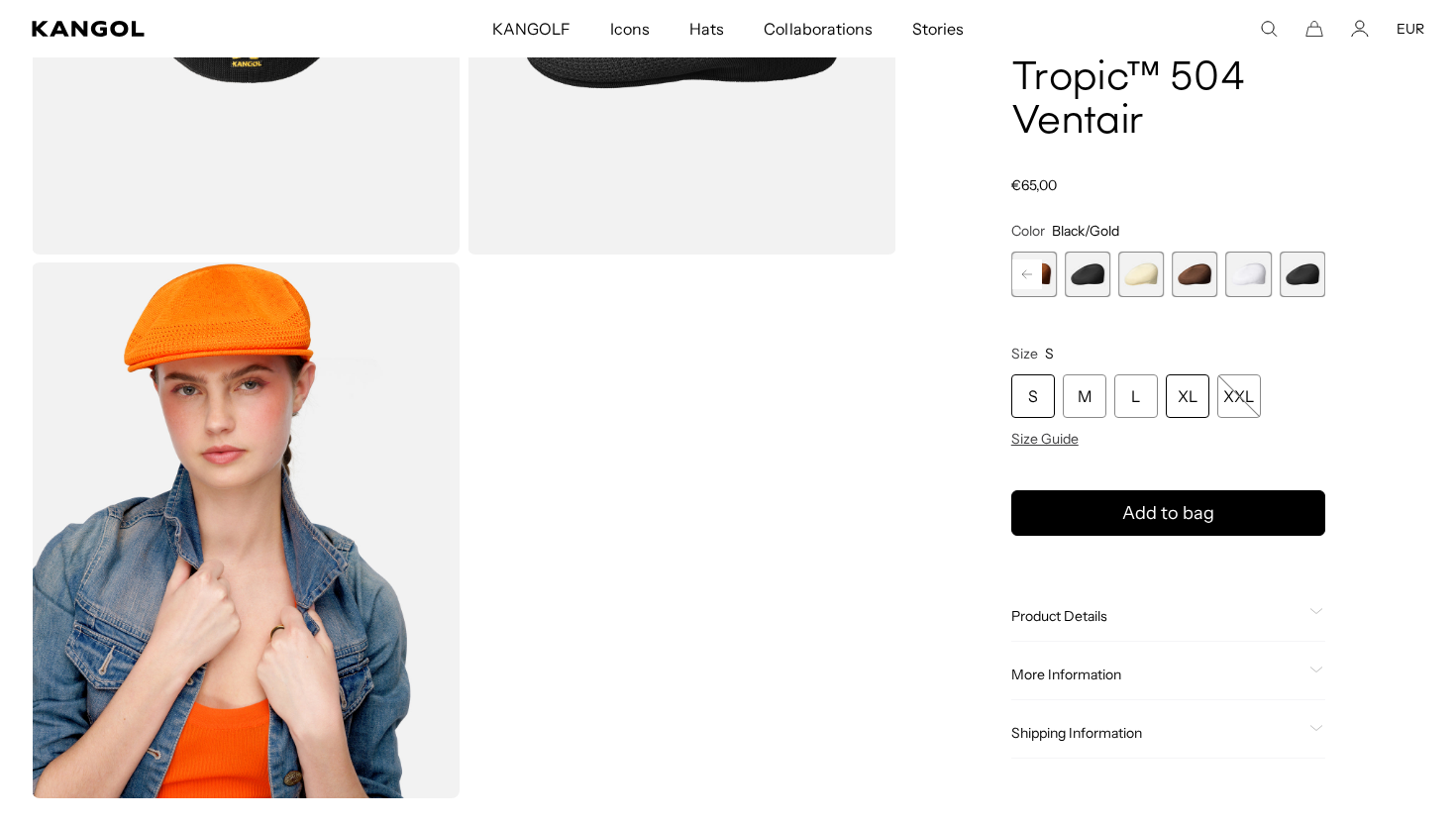 click on "XL" at bounding box center (1188, 396) 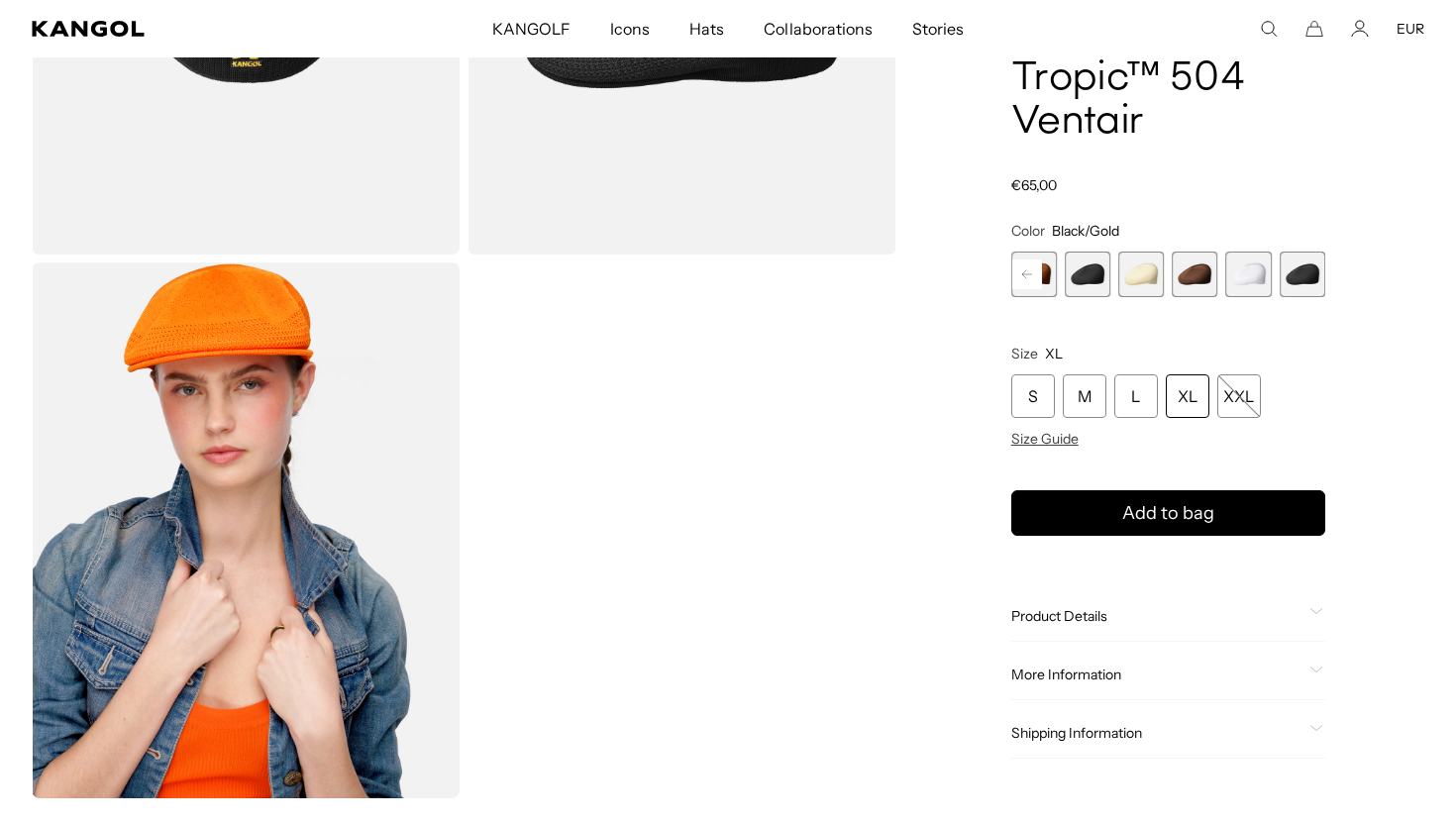 scroll, scrollTop: 0, scrollLeft: 0, axis: both 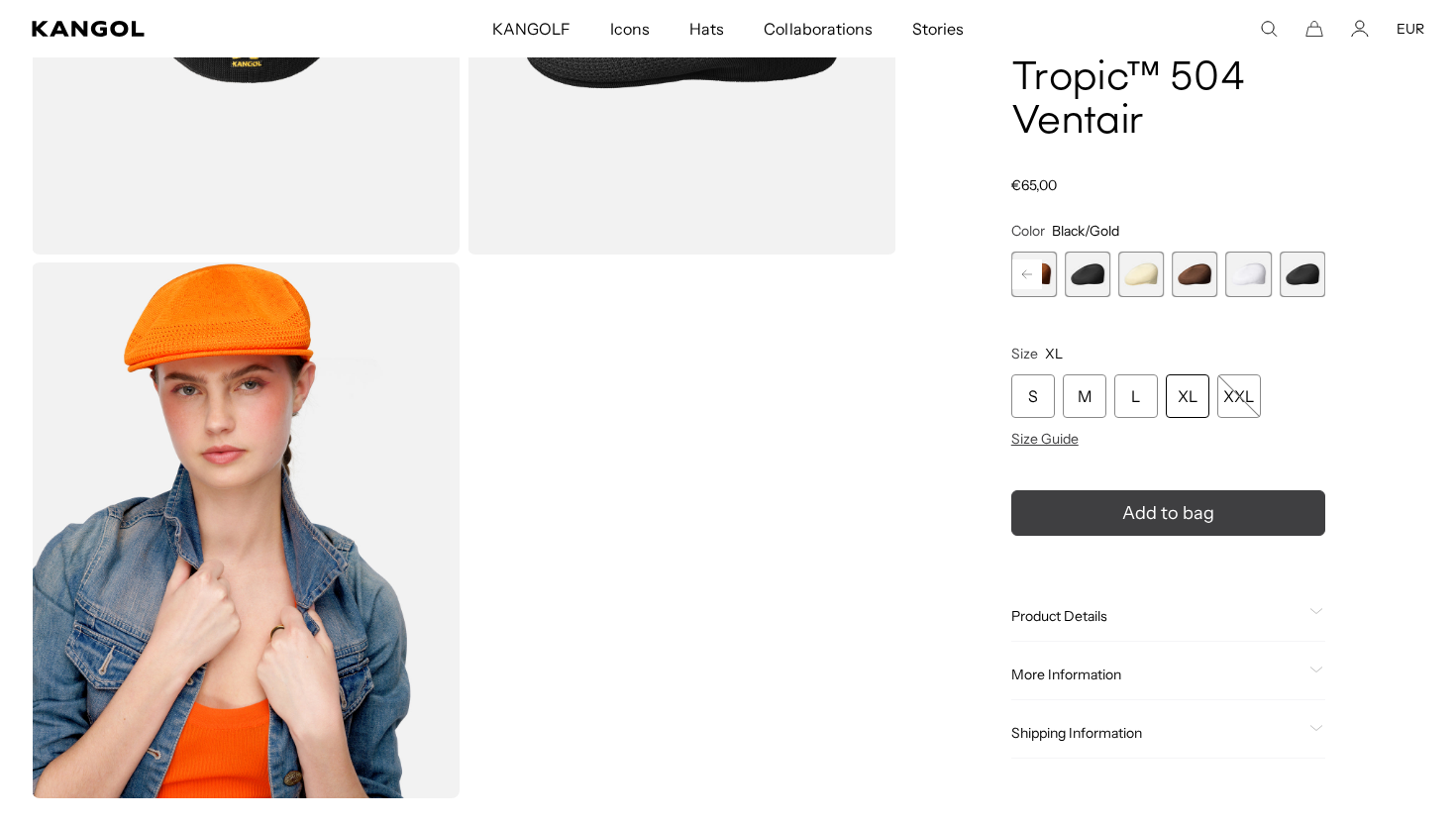 click at bounding box center (1168, 513) 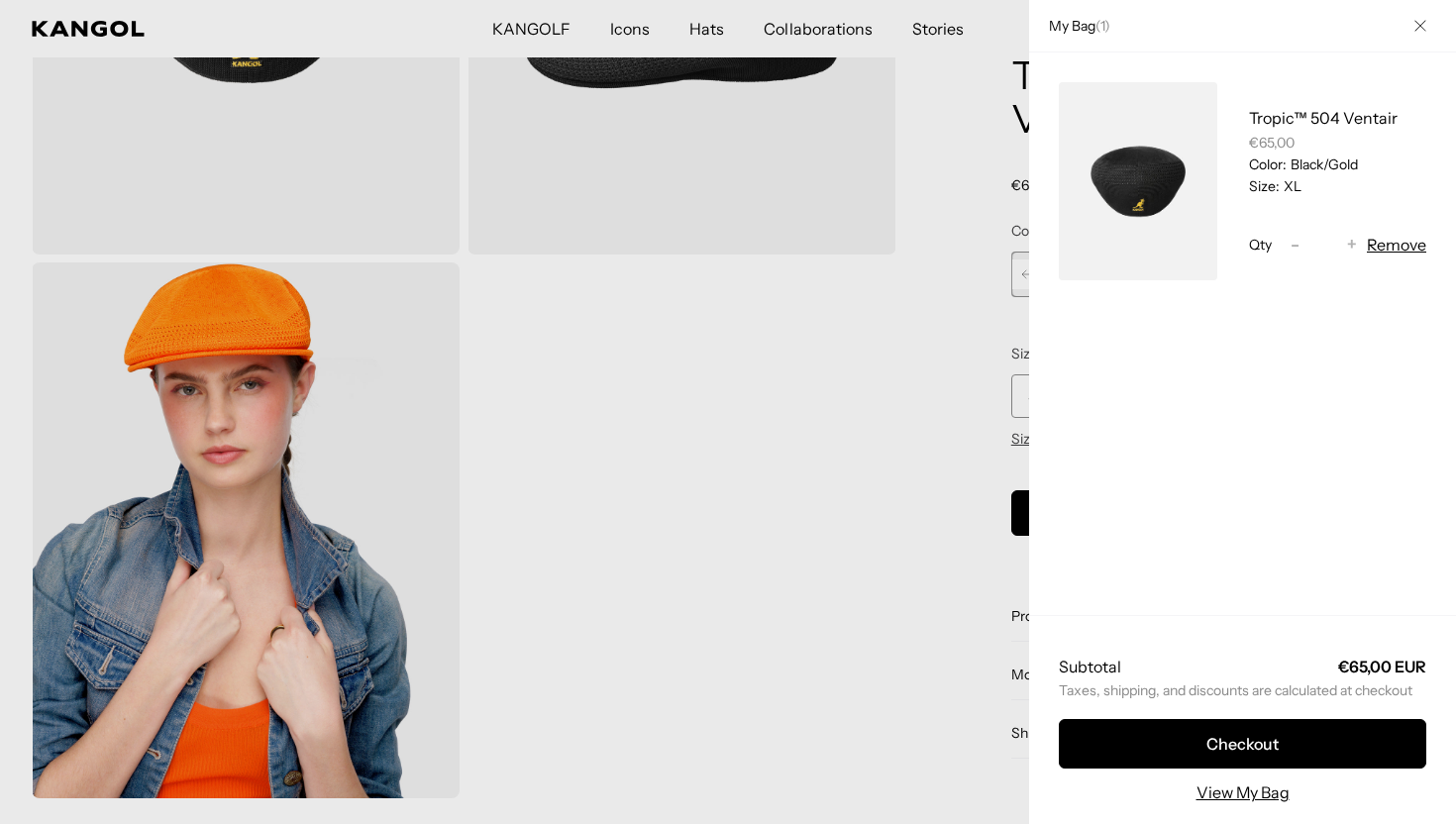 scroll, scrollTop: 0, scrollLeft: 408, axis: horizontal 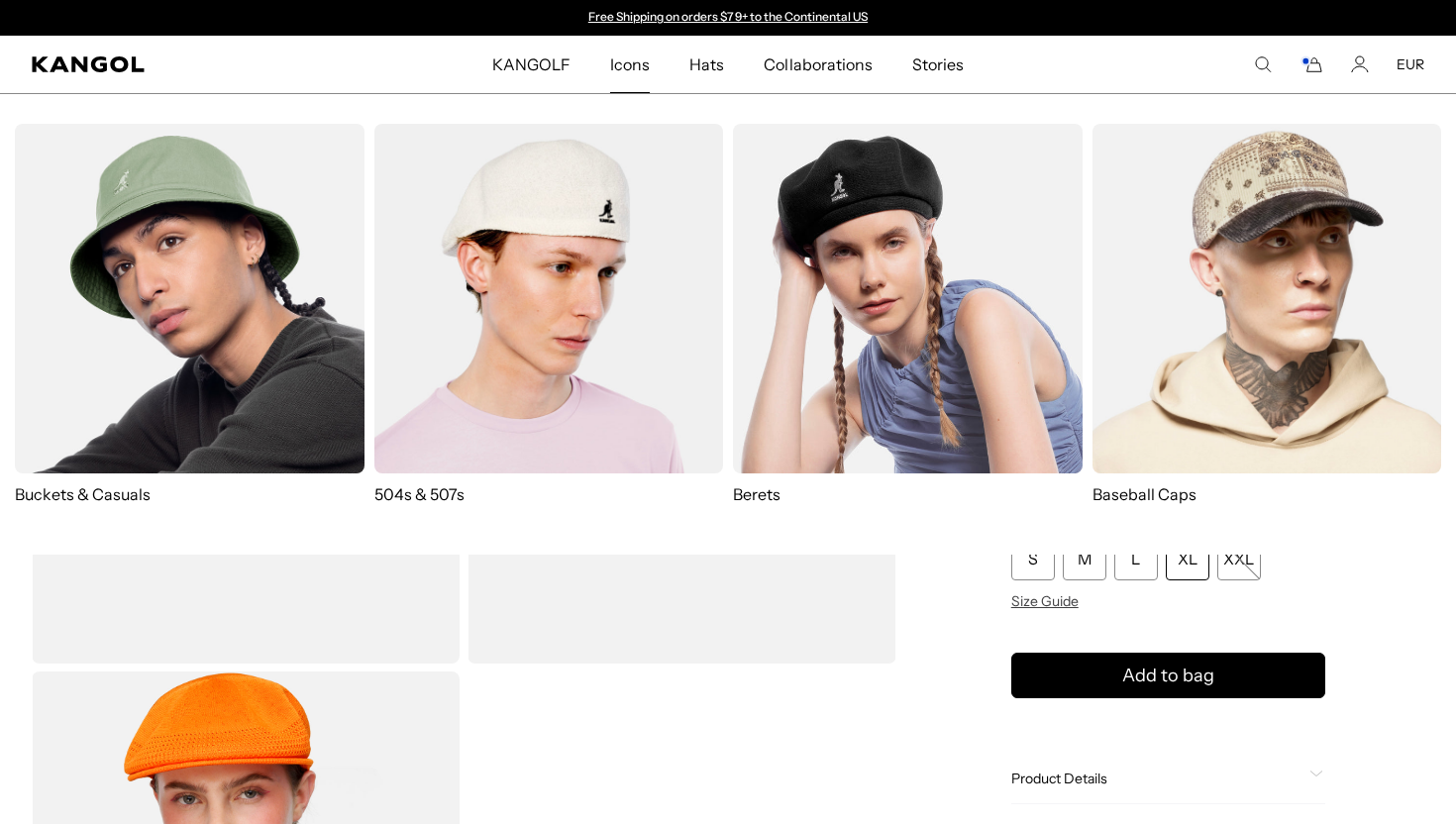 click at bounding box center [1267, 298] 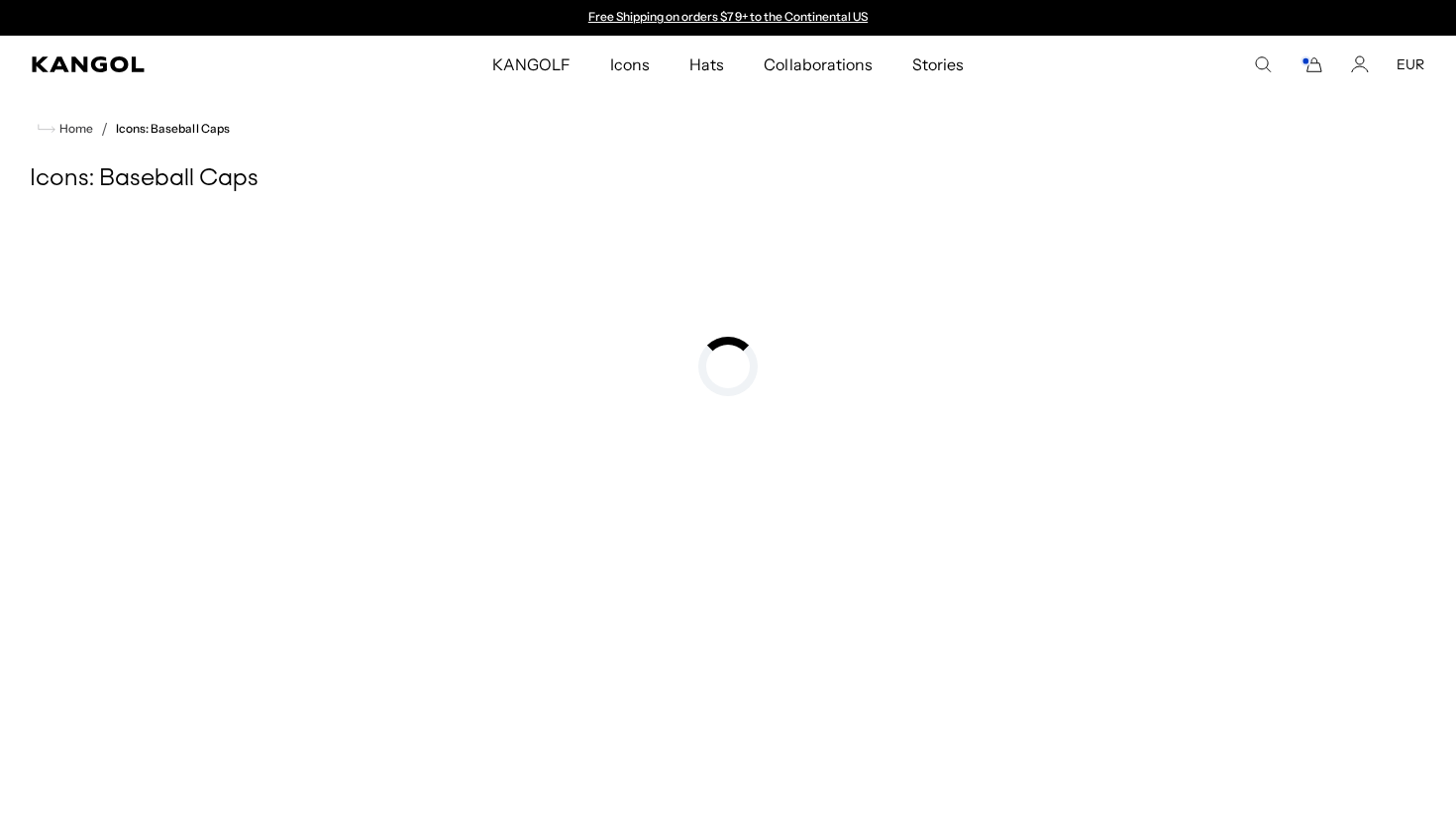 scroll, scrollTop: 0, scrollLeft: 0, axis: both 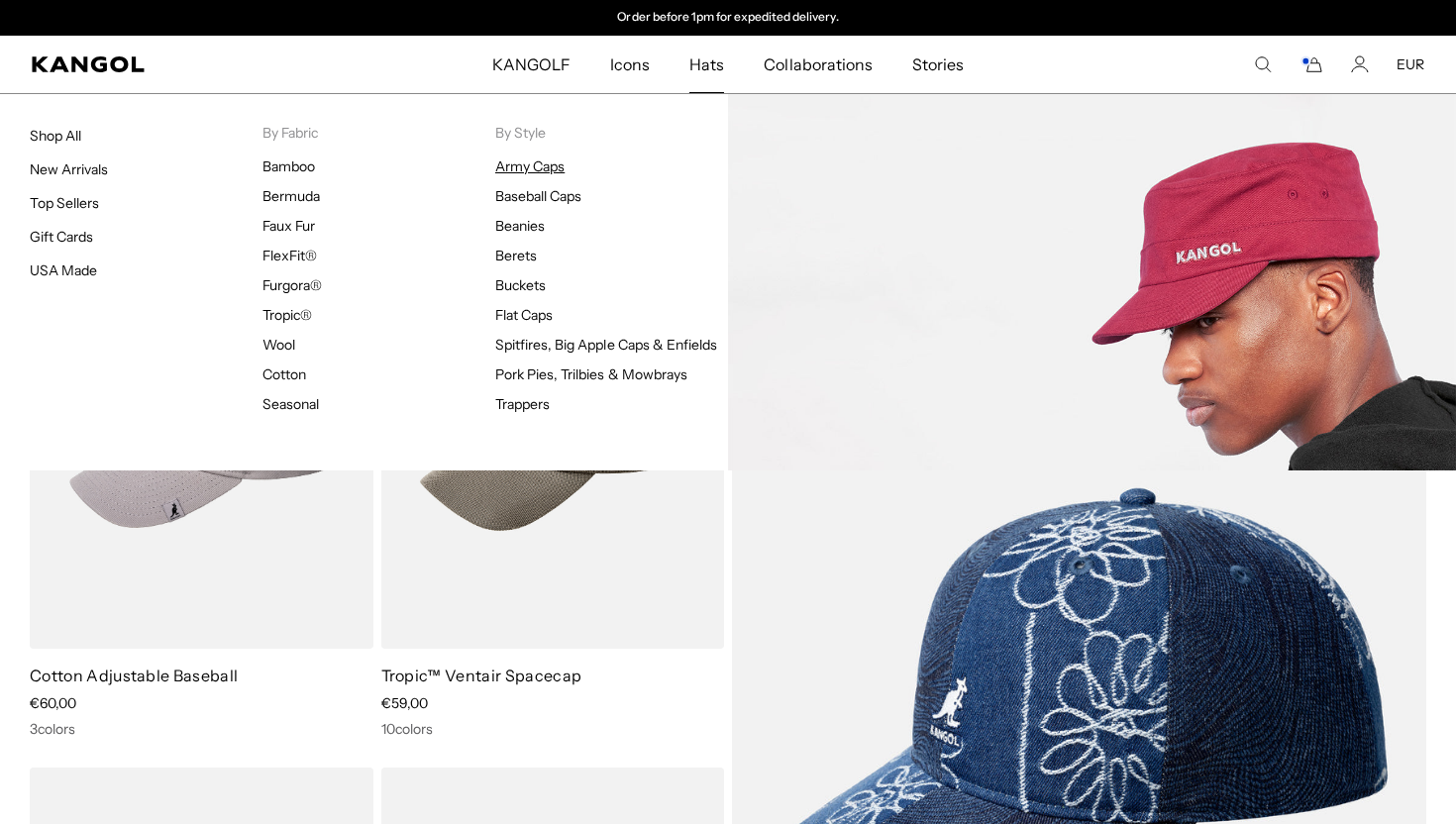 click on "Army Caps" at bounding box center (530, 166) 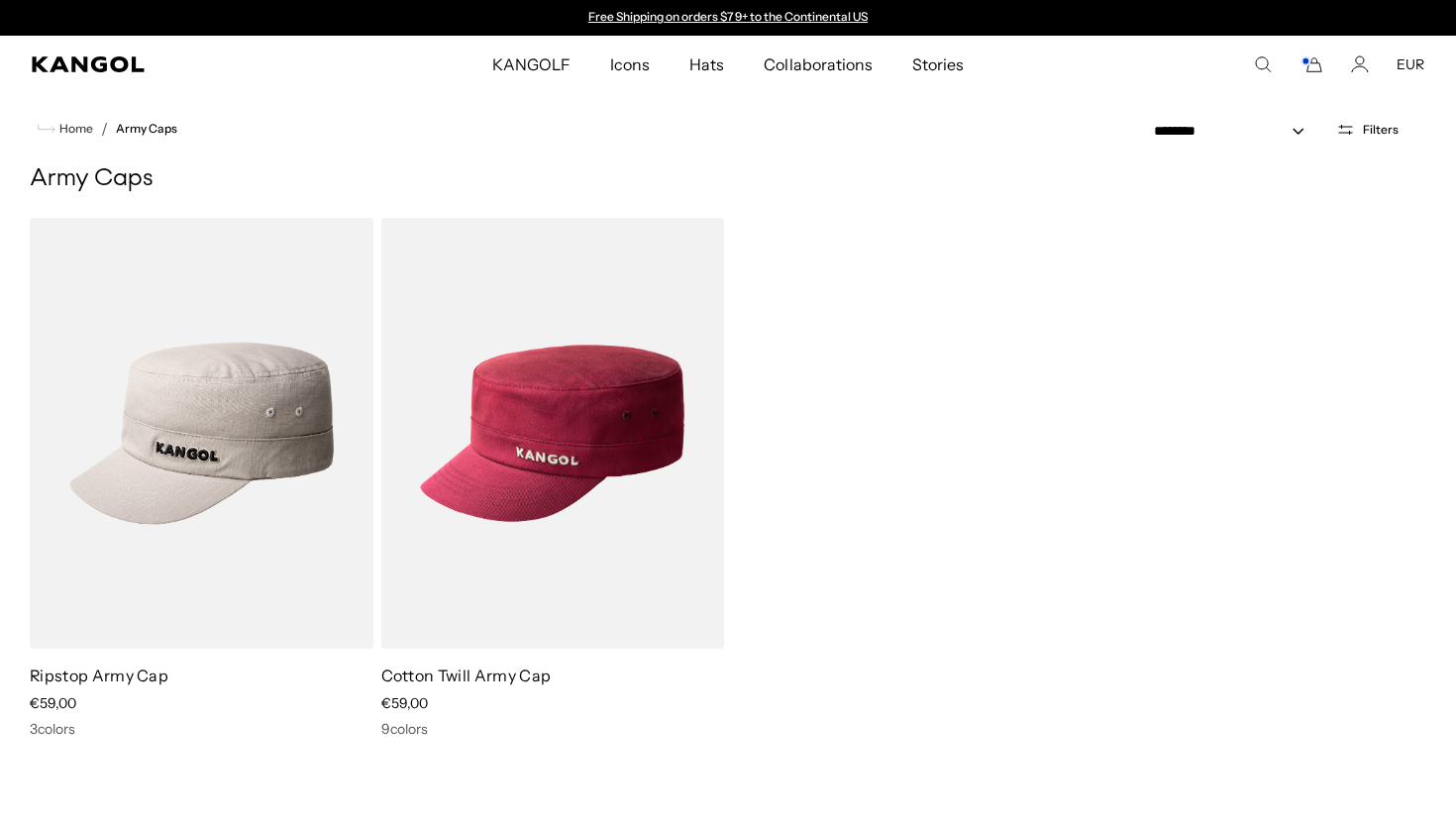 scroll, scrollTop: 0, scrollLeft: 0, axis: both 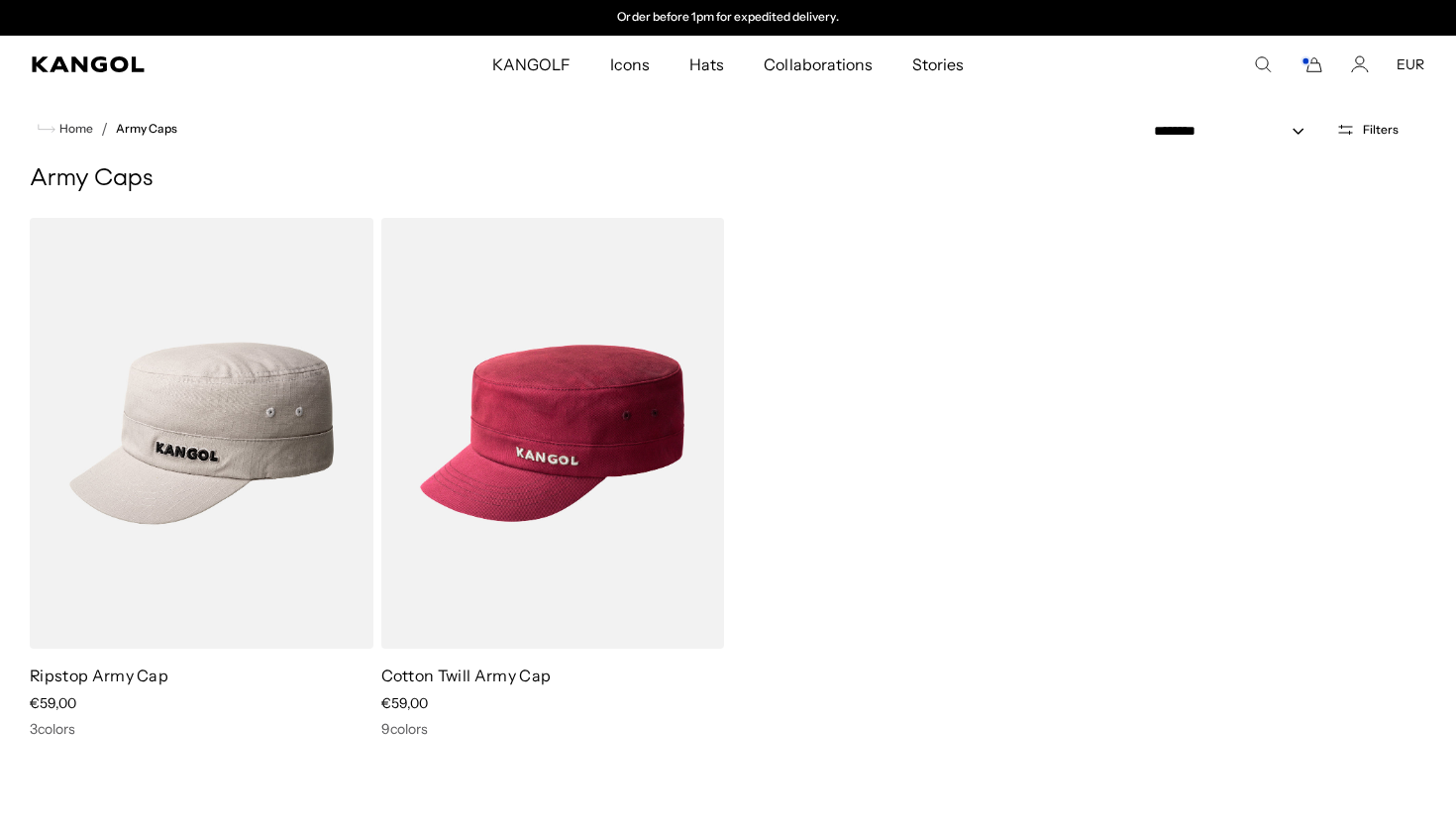 click 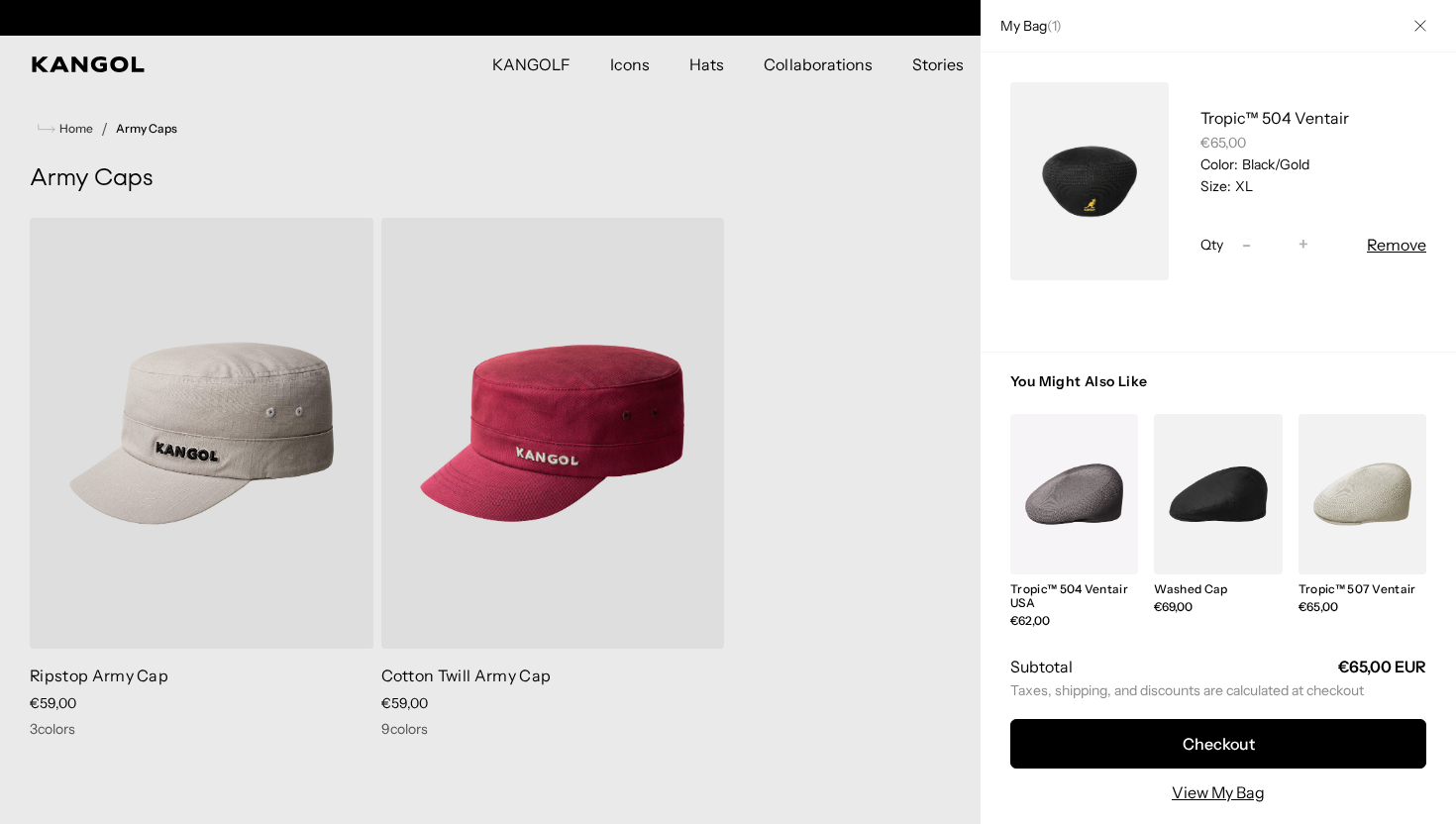 scroll, scrollTop: 0, scrollLeft: 408, axis: horizontal 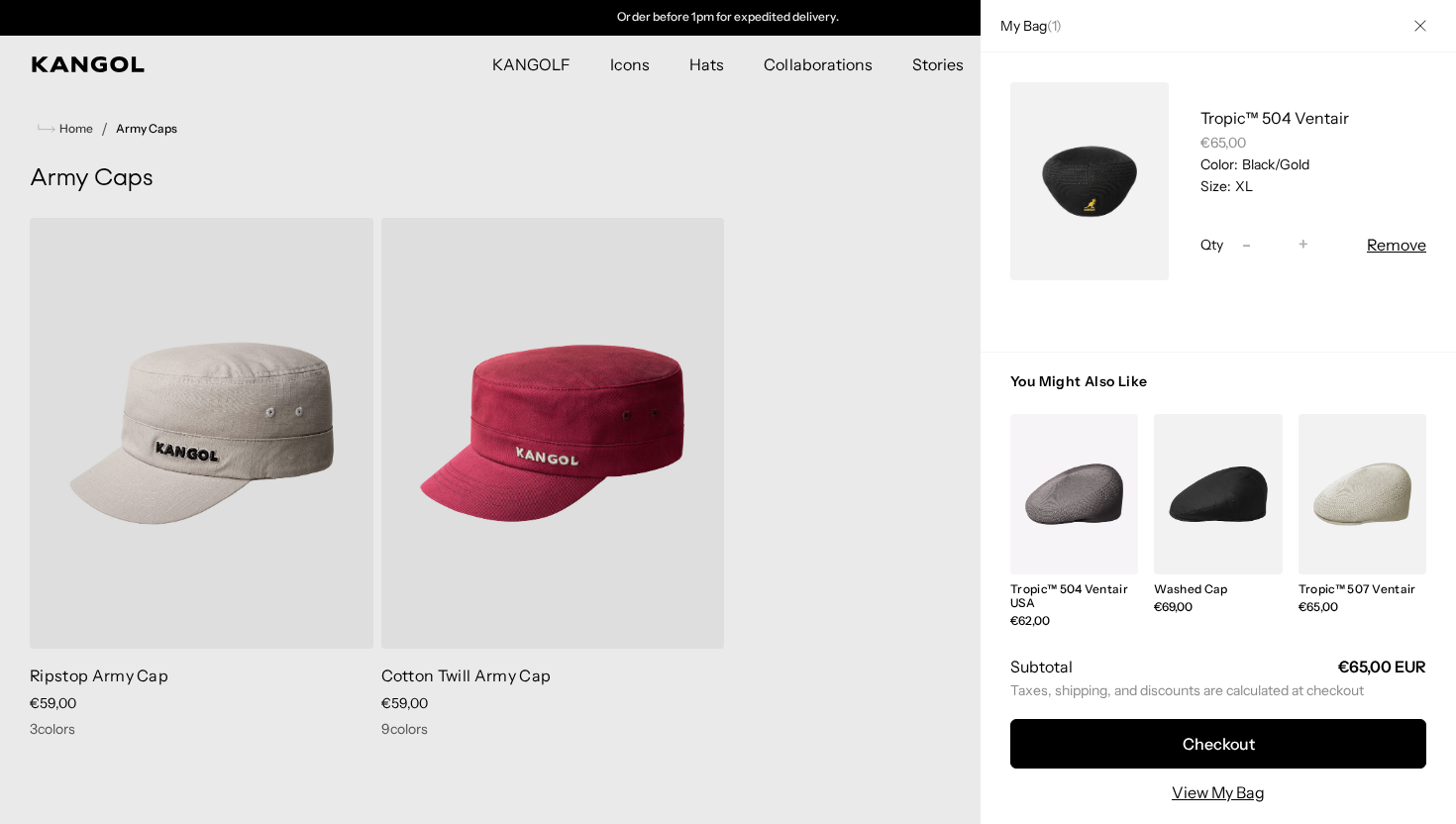click at bounding box center [1090, 181] 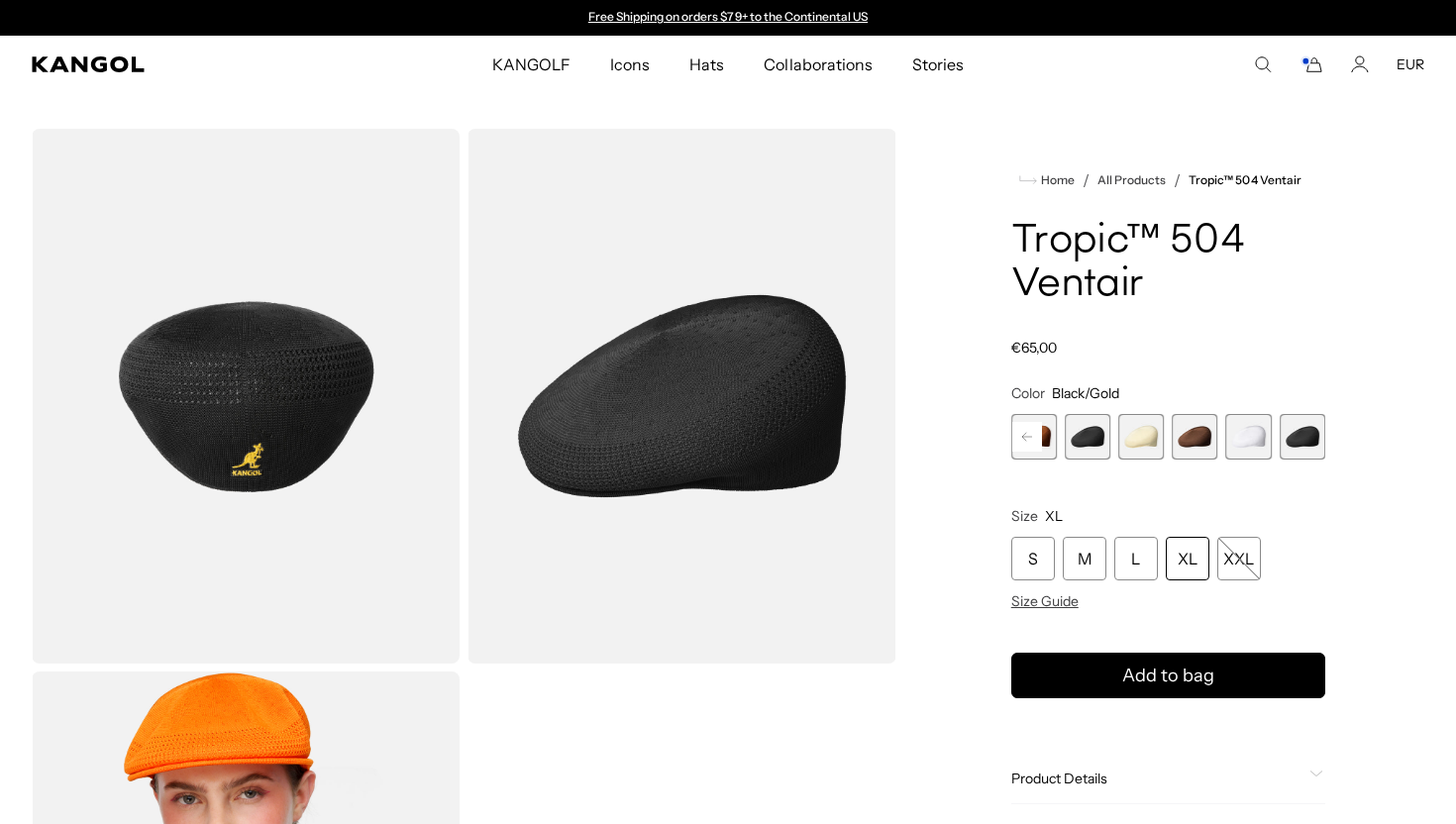 scroll, scrollTop: 0, scrollLeft: 0, axis: both 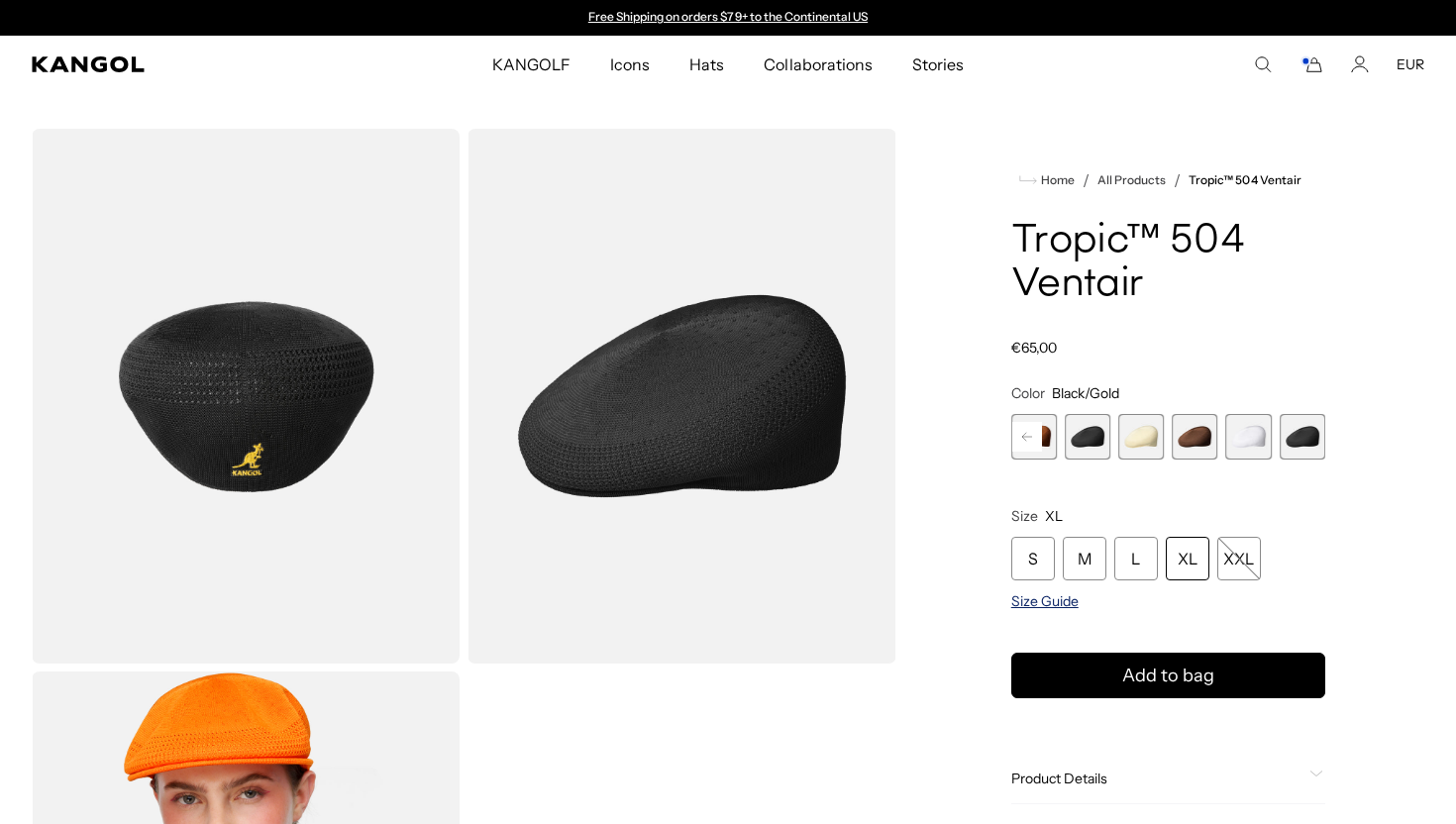 click on "Size Guide" at bounding box center (1045, 601) 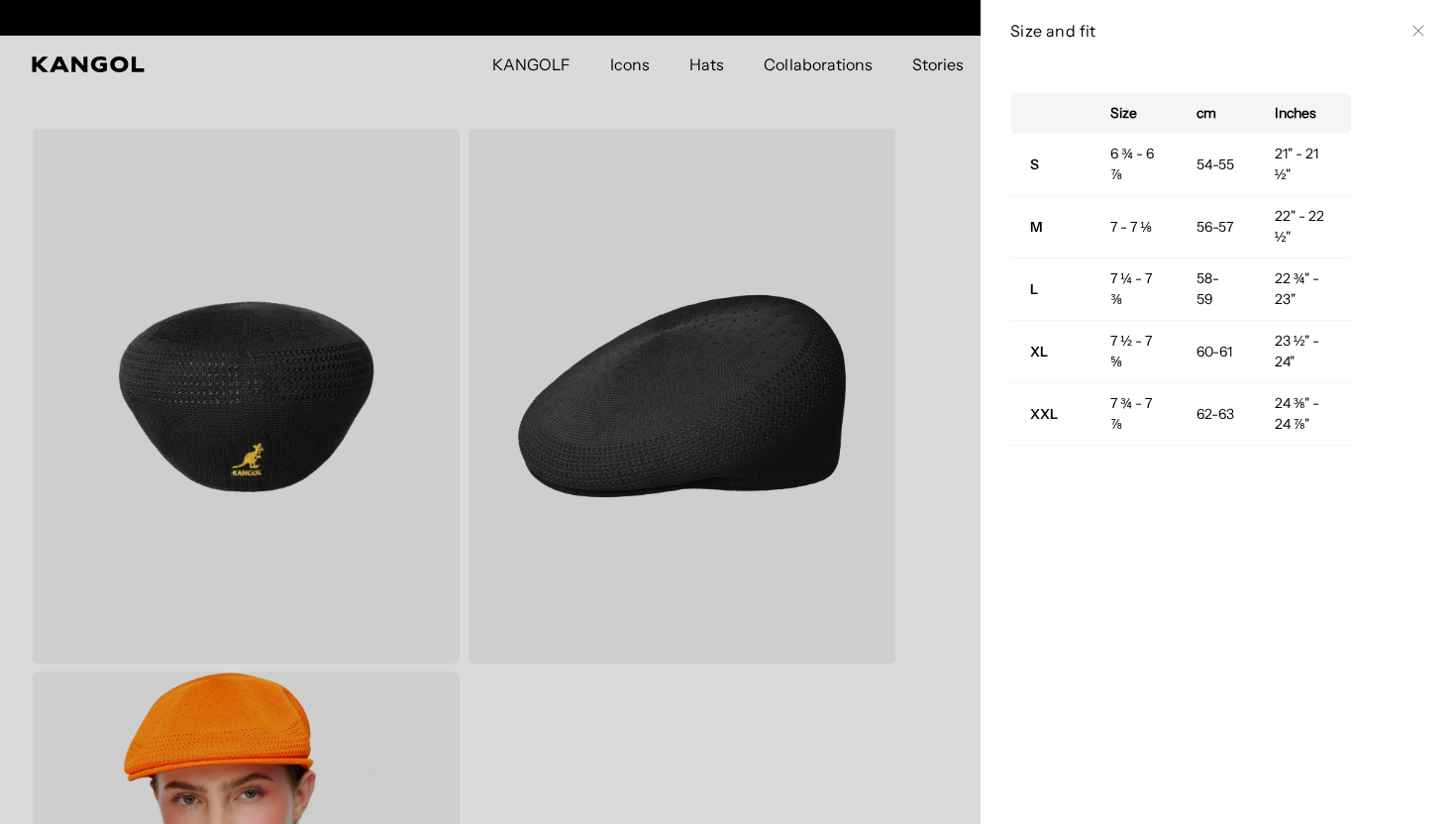 scroll, scrollTop: 0, scrollLeft: 0, axis: both 